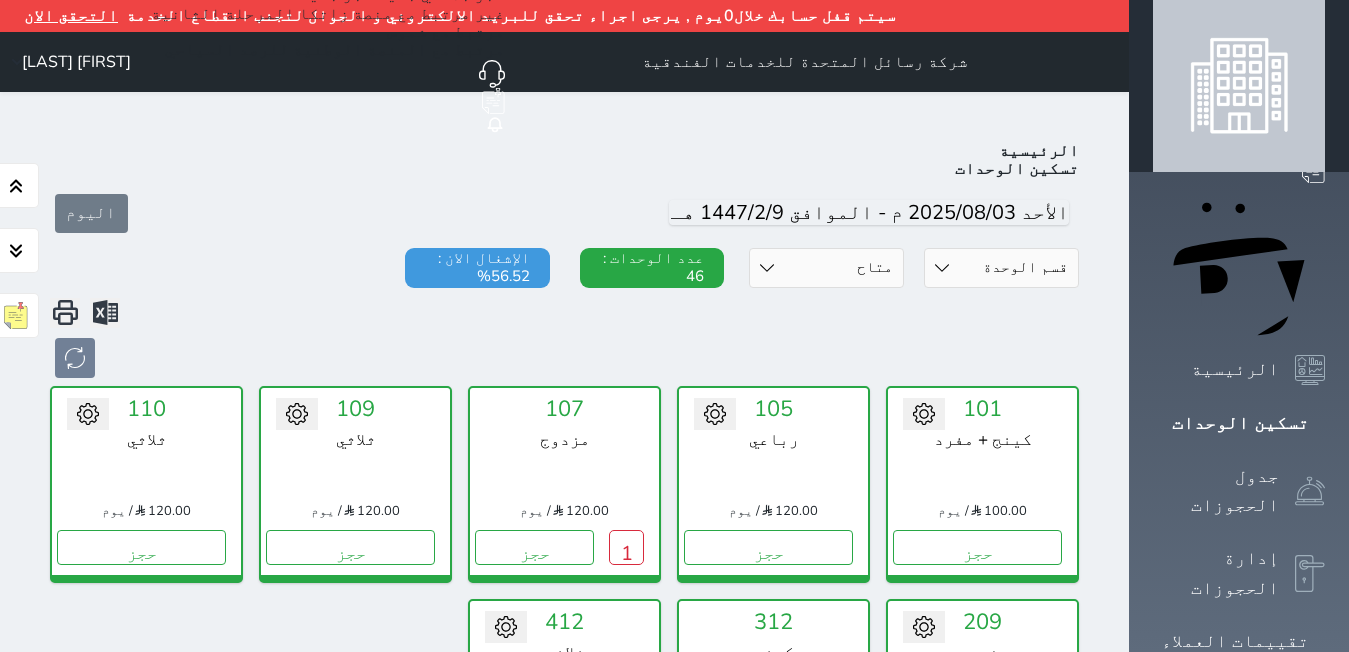 select on "1" 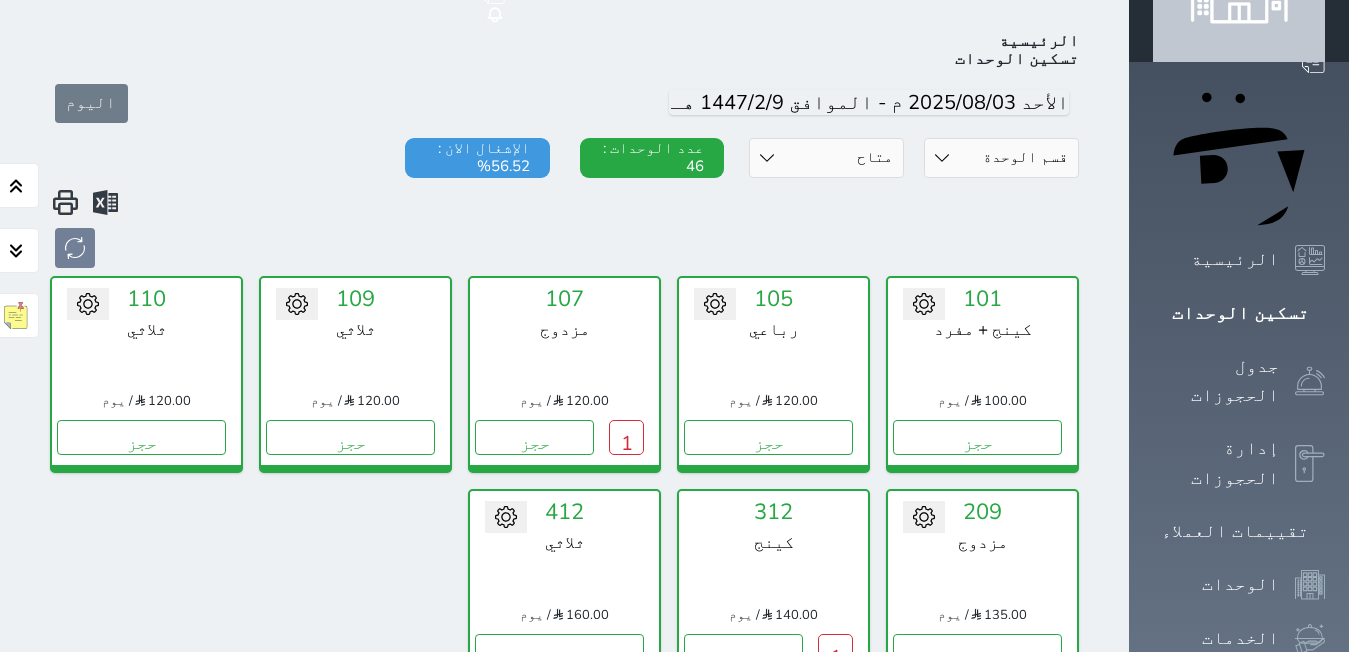 scroll, scrollTop: 110, scrollLeft: 0, axis: vertical 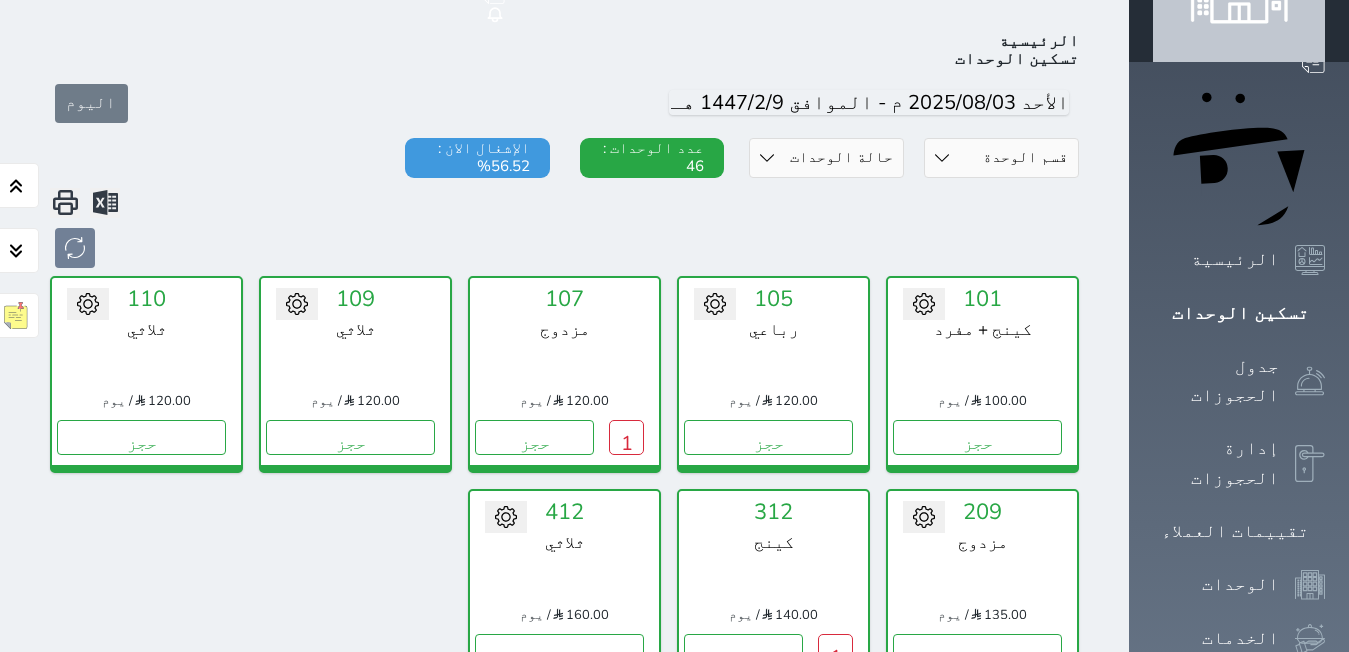 click on "حالة الوحدات متاح تحت التنظيف تحت الصيانة سجل دخول  لم يتم تسجيل الدخول" at bounding box center [826, 158] 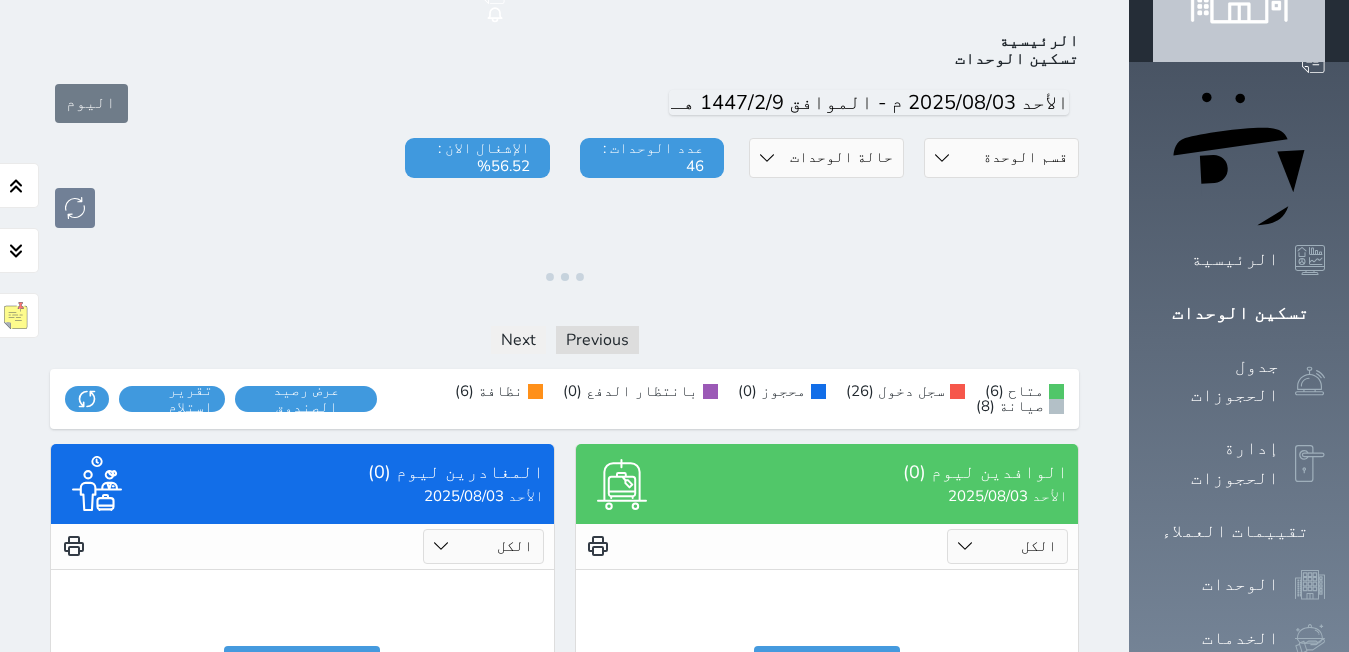 click on "قسم الوحدة   الدور الرابع الدور الثالث الدور الثاني الدور الاول   حالة الوحدات متاح تحت التنظيف تحت الصيانة سجل دخول  لم يتم تسجيل الدخول   عدد الوحدات : 46   الإشغال الان : 56.52%" at bounding box center [564, 183] 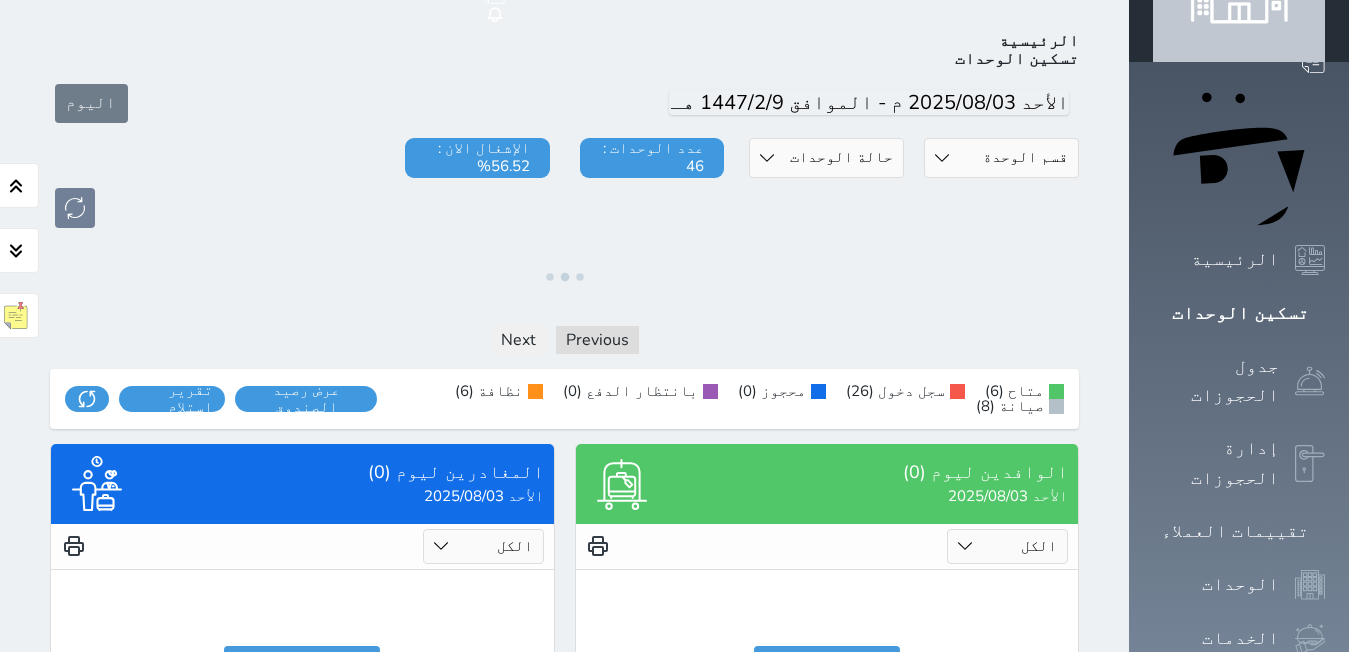 click on "قسم الوحدة   الدور الرابع الدور الثالث الدور الثاني الدور الاول   حالة الوحدات متاح تحت التنظيف تحت الصيانة سجل دخول  لم يتم تسجيل الدخول   عدد الوحدات : 46   الإشغال الان : 56.52%" at bounding box center (564, 183) 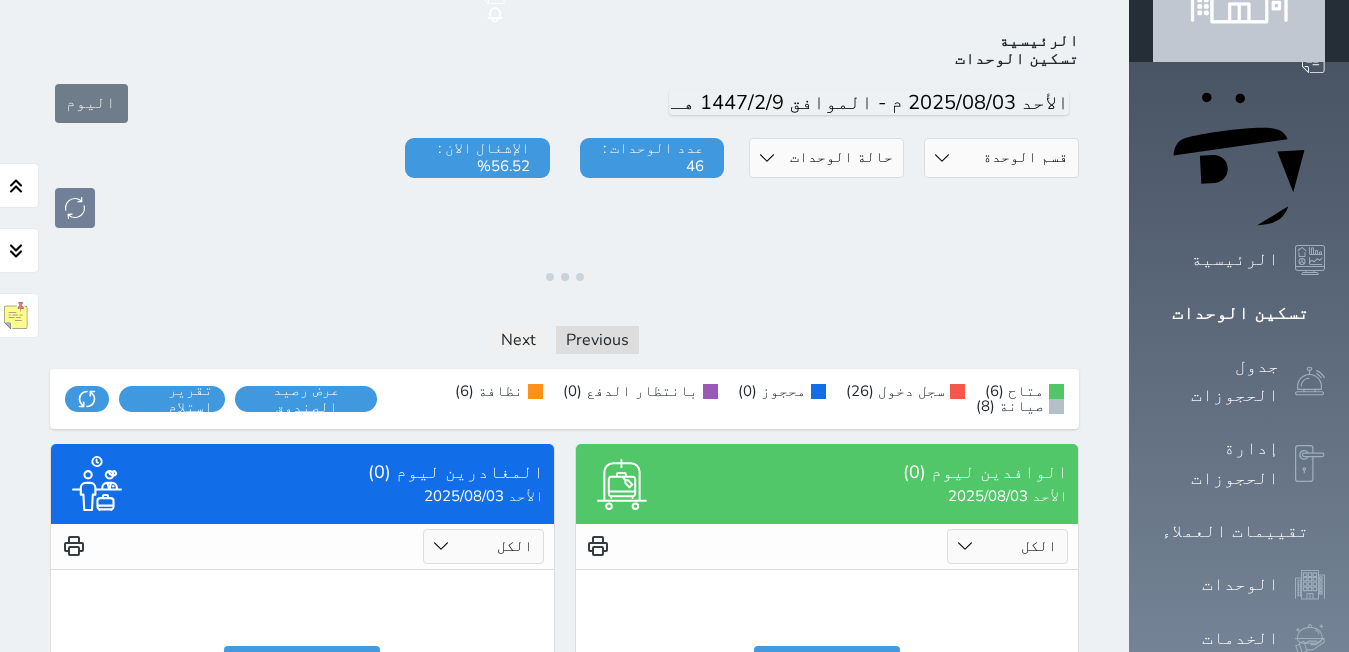 click on "حالة الوحدات متاح تحت التنظيف تحت الصيانة سجل دخول  لم يتم تسجيل الدخول" at bounding box center (826, 158) 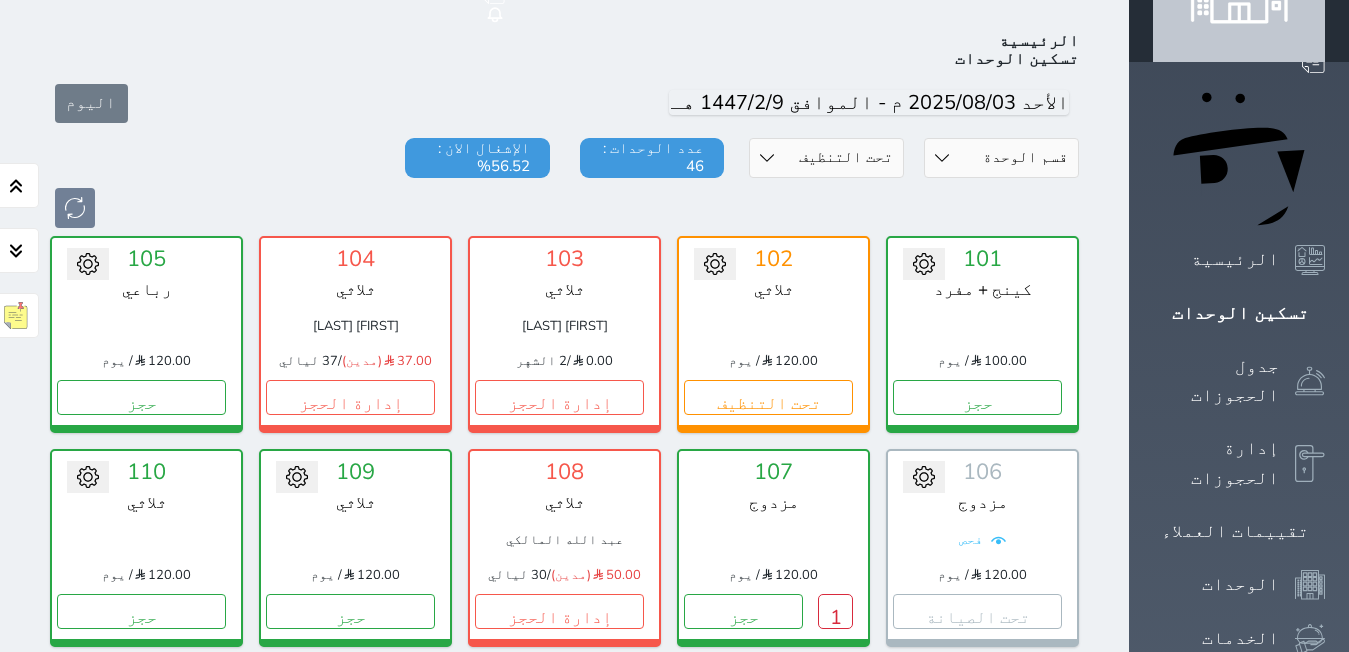click on "حالة الوحدات متاح تحت التنظيف تحت الصيانة سجل دخول  لم يتم تسجيل الدخول" at bounding box center [826, 158] 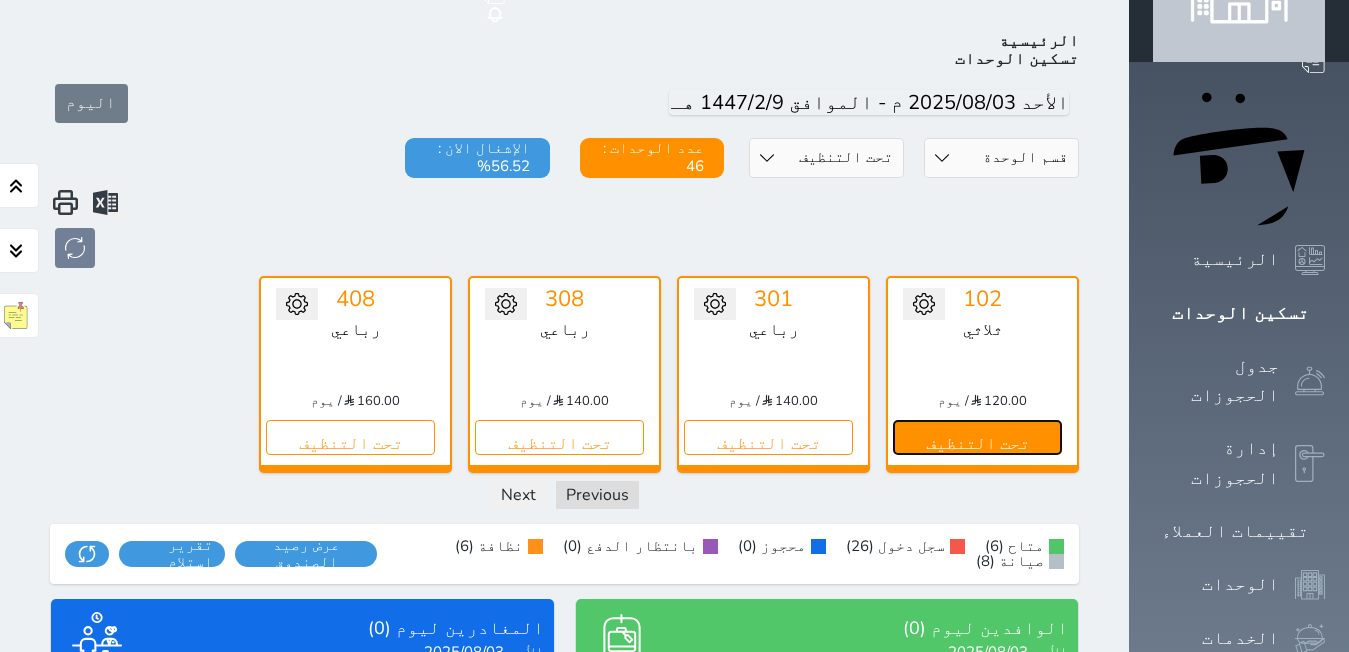click on "تحت التنظيف" at bounding box center (977, 437) 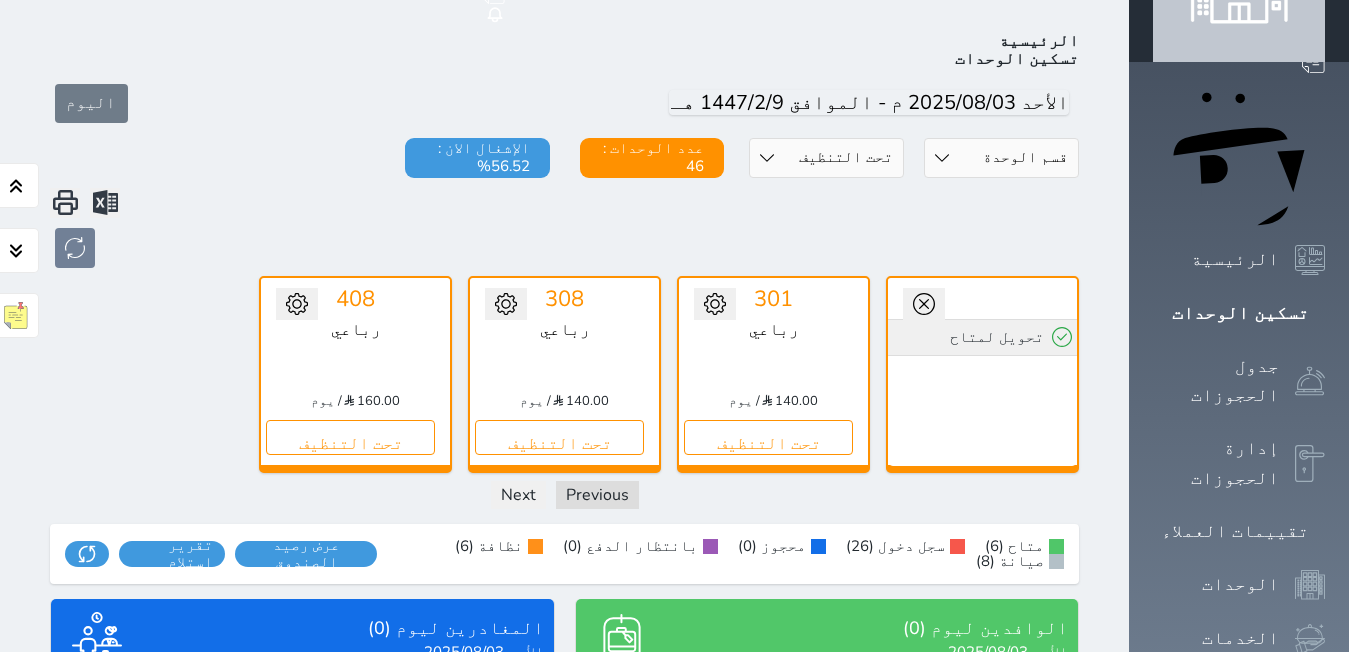 click on "تحويل لمتاح" at bounding box center [982, 337] 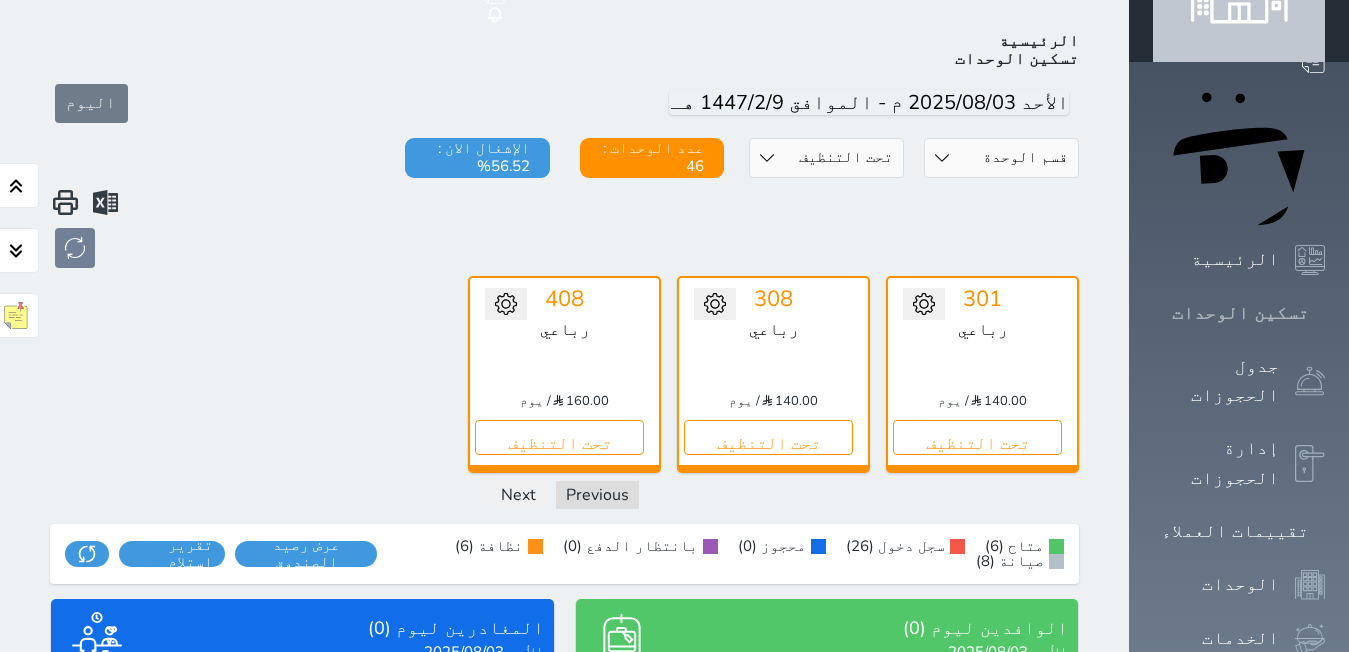 click on "تسكين الوحدات" at bounding box center (1240, 313) 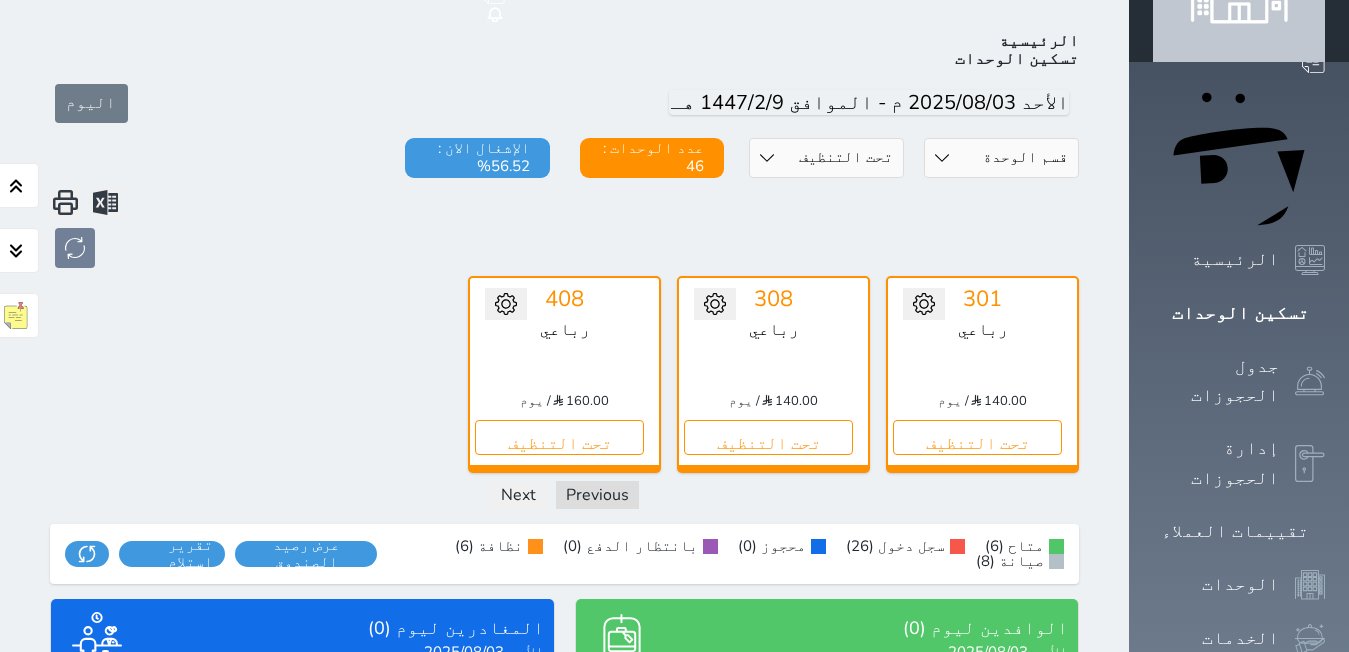 click on "حالة الوحدات متاح تحت التنظيف تحت الصيانة سجل دخول  لم يتم تسجيل الدخول" at bounding box center (826, 158) 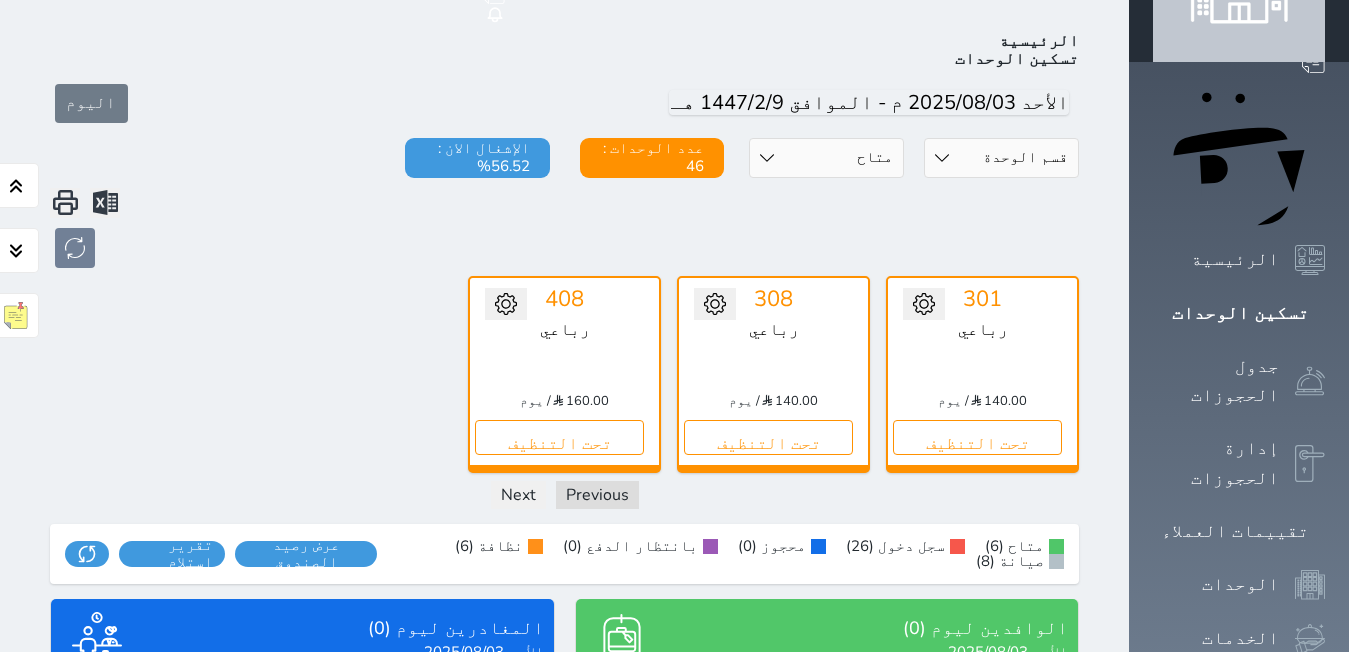 click on "حالة الوحدات متاح تحت التنظيف تحت الصيانة سجل دخول  لم يتم تسجيل الدخول" at bounding box center [826, 158] 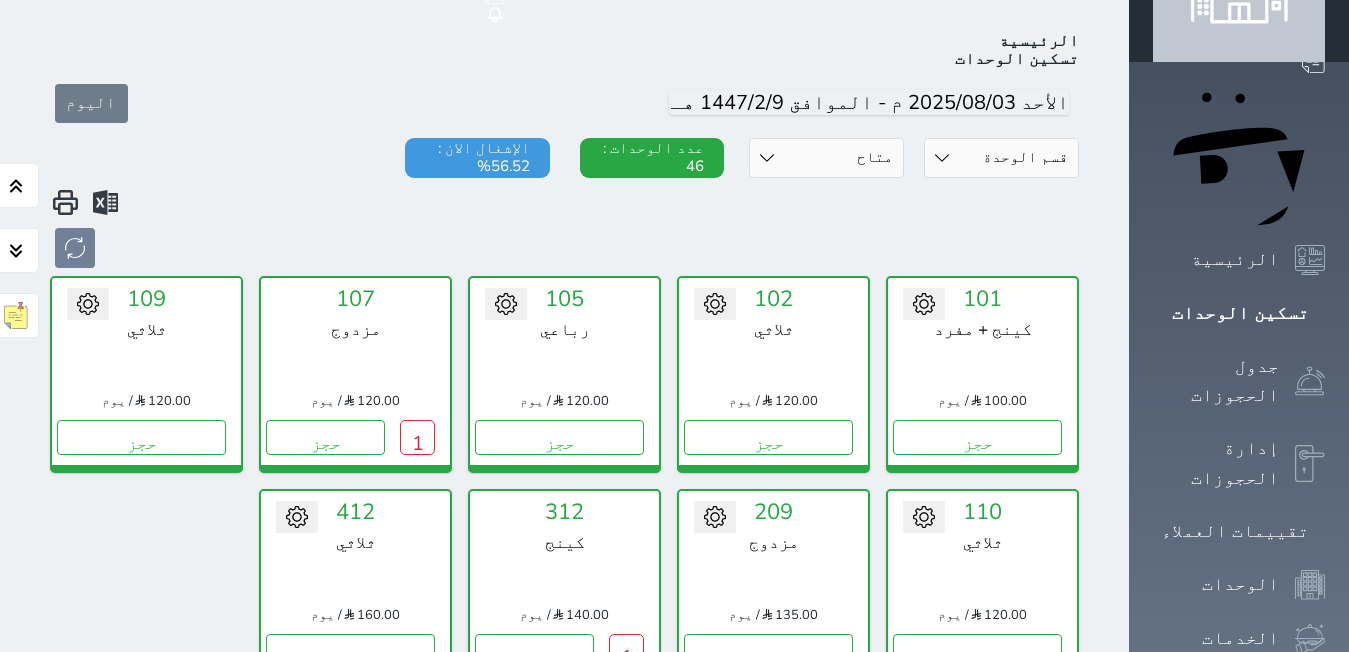 click on "تحويل لتحت الصيانة
تحويل لتحت التنظيف
[NUMBER] [ROOM_TYPE]
[PRICE]
/ يوم       حجز" at bounding box center (982, 374) 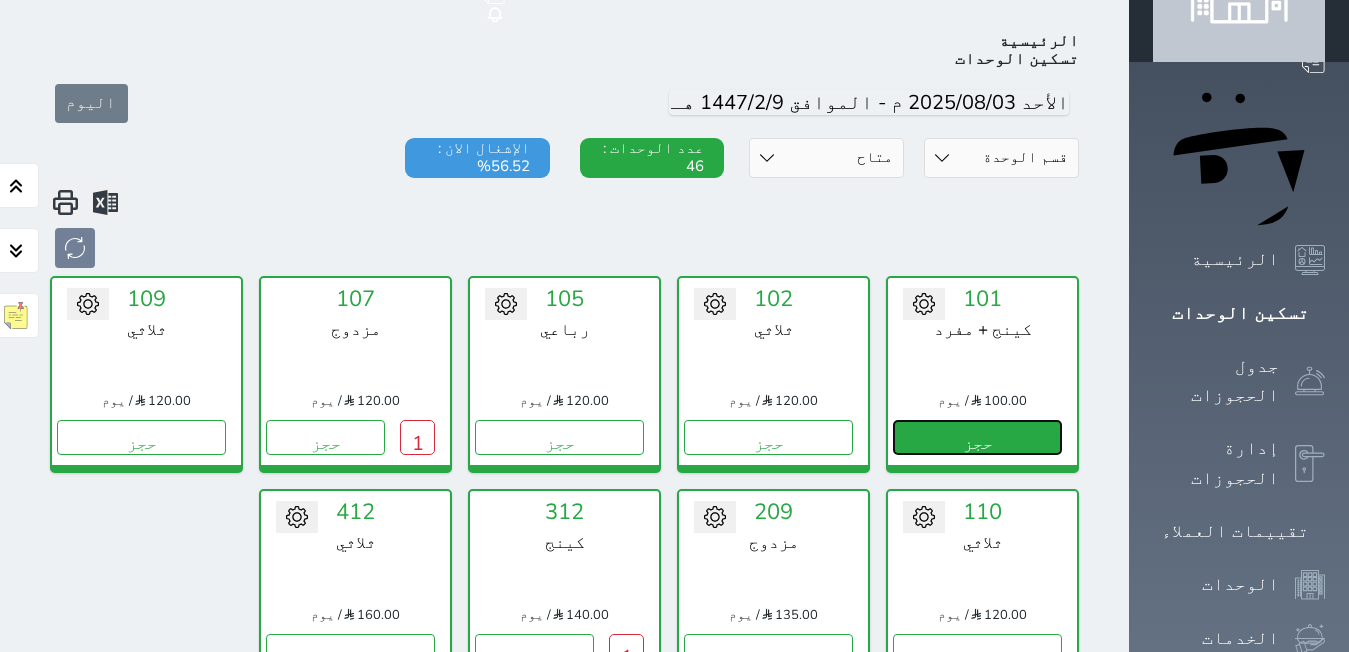 click on "حجز" at bounding box center [977, 437] 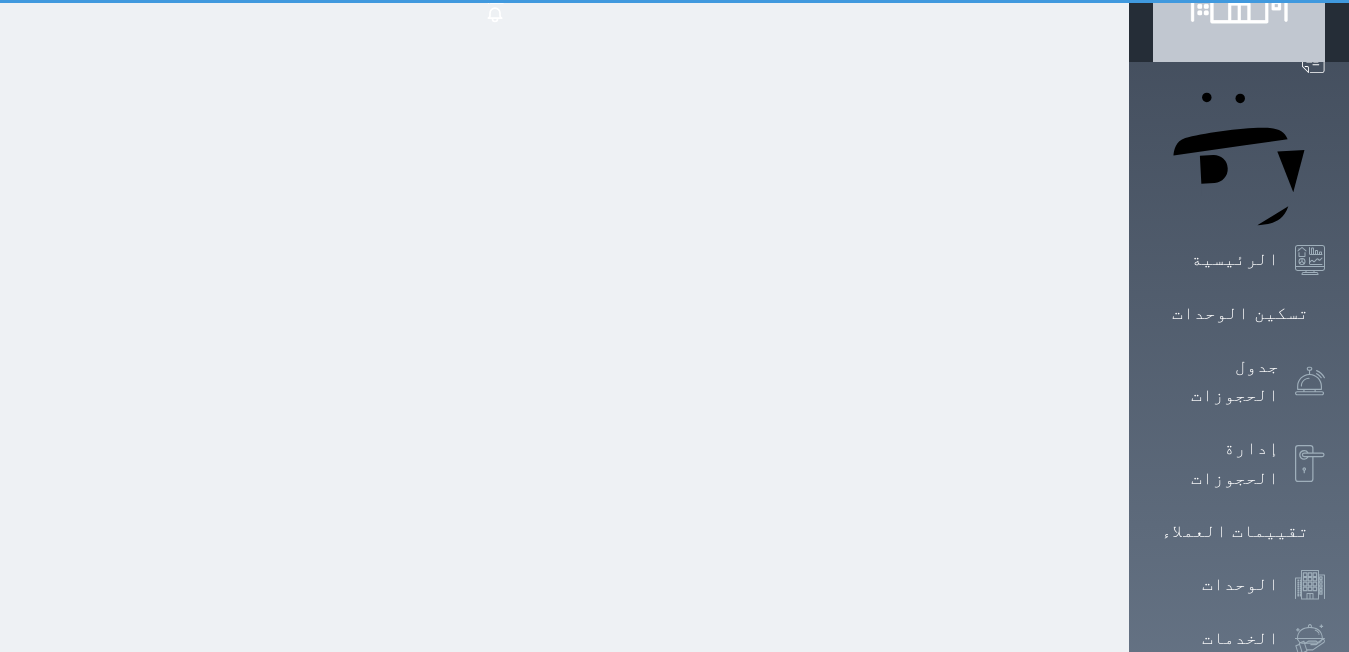 select on "1" 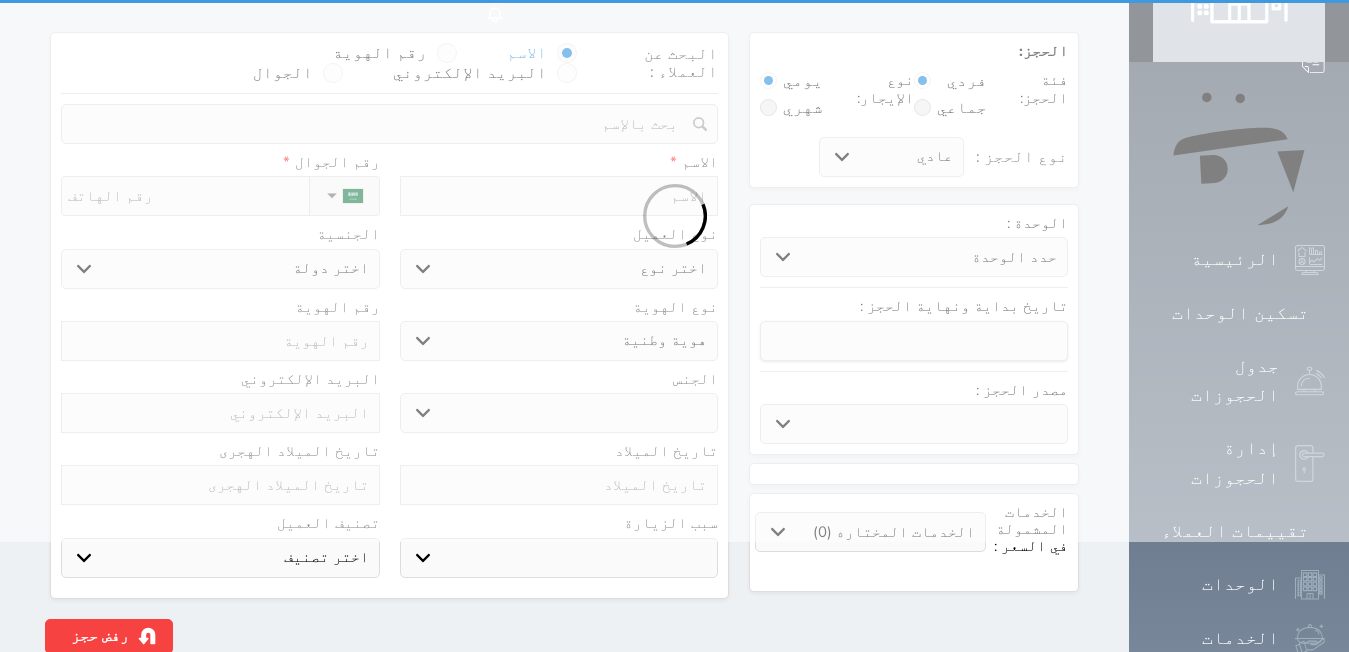scroll, scrollTop: 0, scrollLeft: 0, axis: both 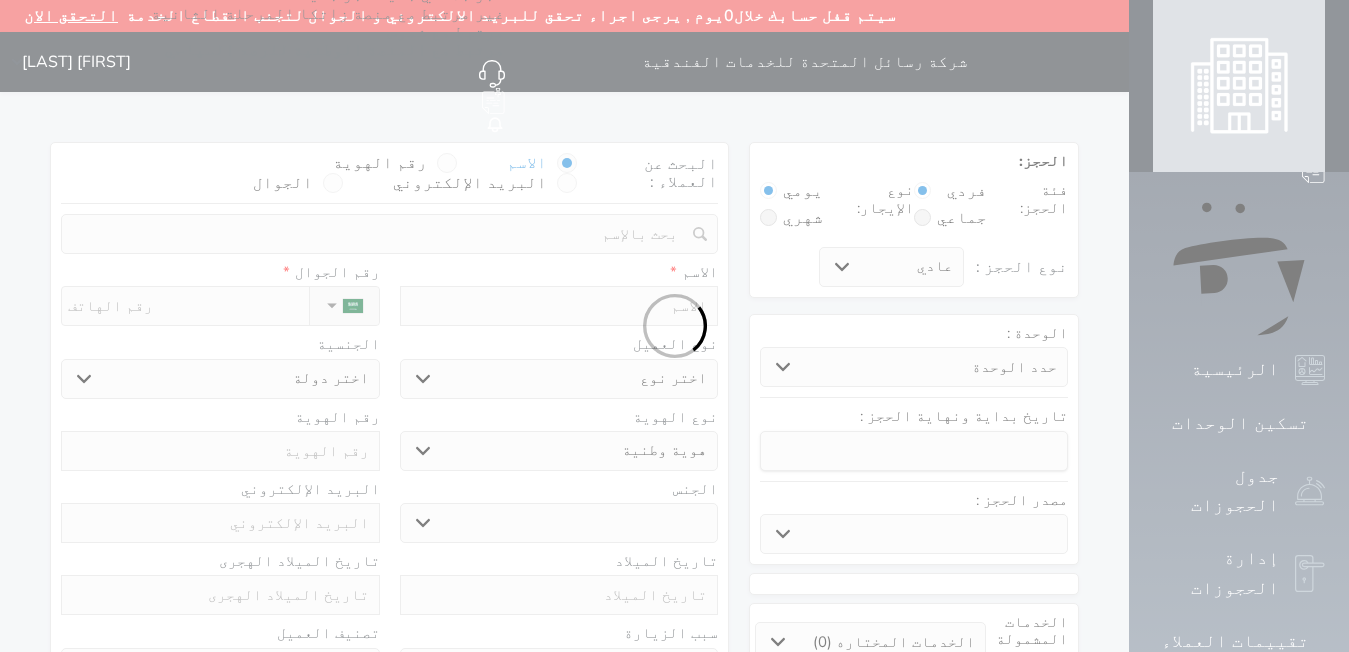 select 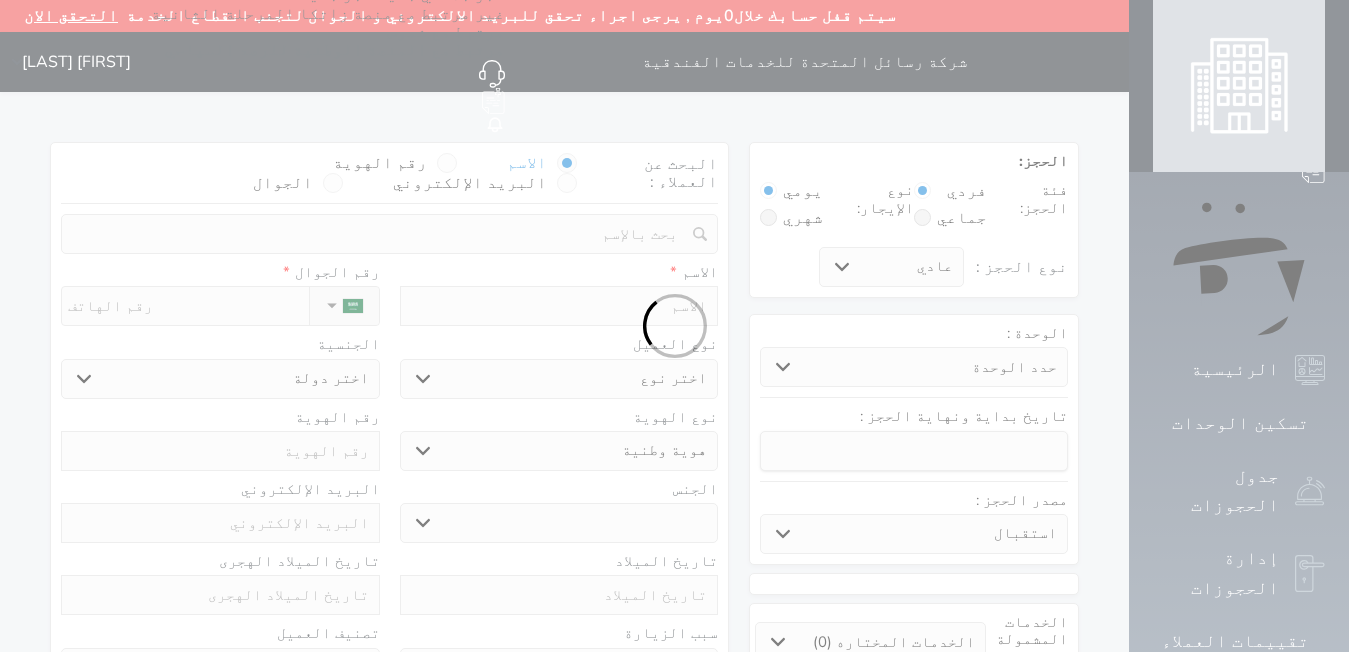 select 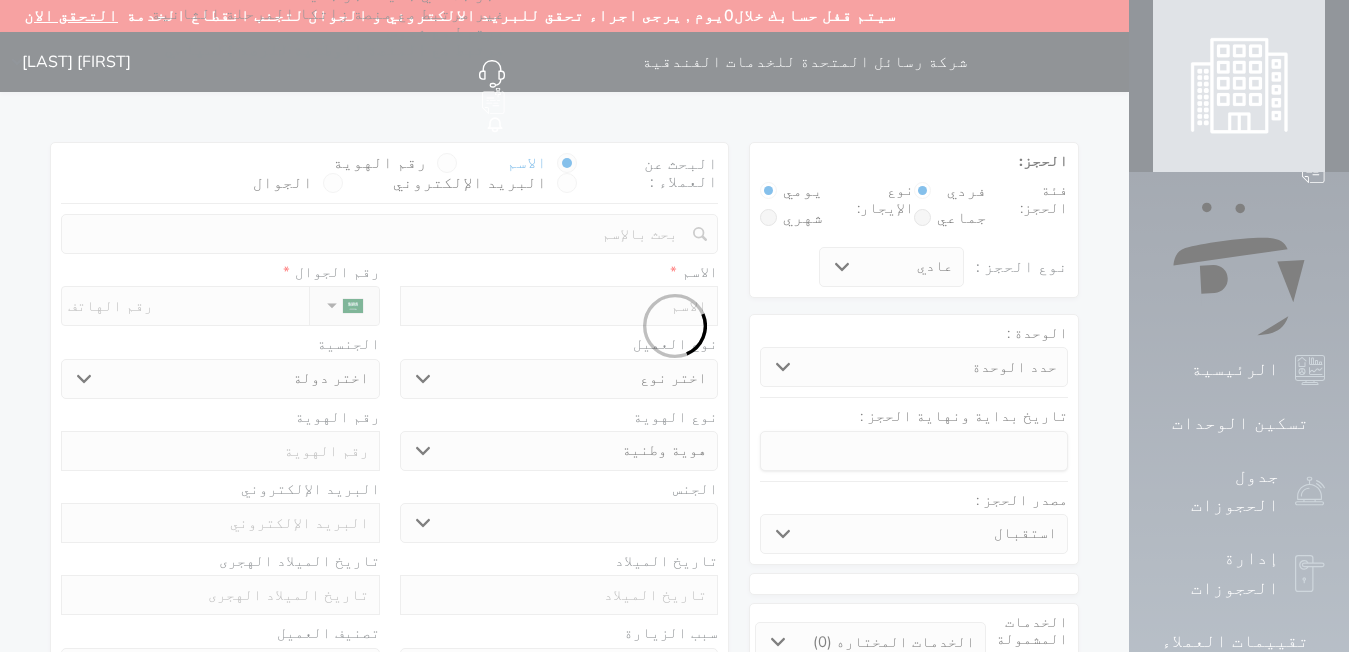 select 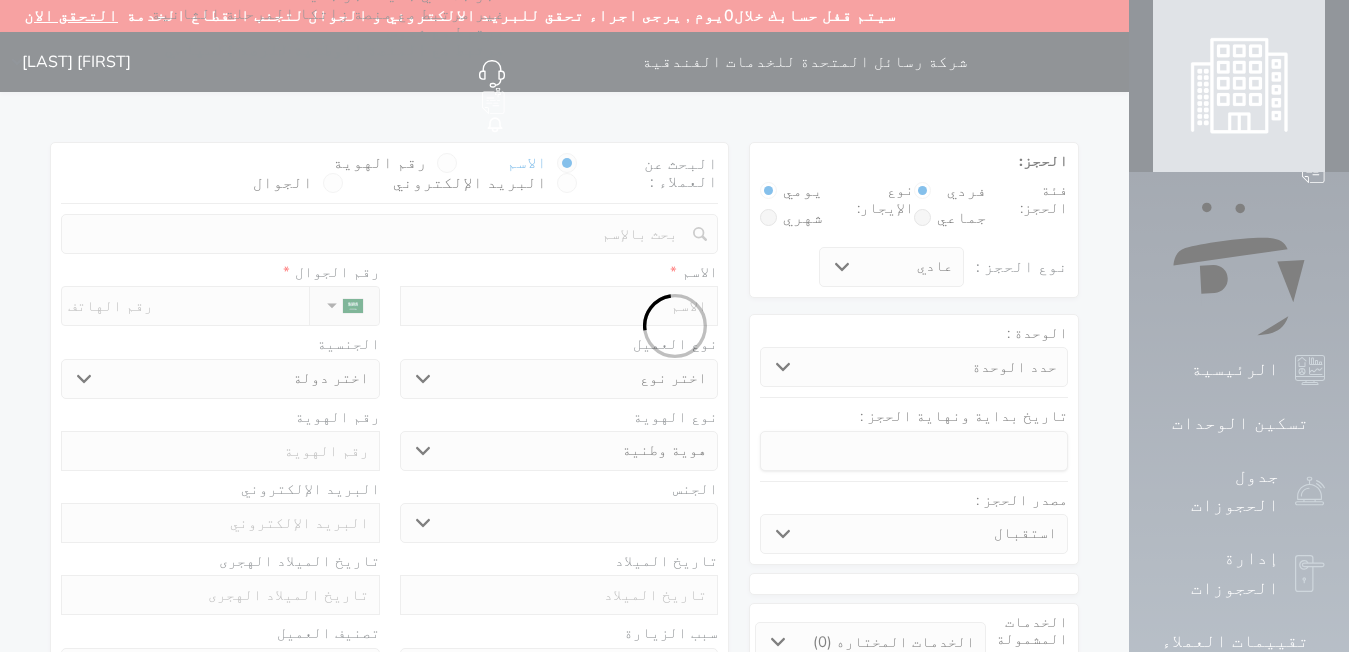 select 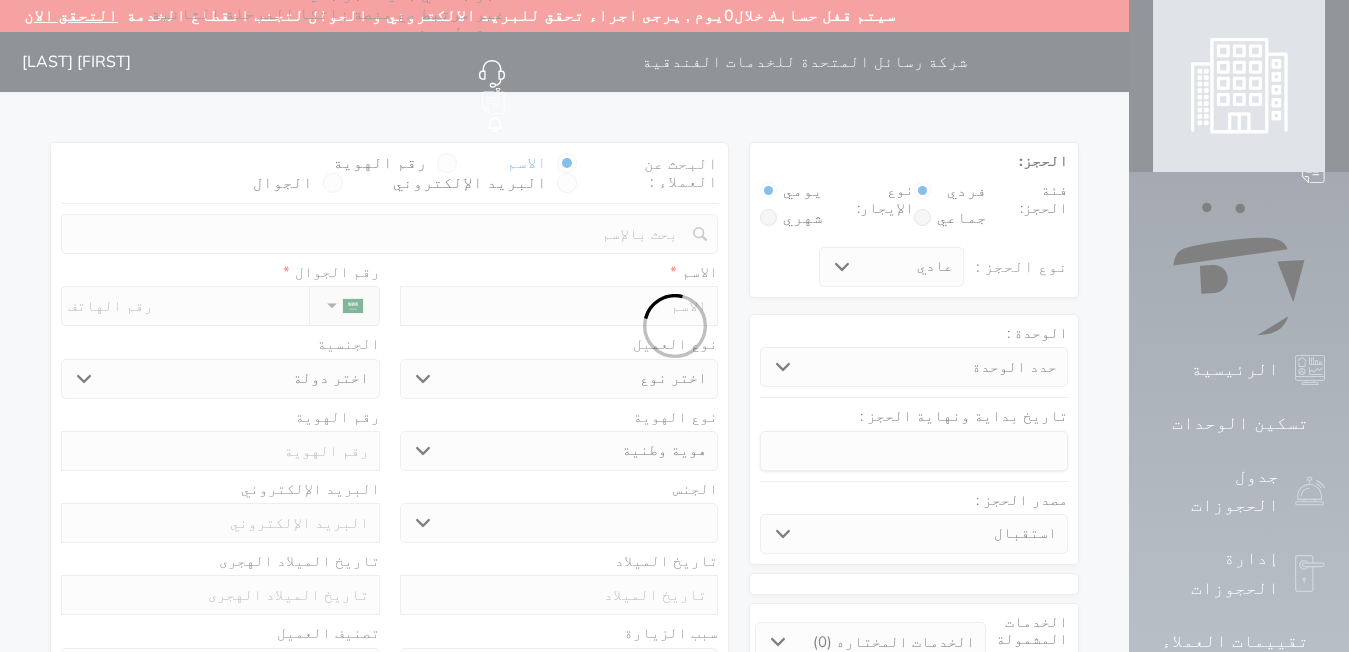 select 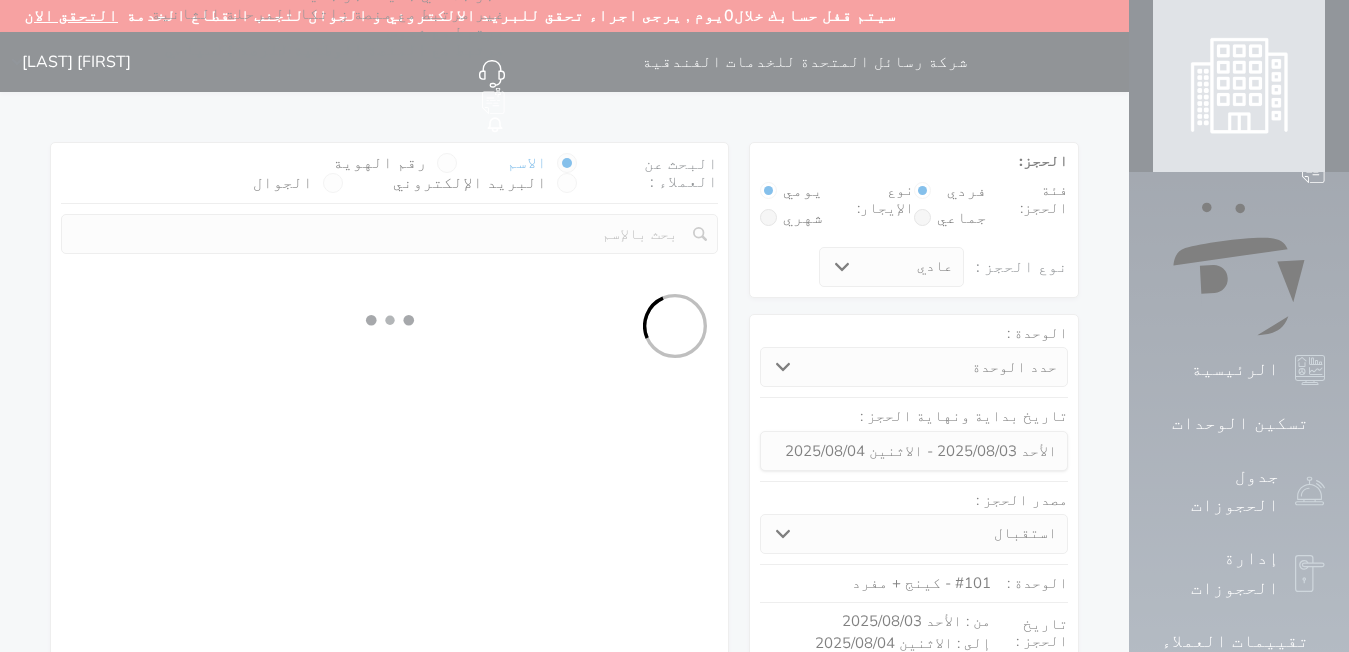 select 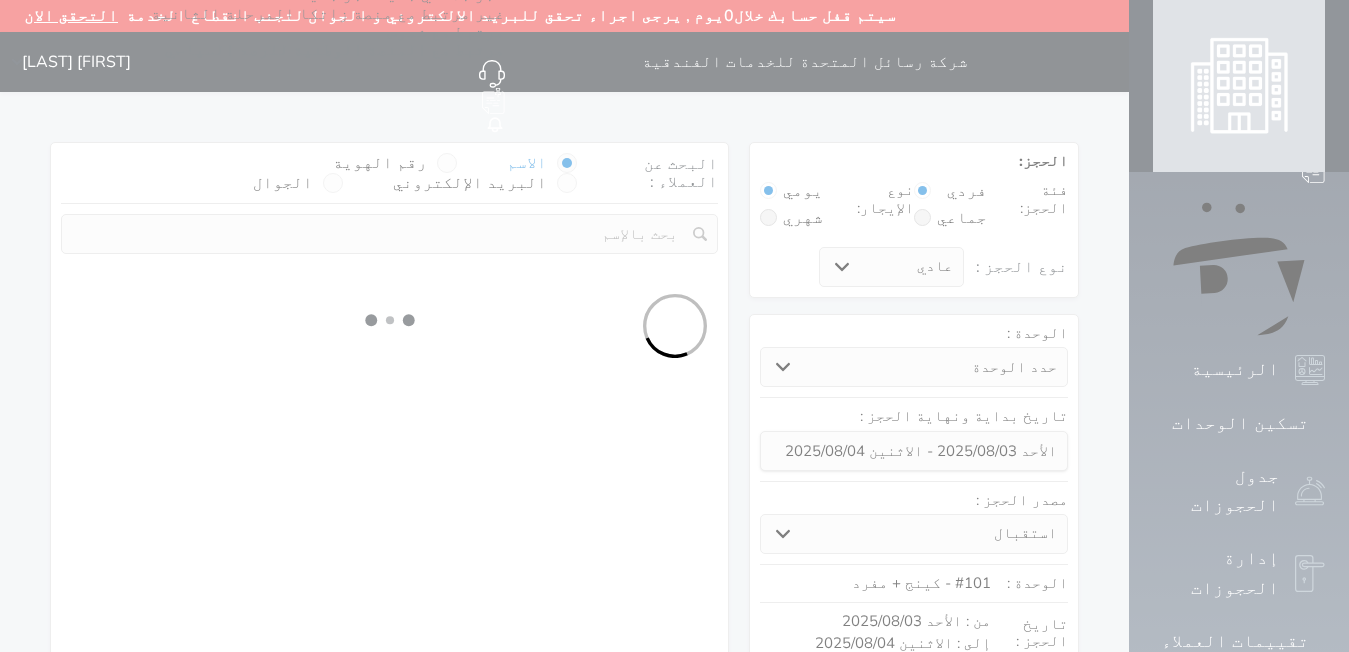 select on "1" 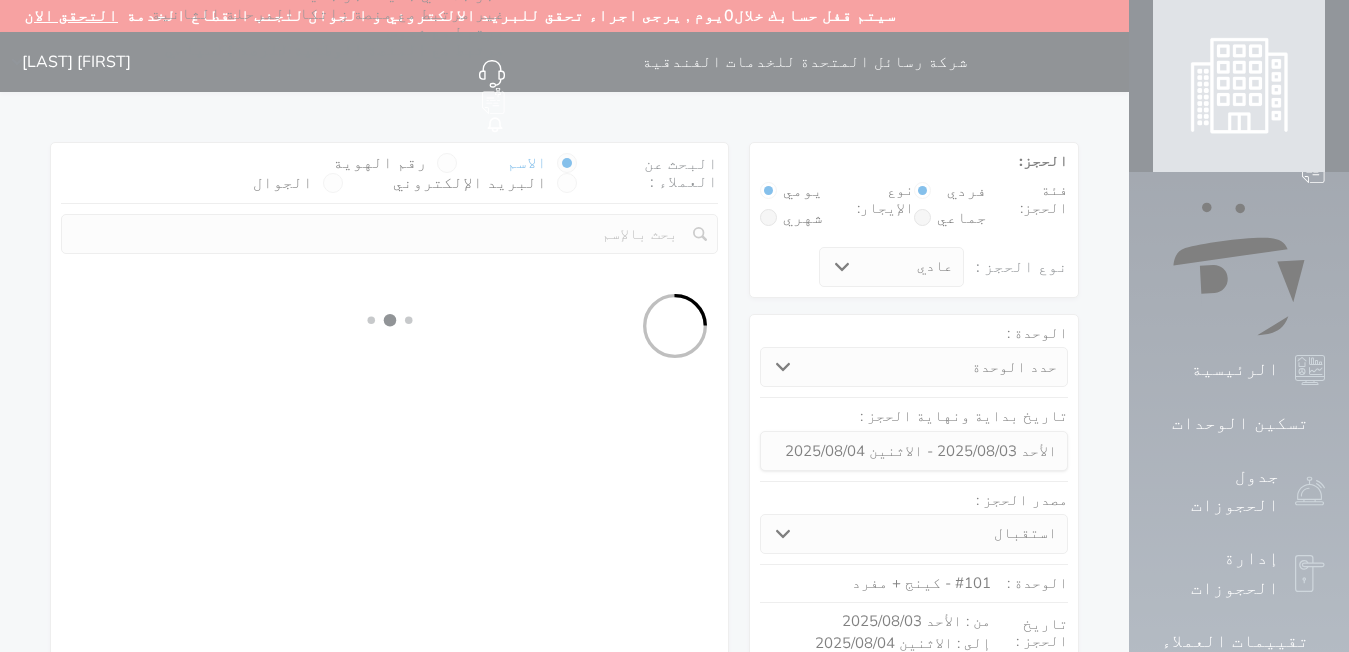 select on "113" 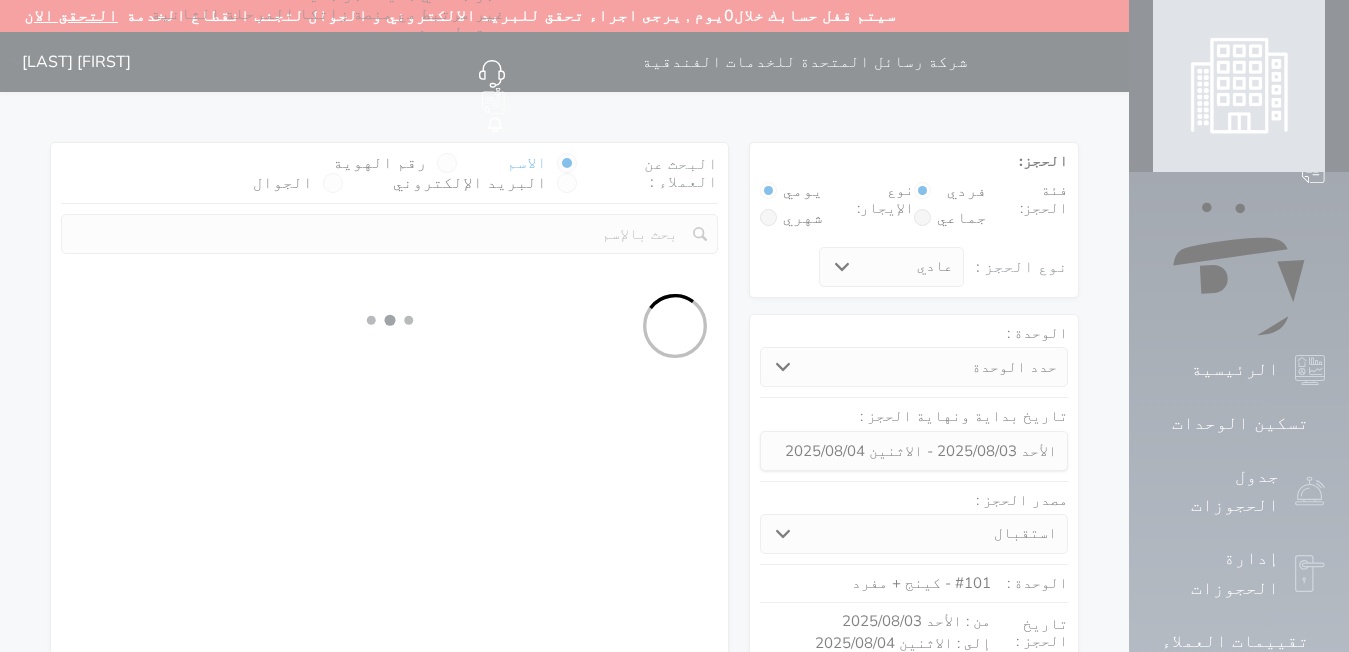 select on "1" 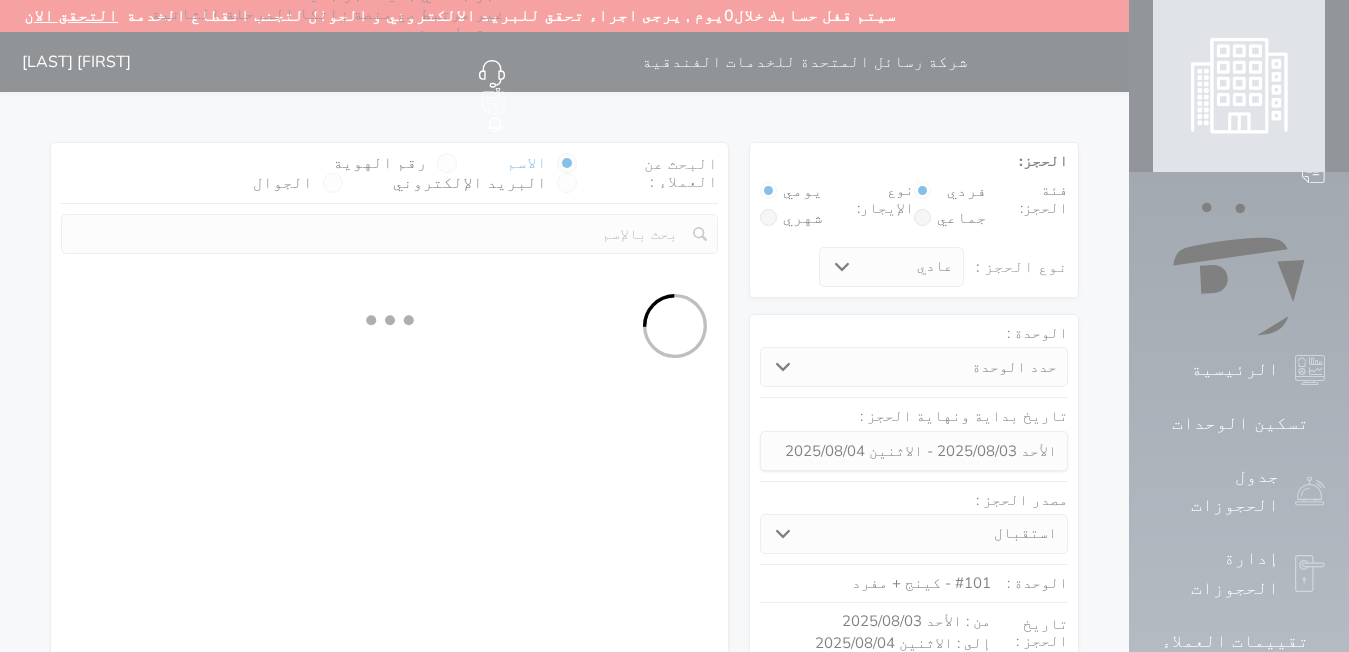 select 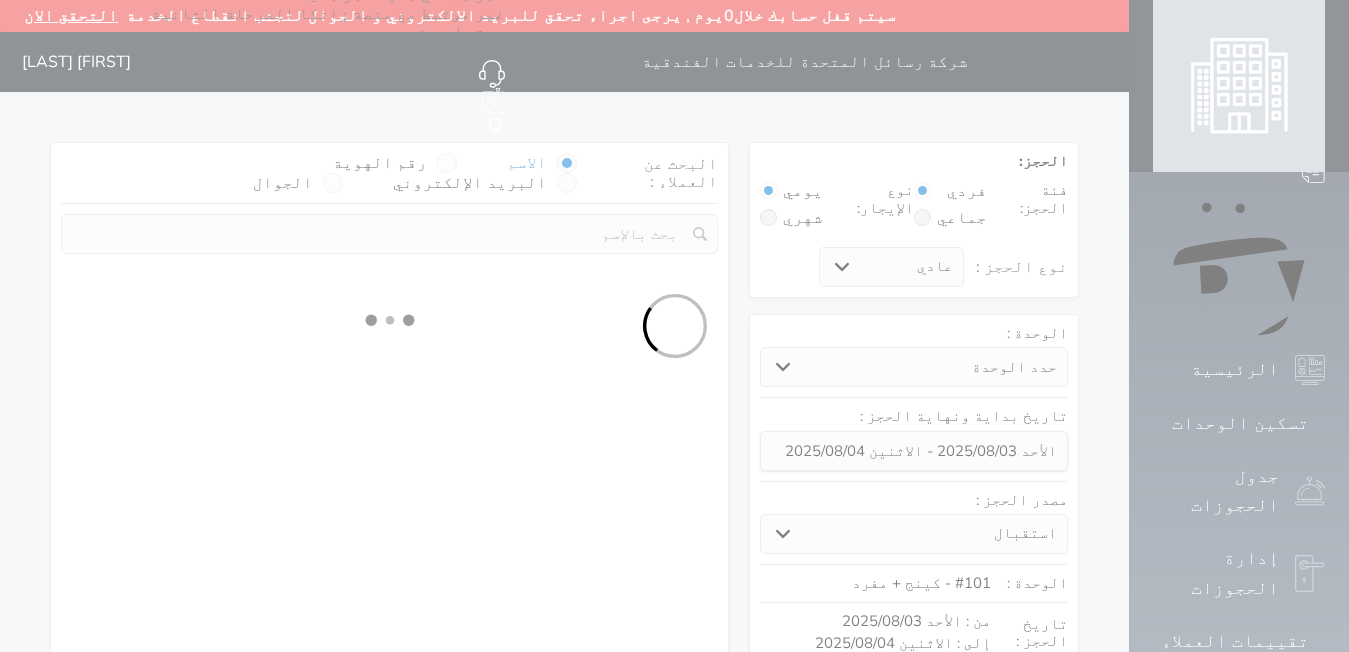 select on "7" 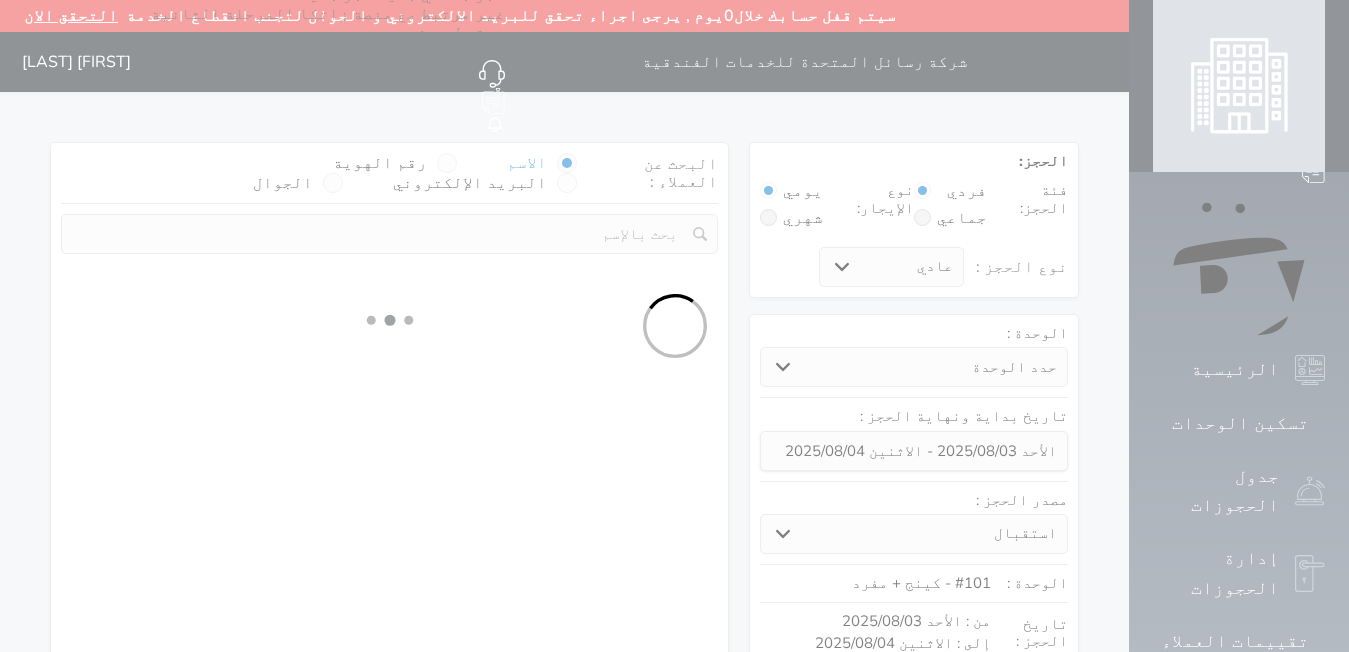 select 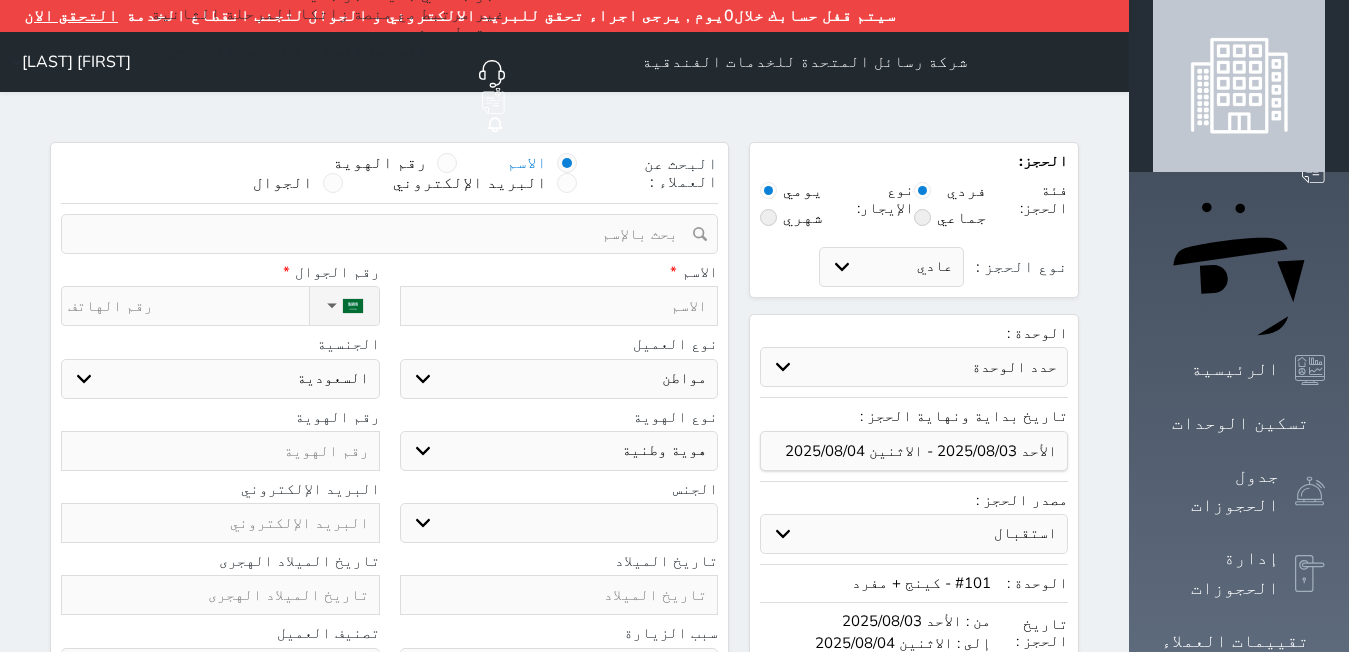 select 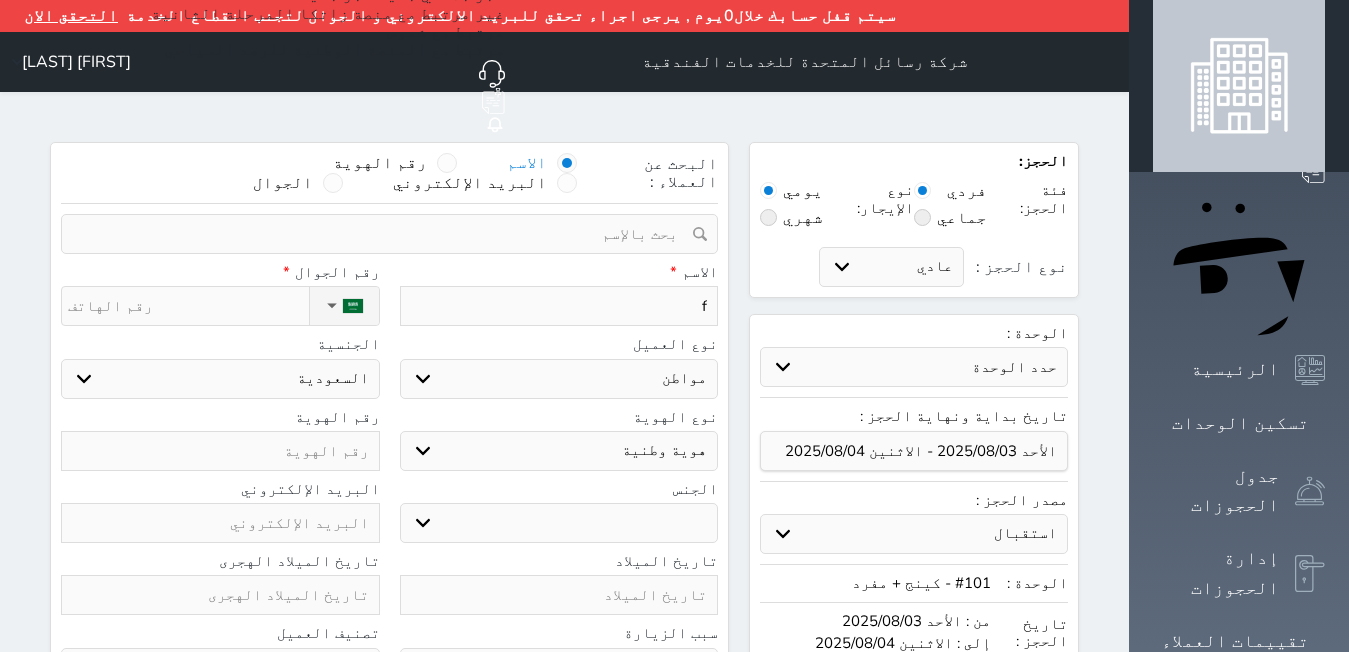type on "fk" 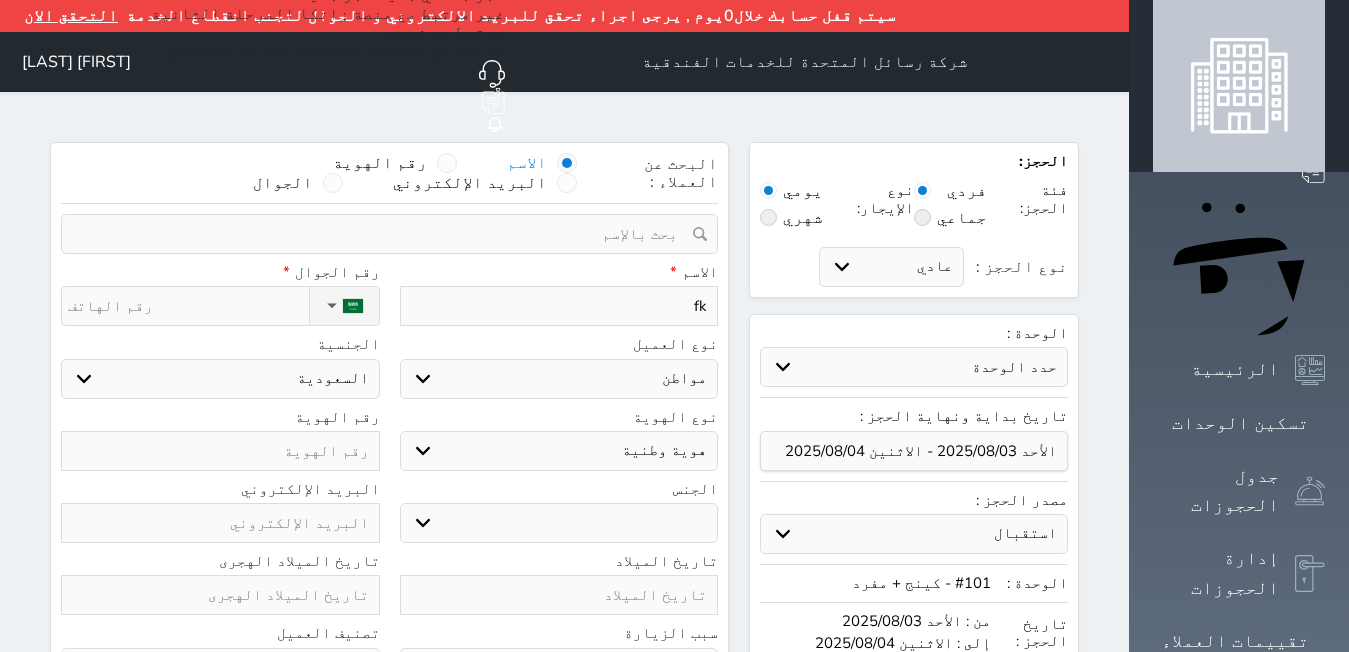 type on "[LAST]" 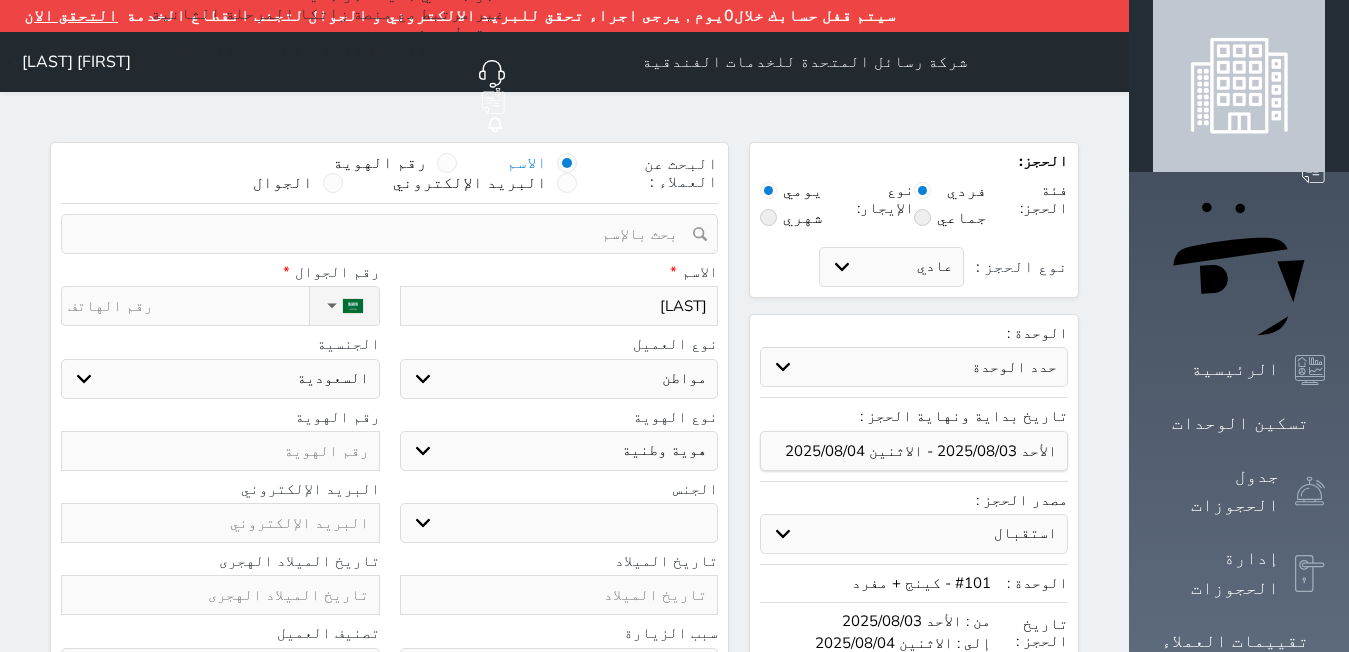 type on "fk" 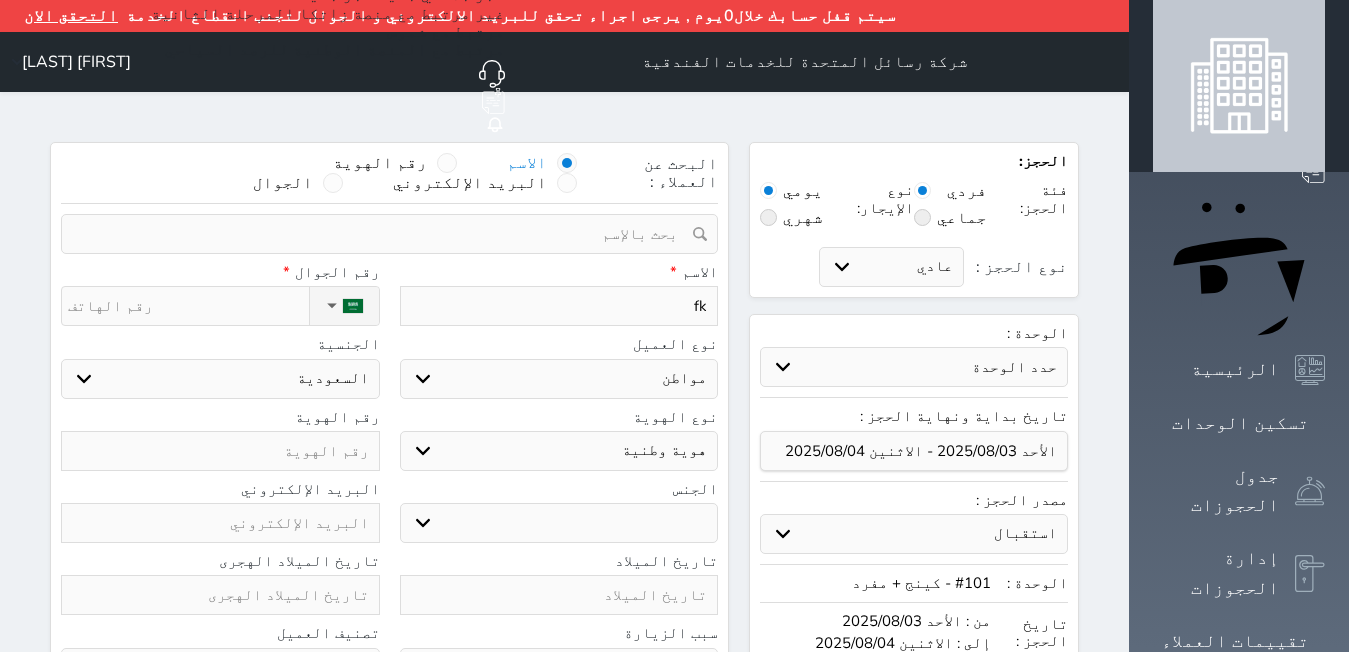 type on "fk]" 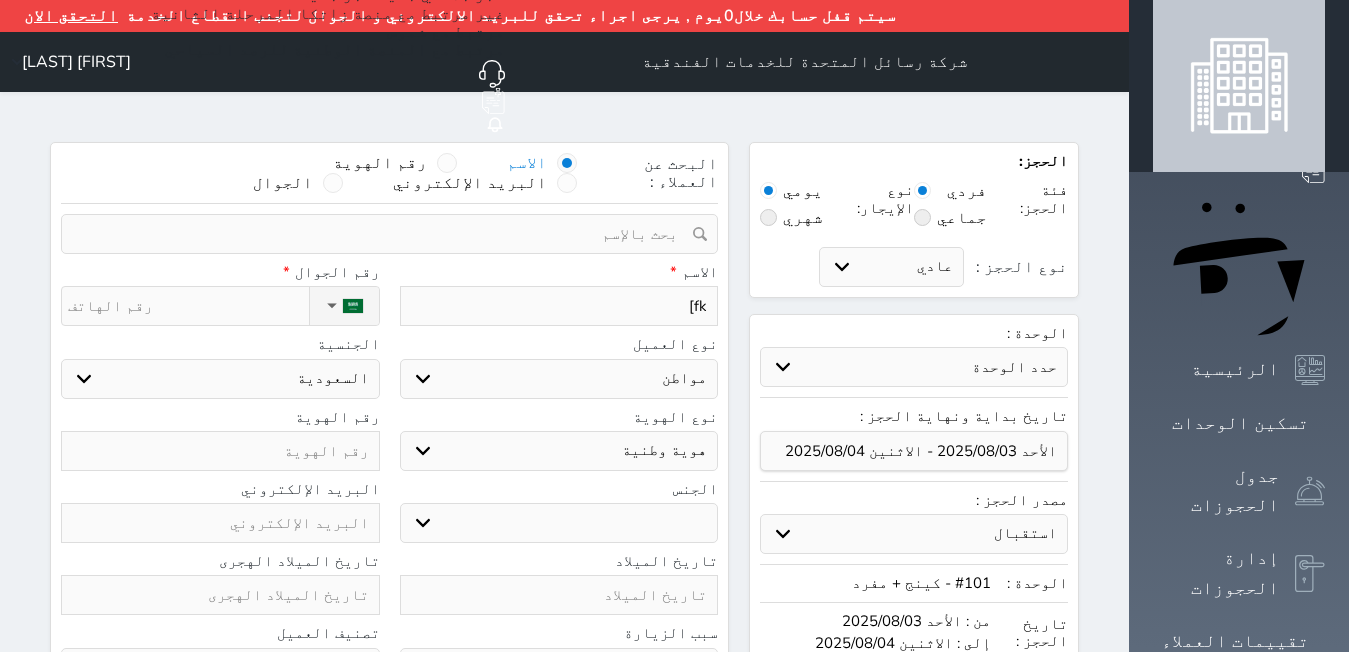 type on "fk]v" 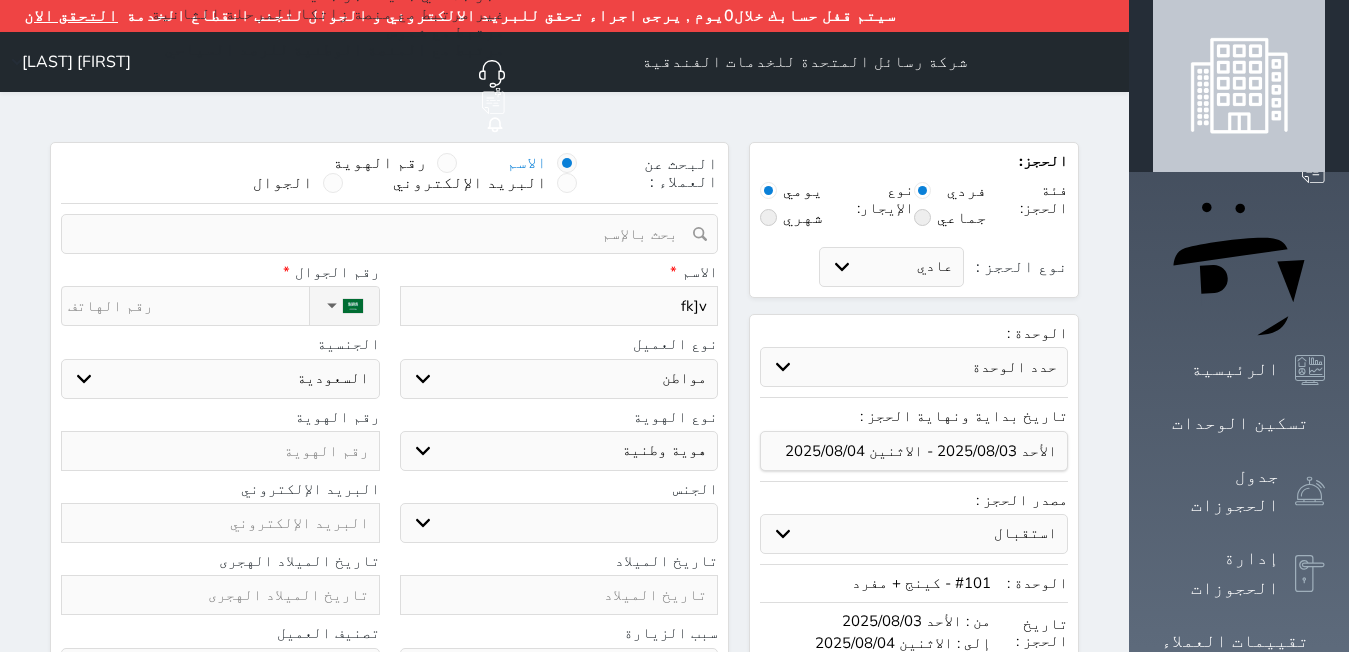 select 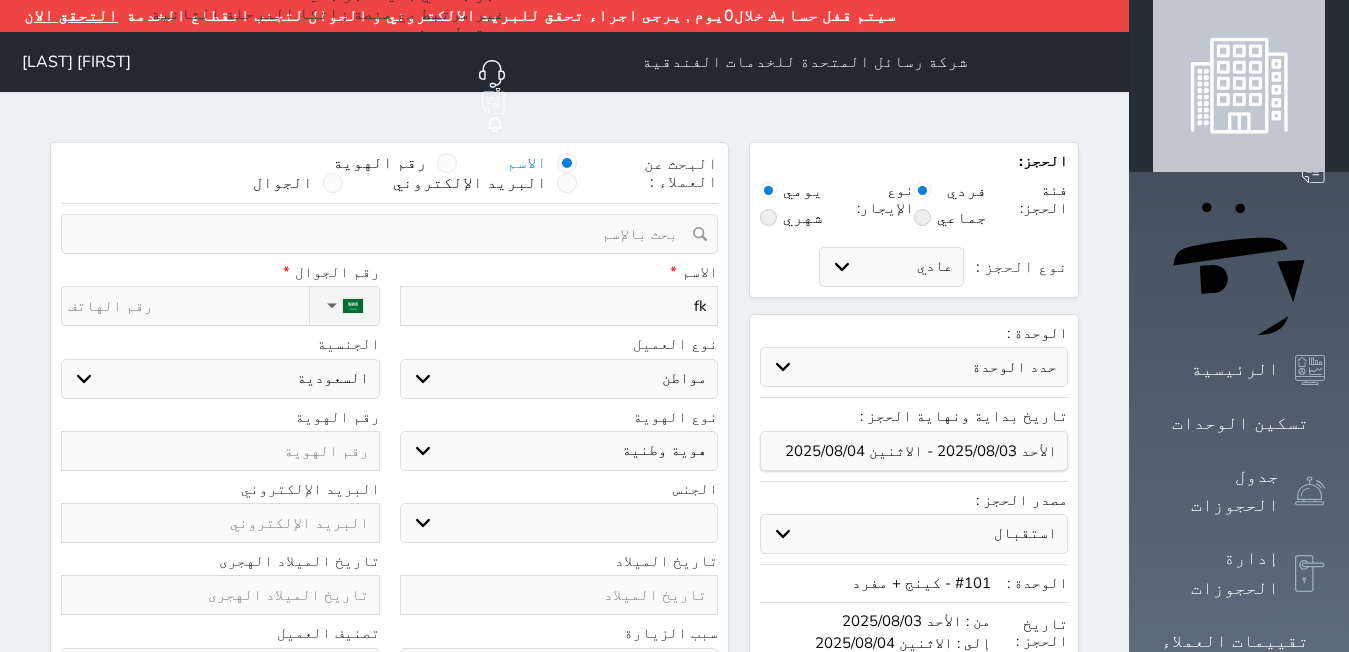 type on "f" 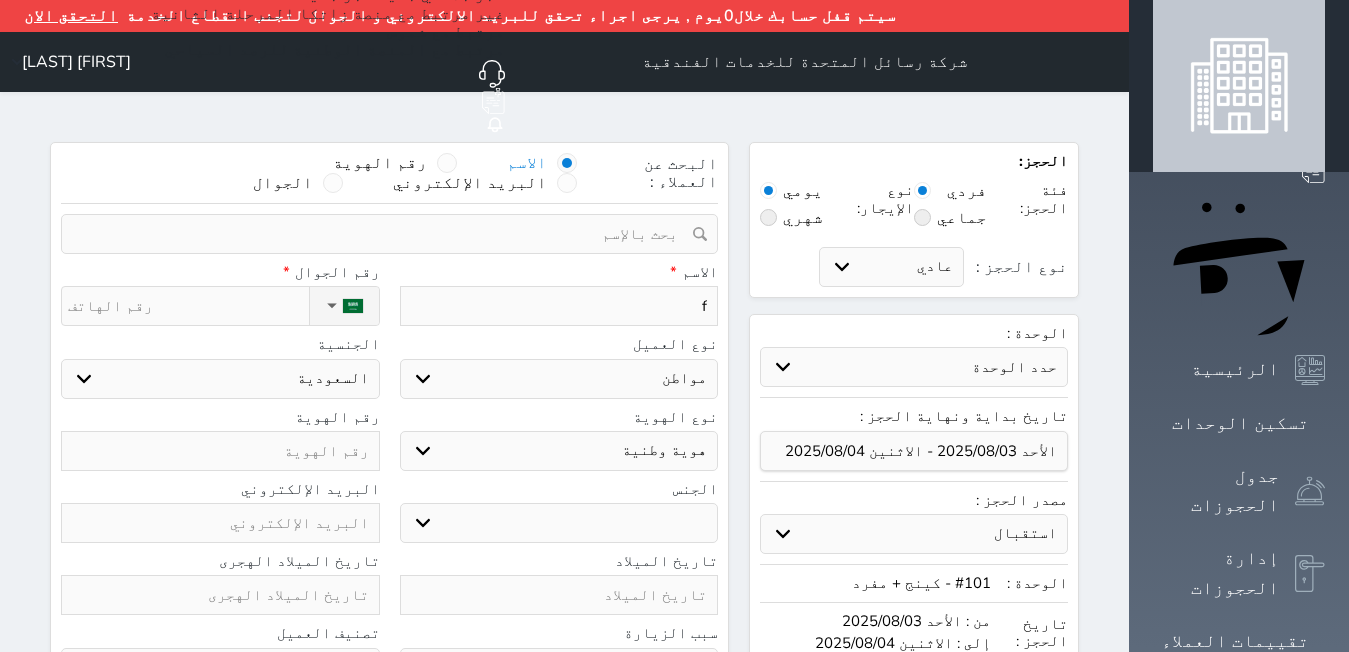 type 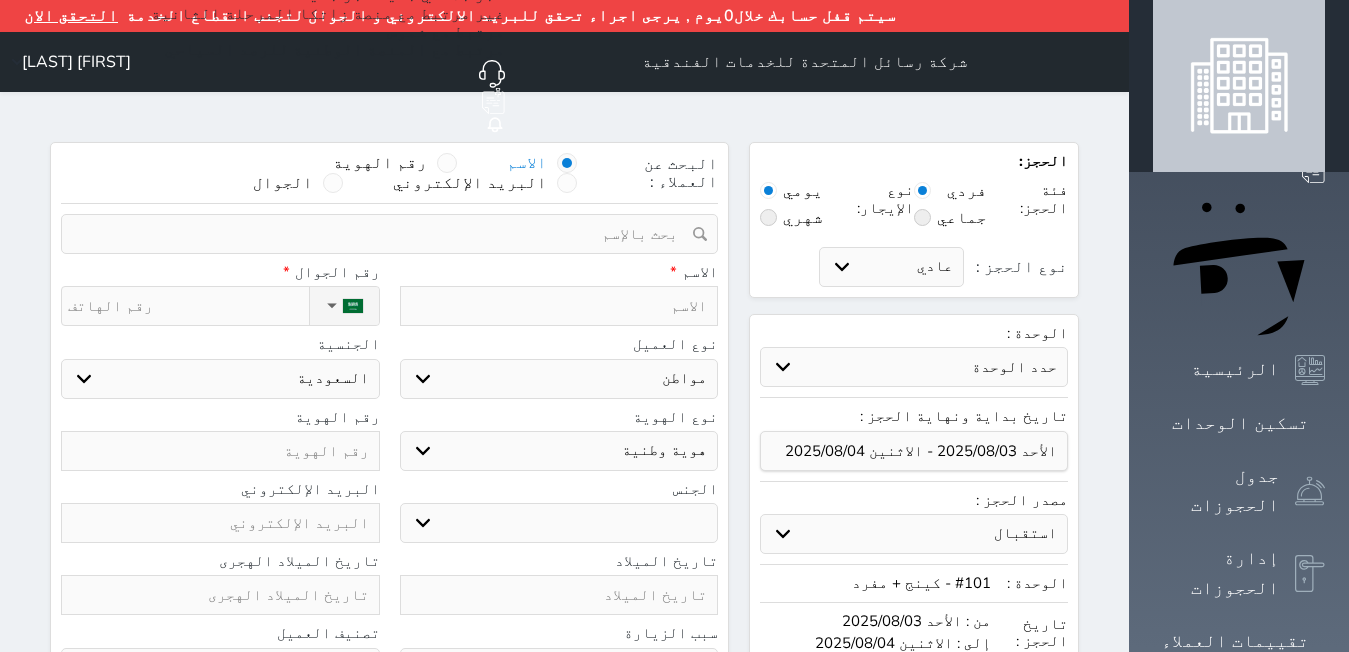 select 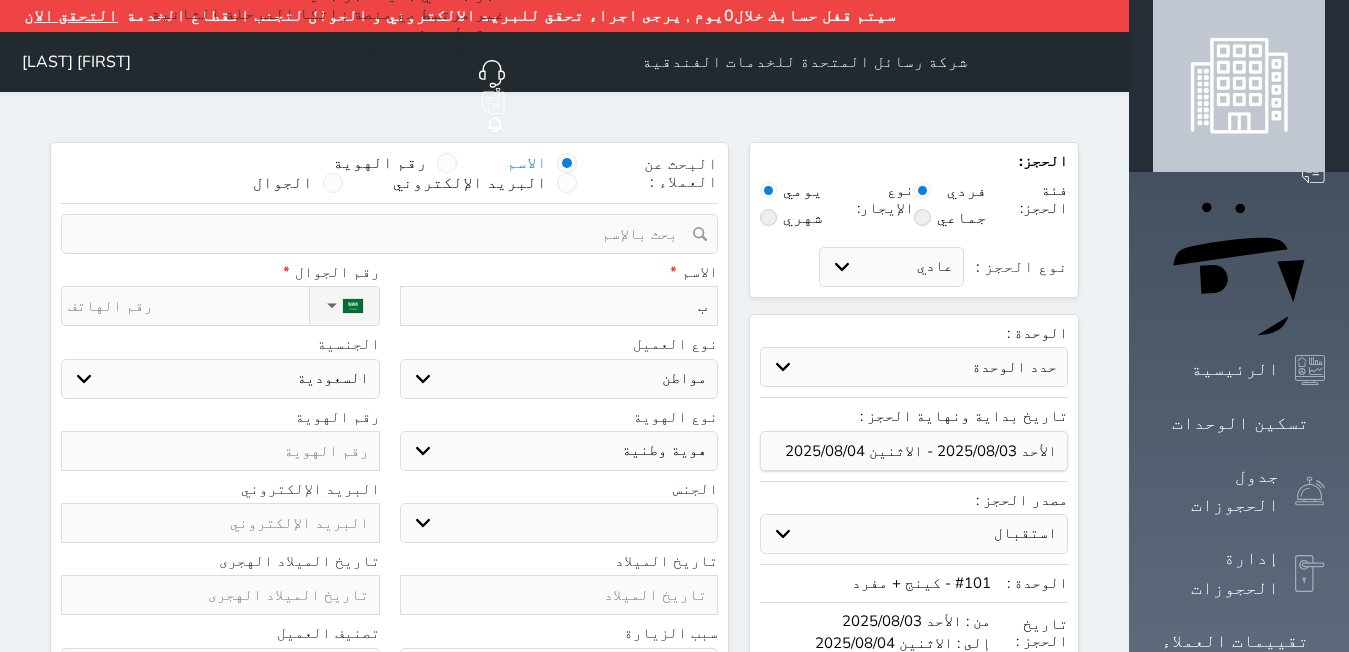type on "بن" 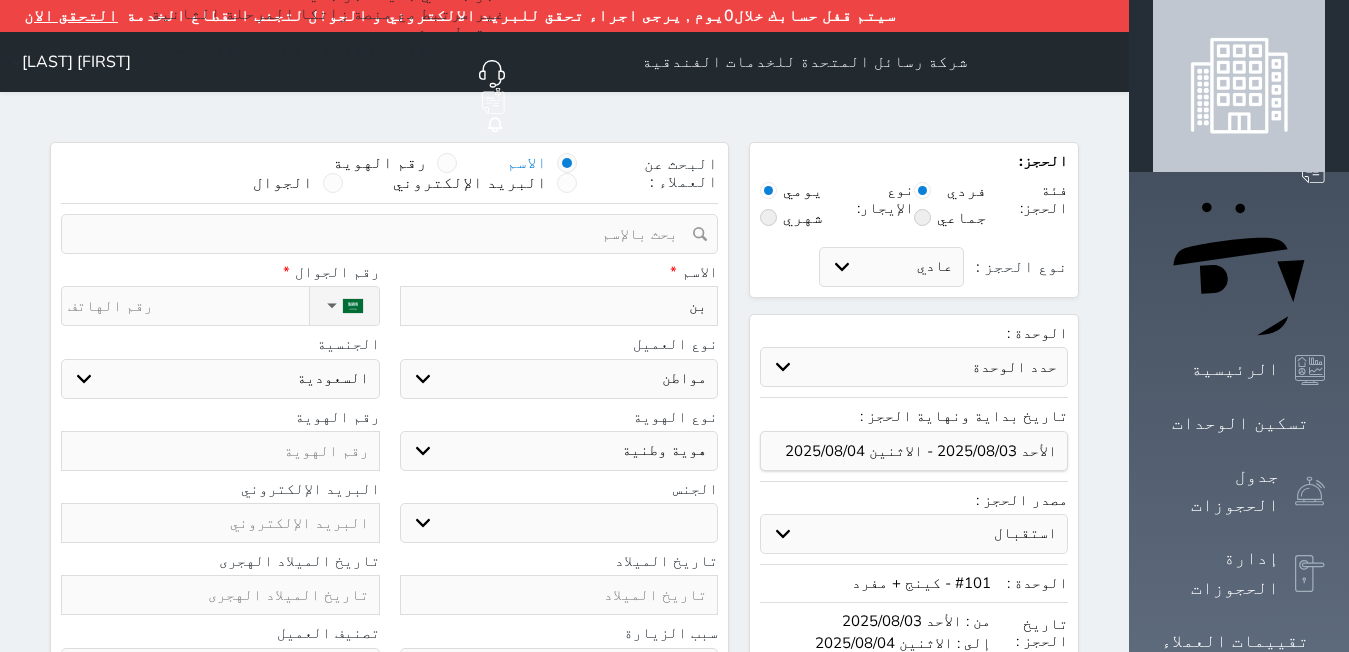 type on "بند" 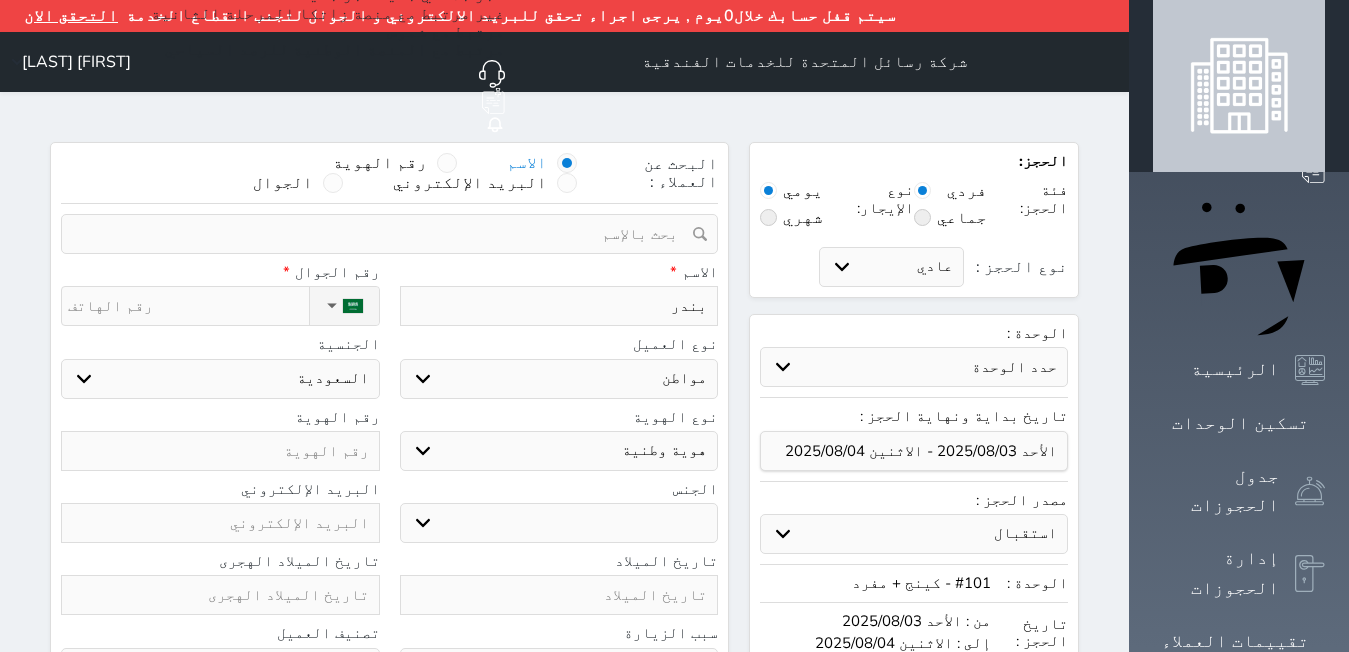 type on "[FIRST] [LAST]" 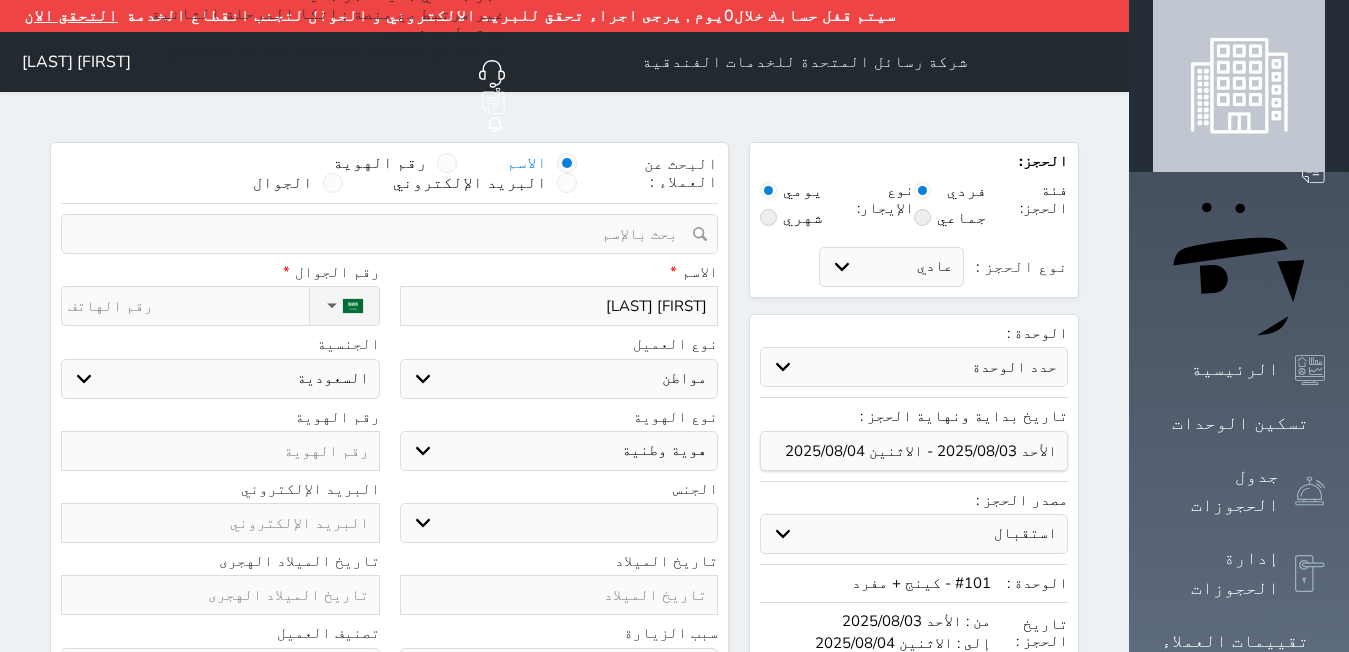 select 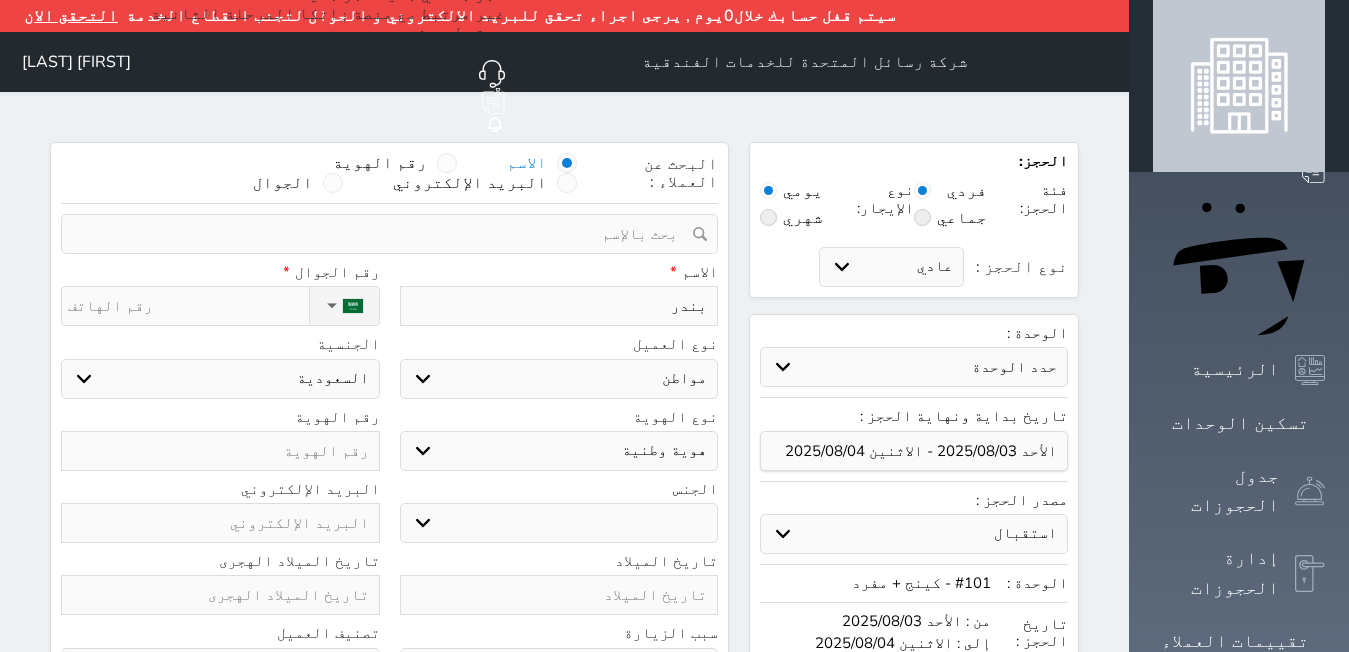 type on "بندر" 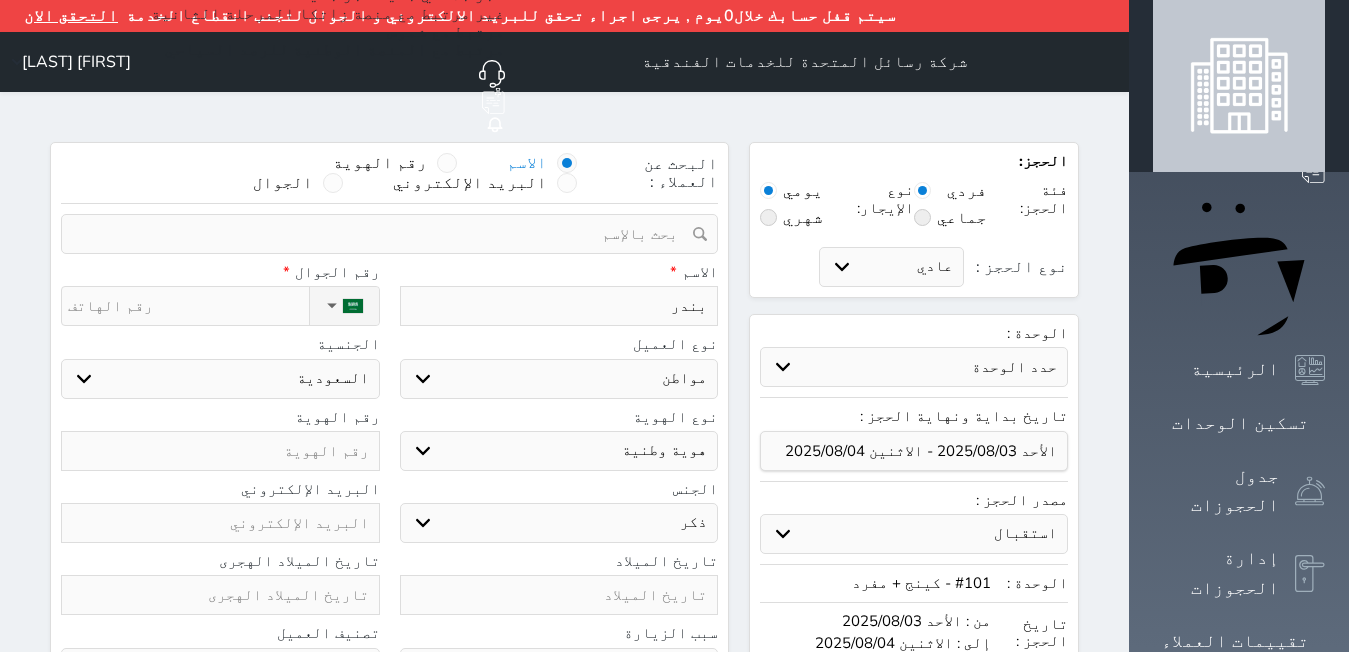 click on "ذكر   انثى" at bounding box center (559, 523) 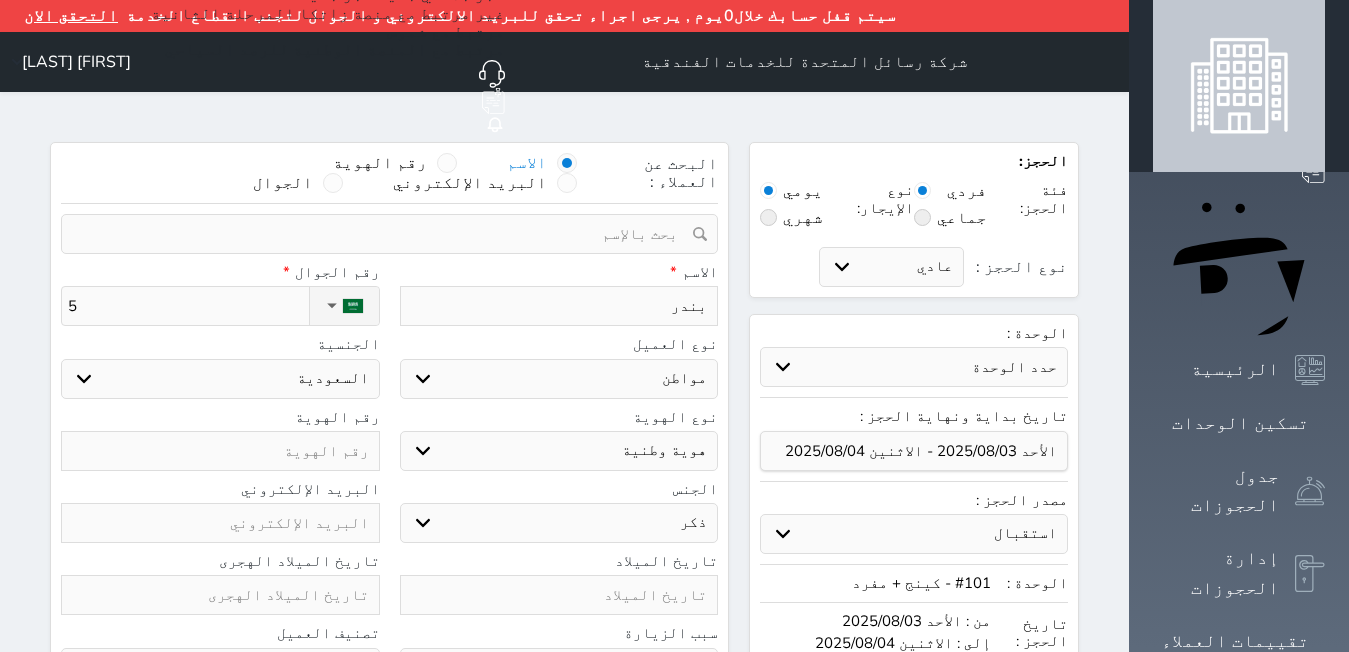 select 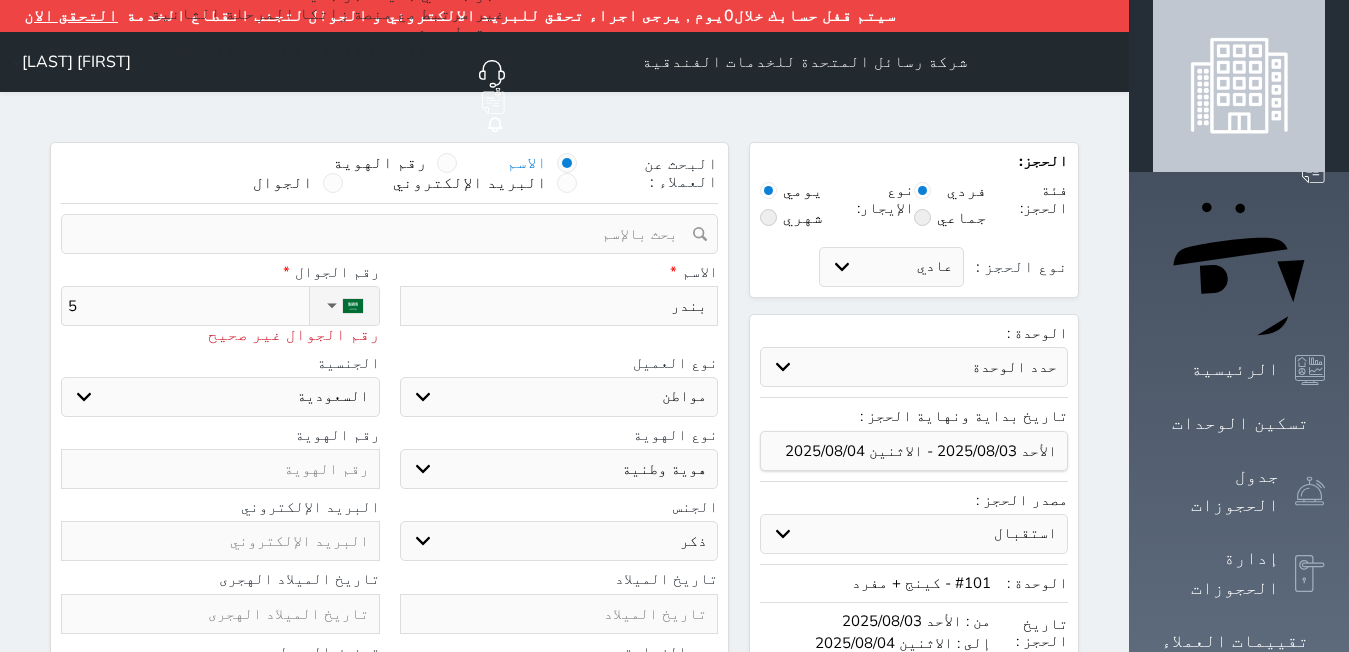 type on "50" 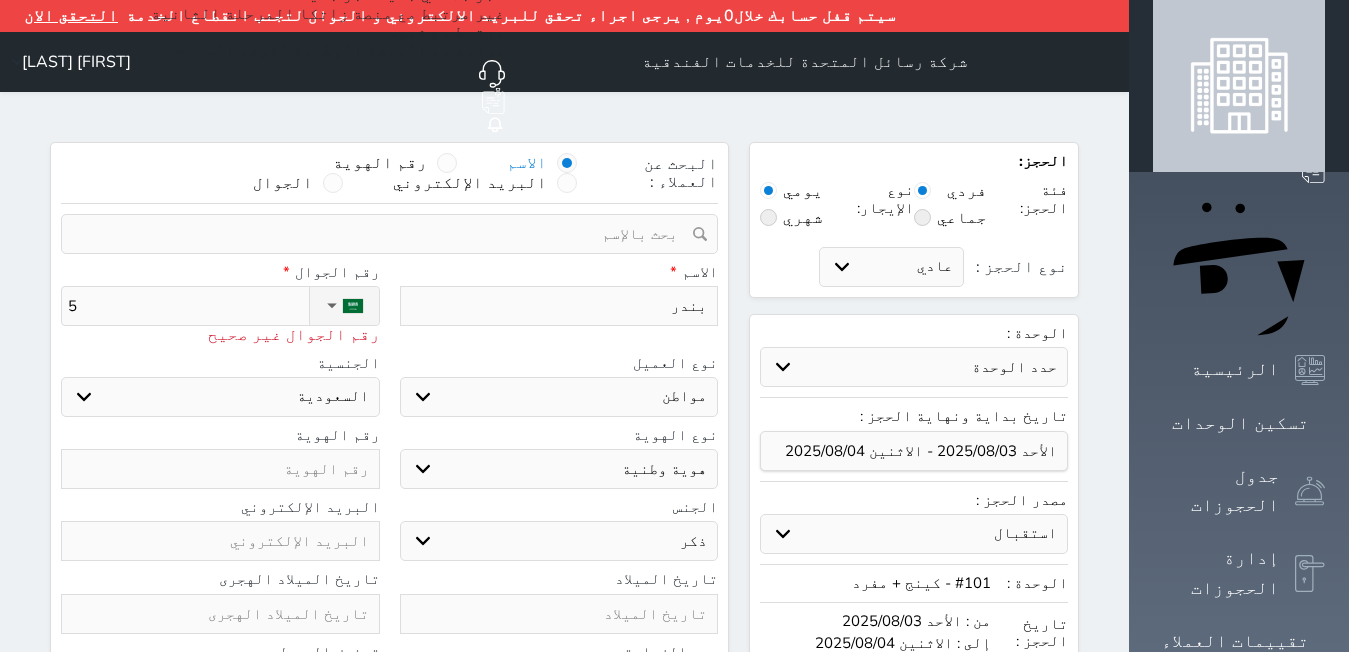 select 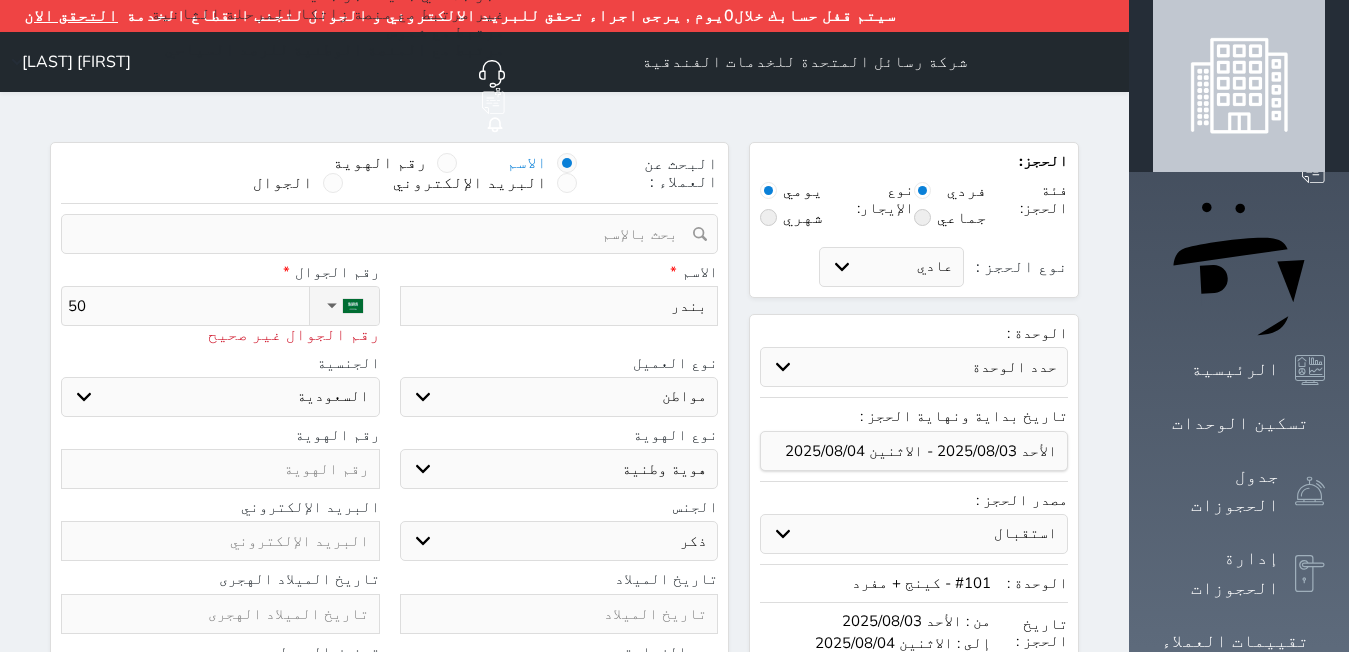 type on "501" 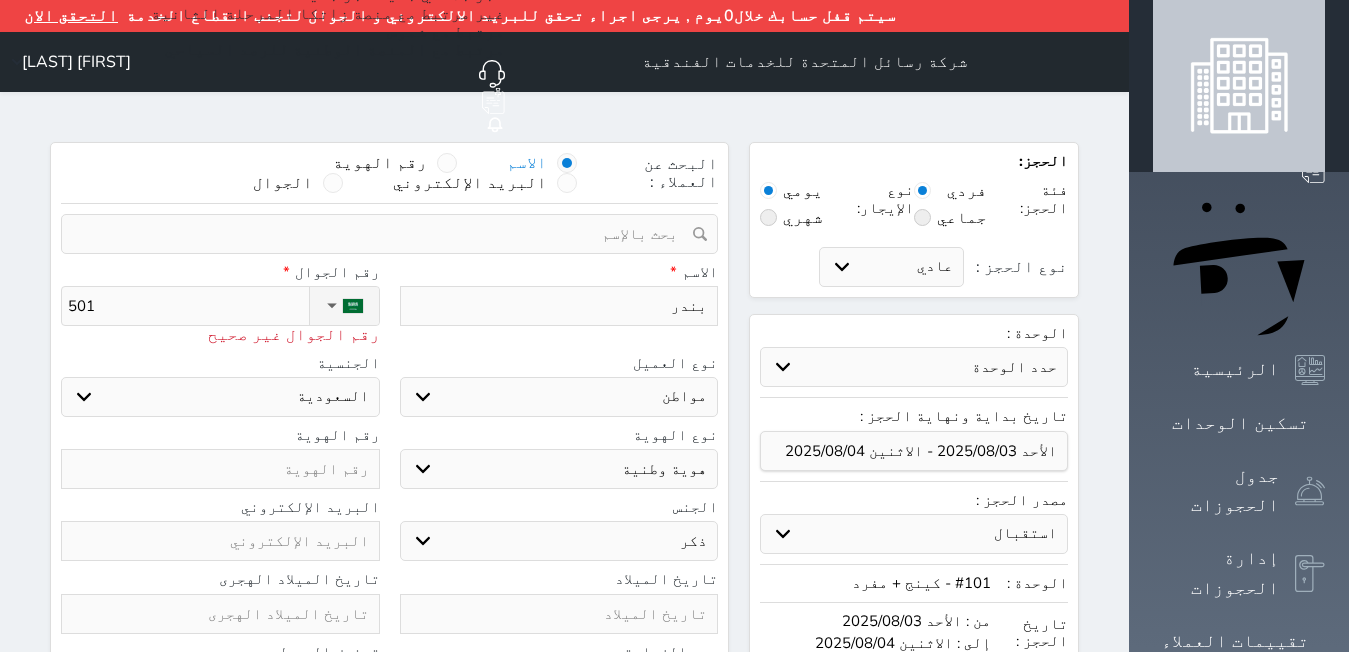 type on "5015" 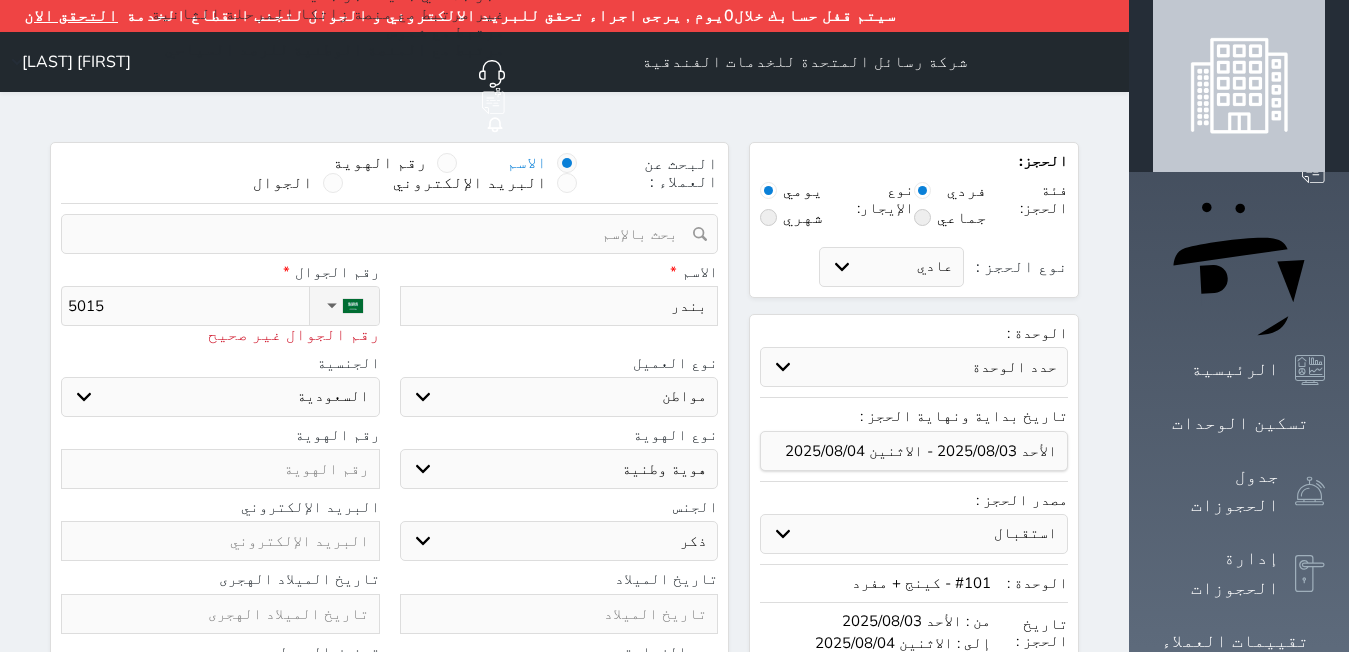 type on "[NUMBER]" 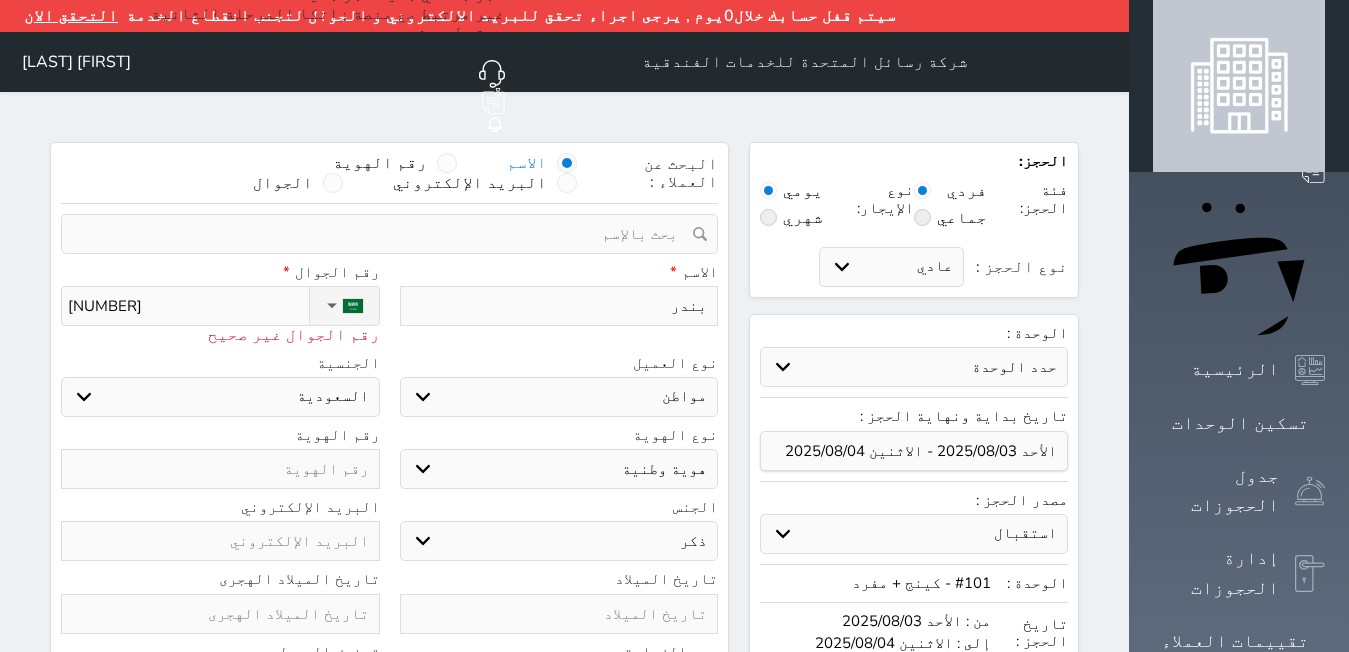 type on "[NUMBER]" 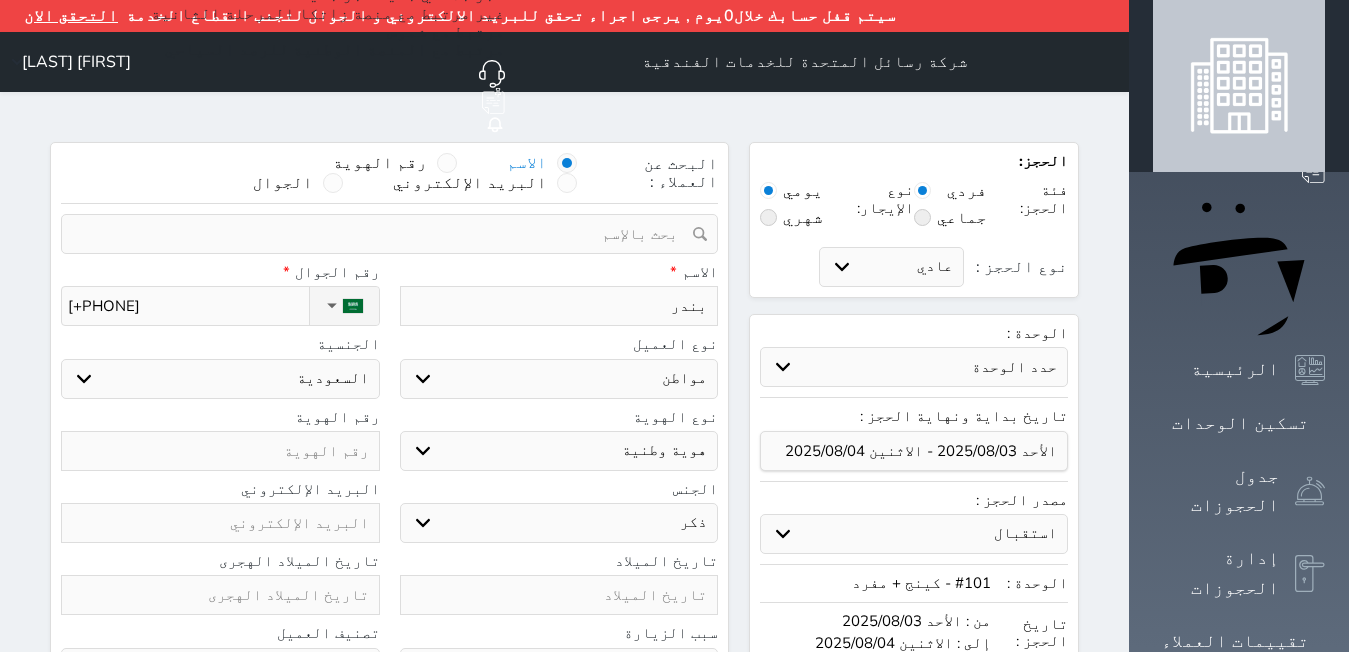 select 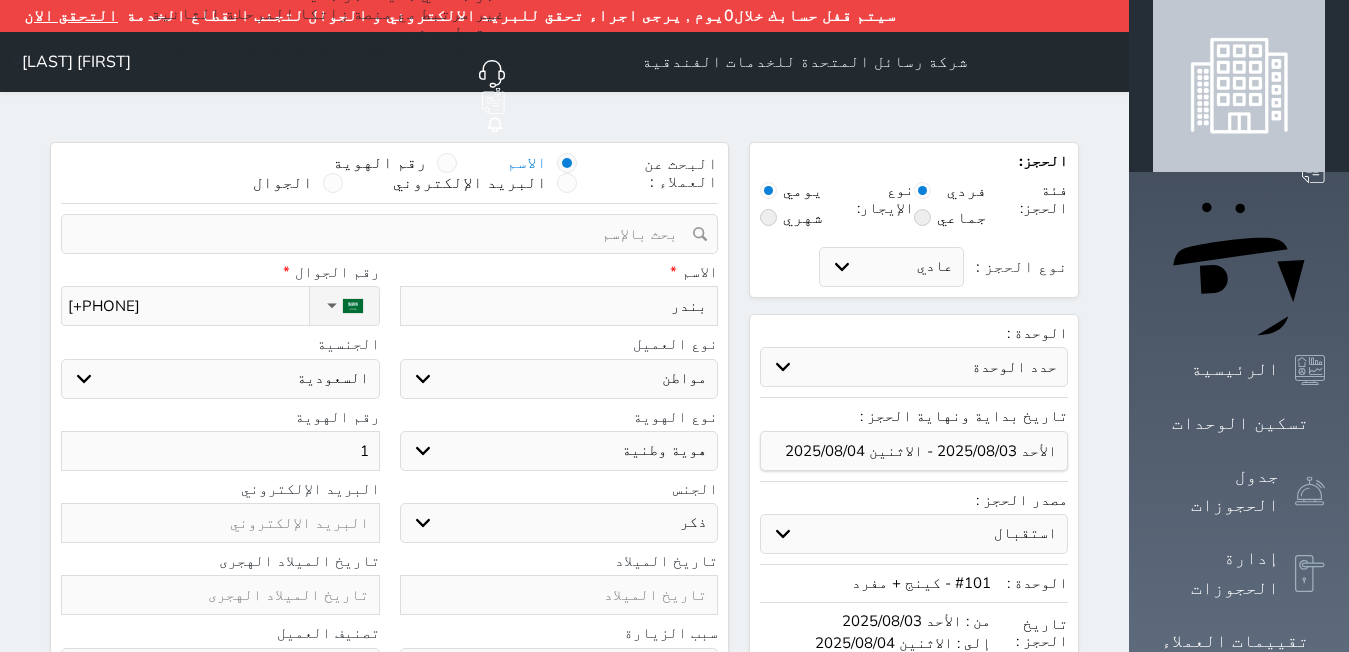 type on "10" 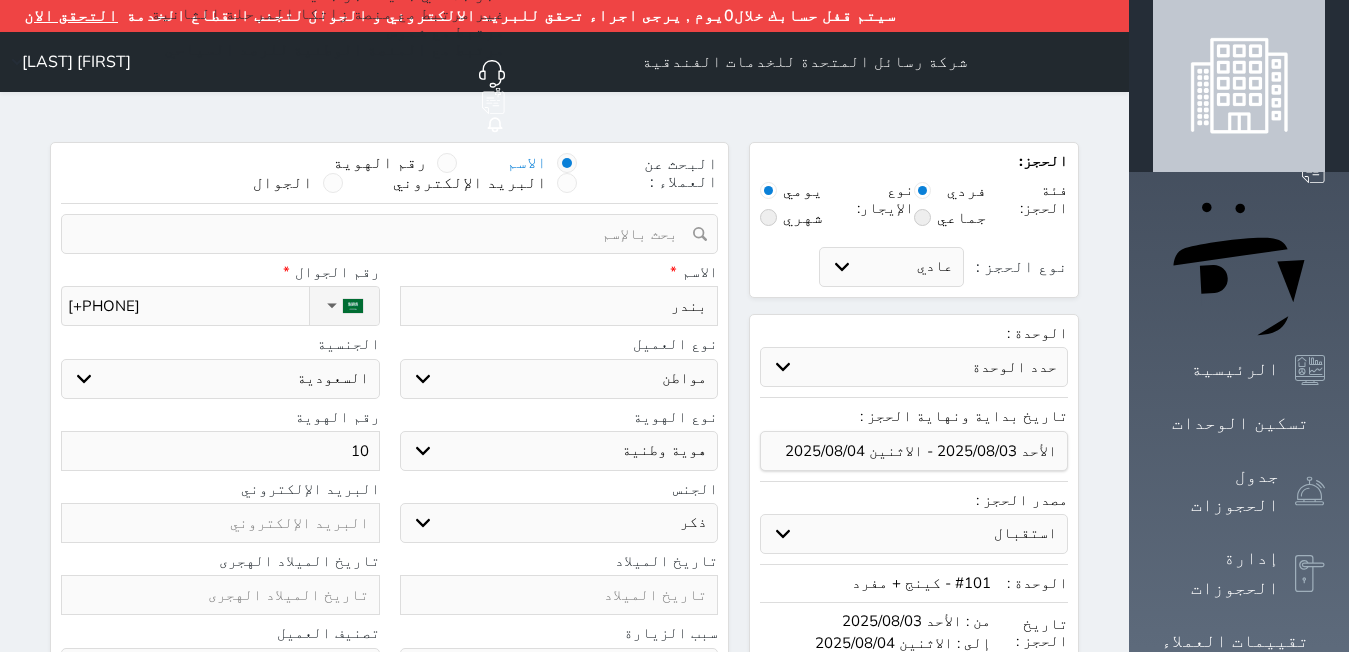 type on "103" 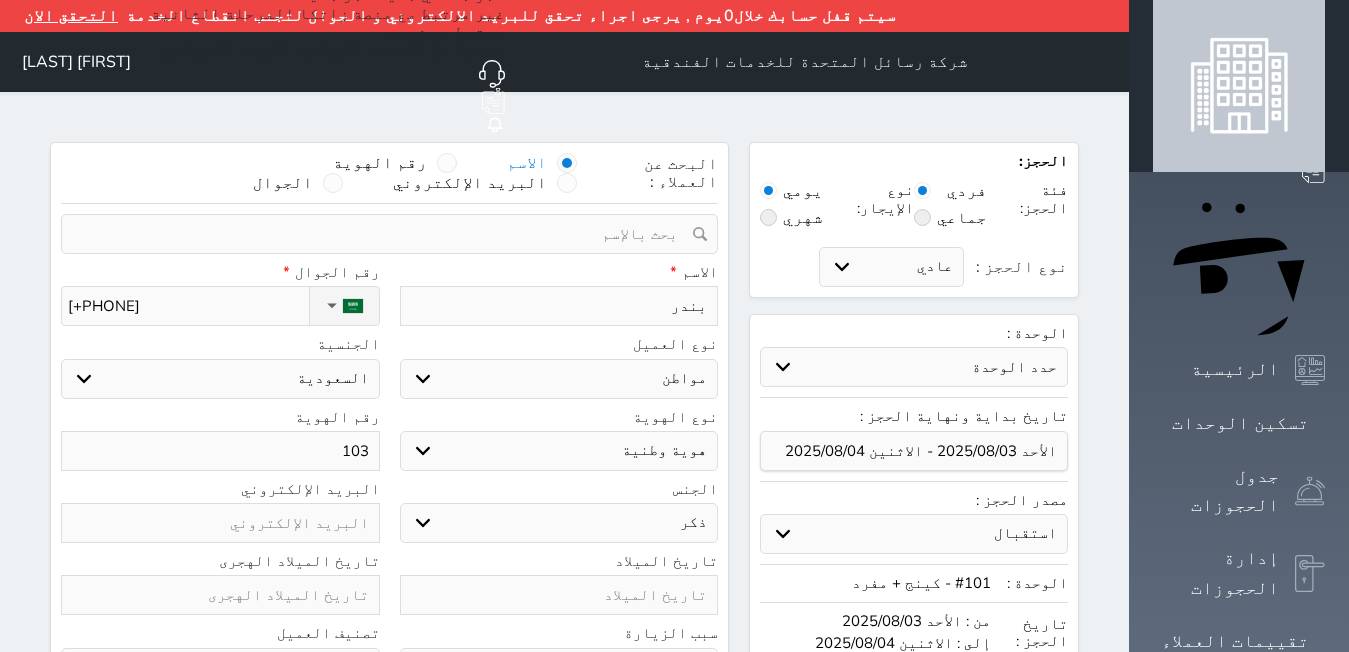 type on "1038" 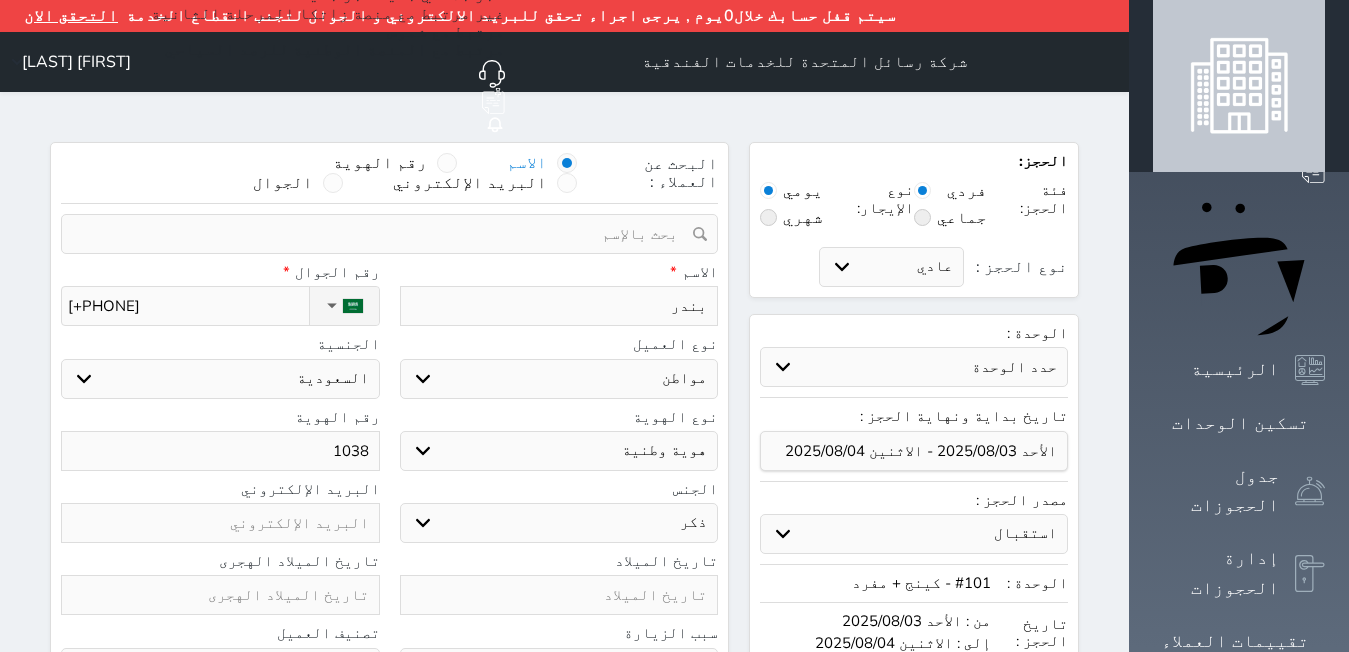 type on "10389" 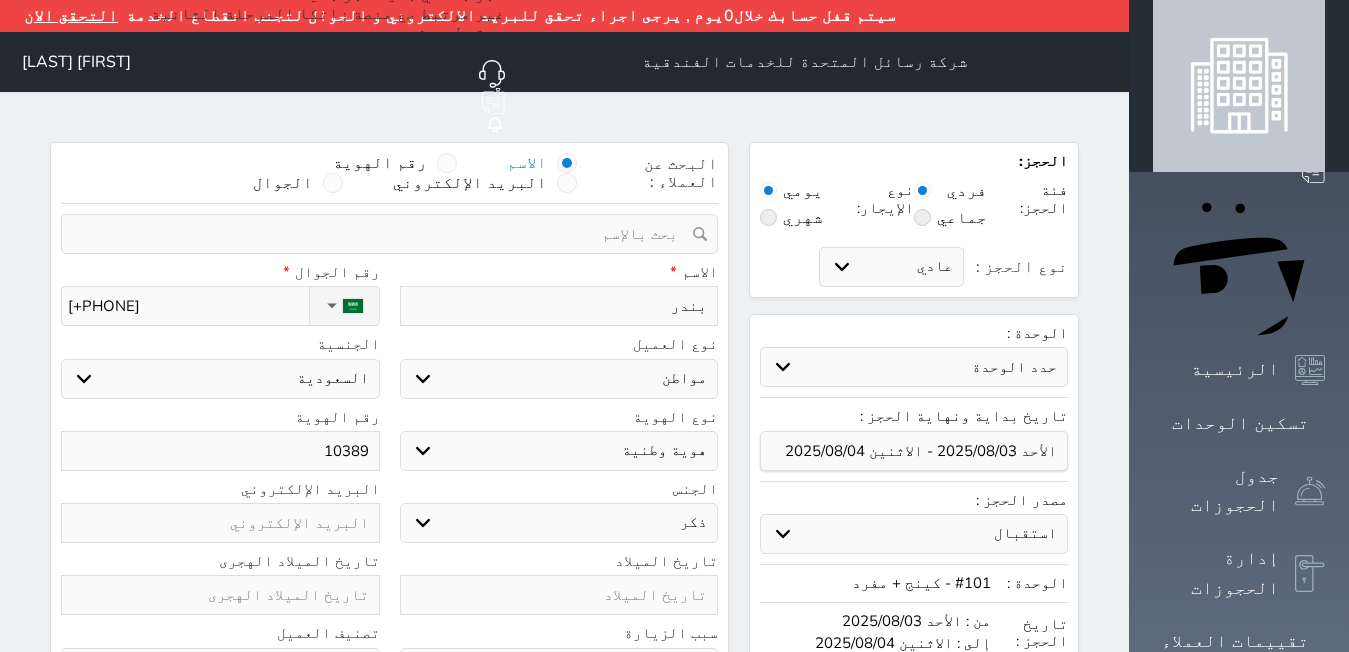 type on "[NUMBER]" 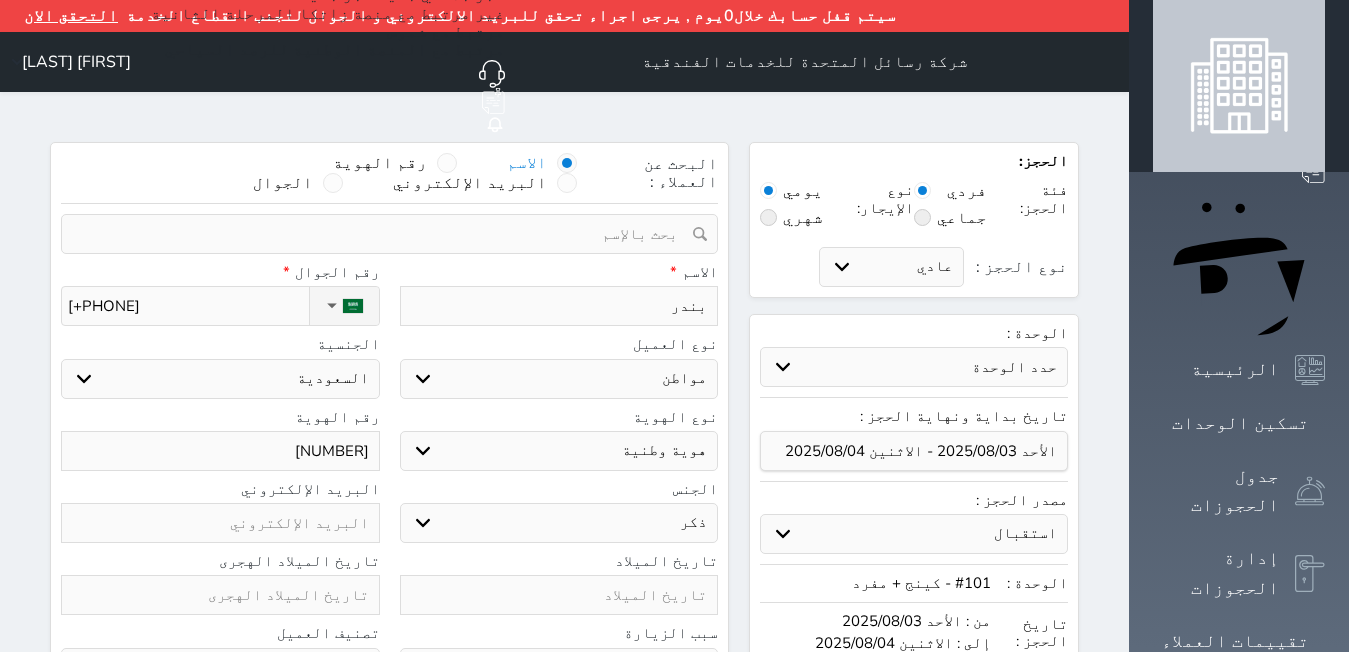type on "[NUMBER]" 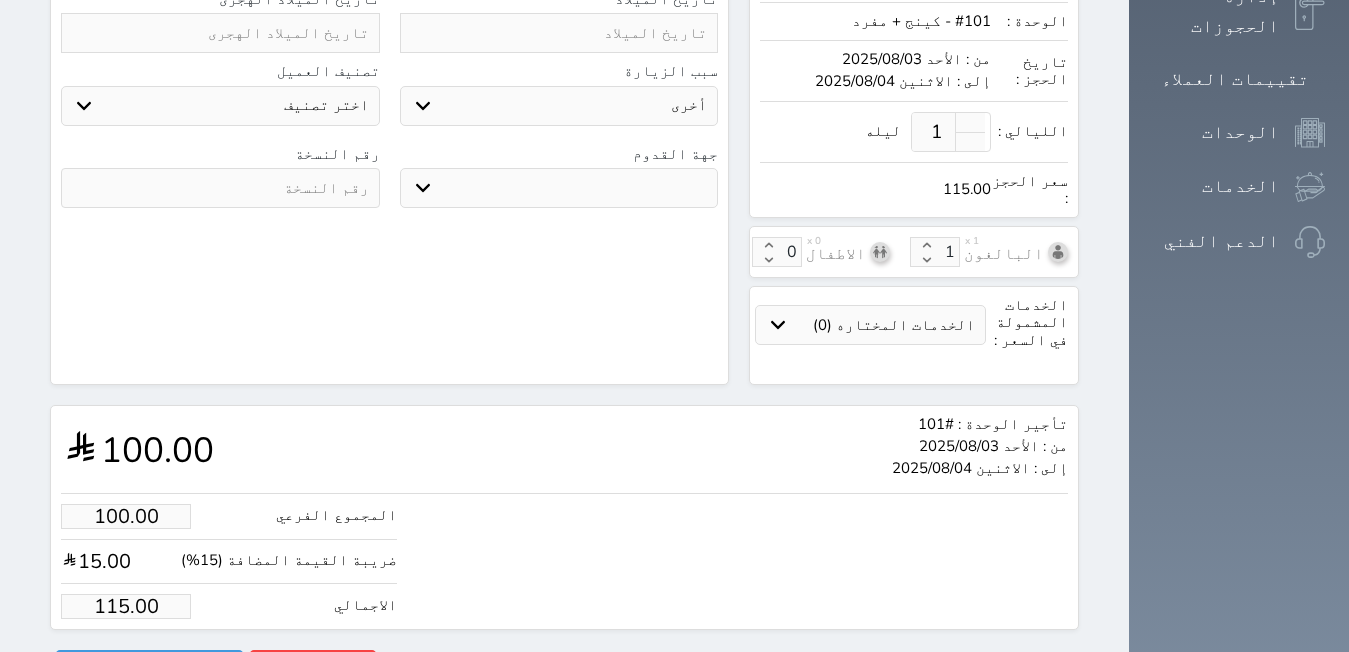 scroll, scrollTop: 563, scrollLeft: 0, axis: vertical 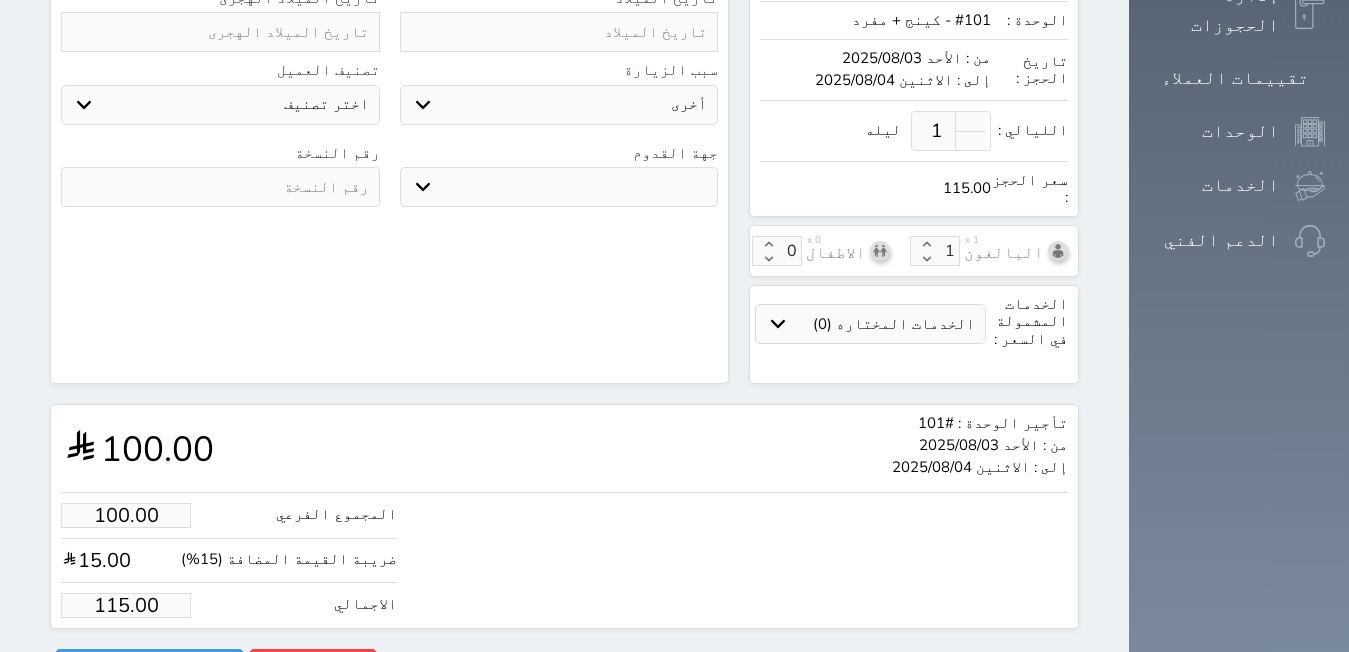 type on "[NUMBER]" 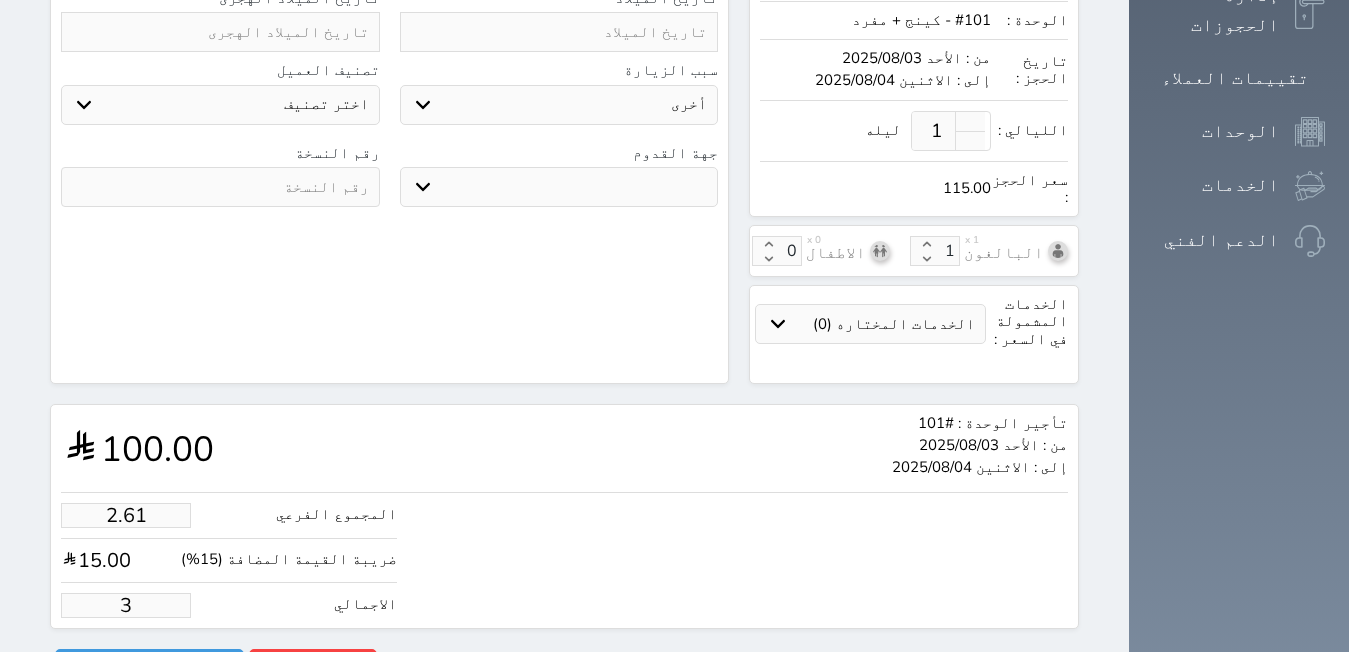 type on "30" 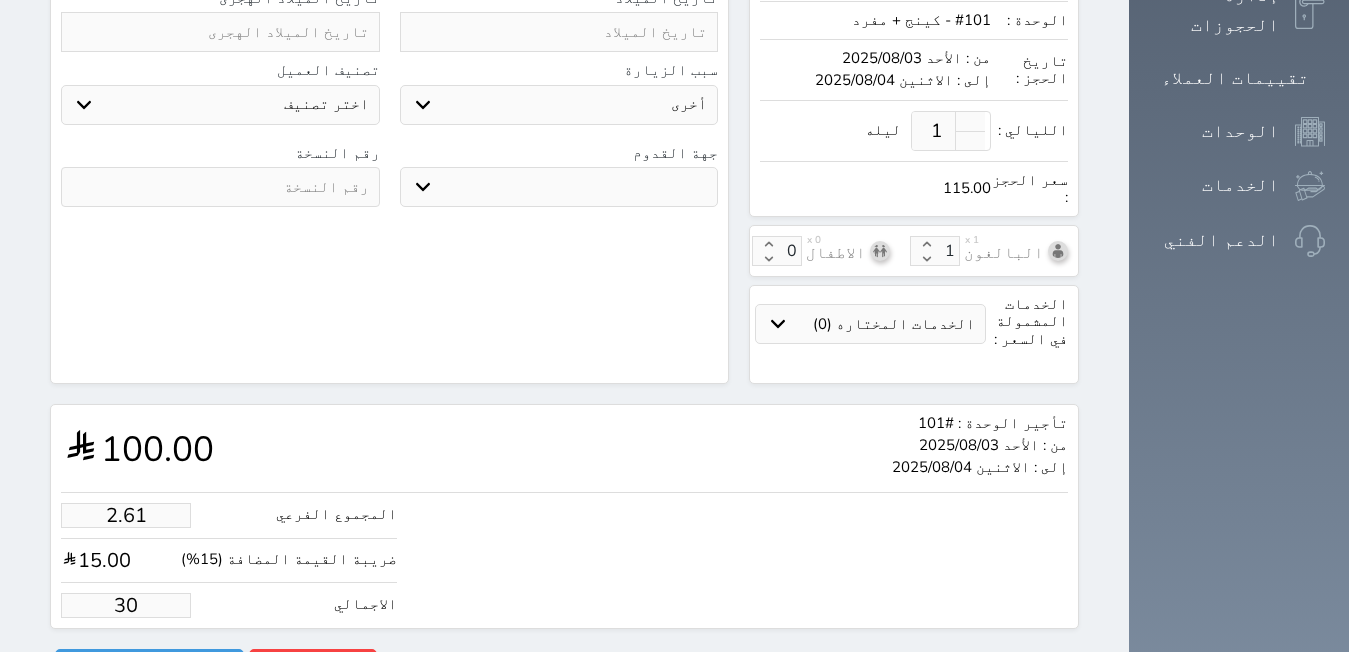 type on "26.09" 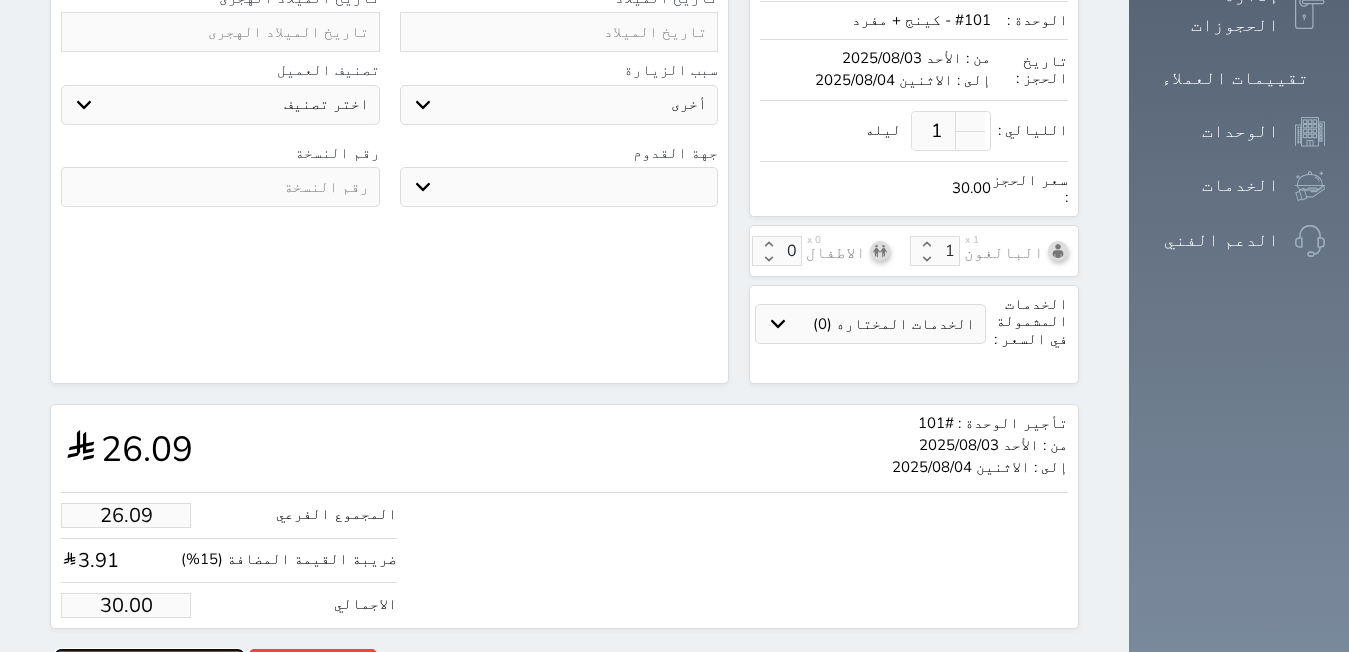 click on "حجز" at bounding box center [149, 666] 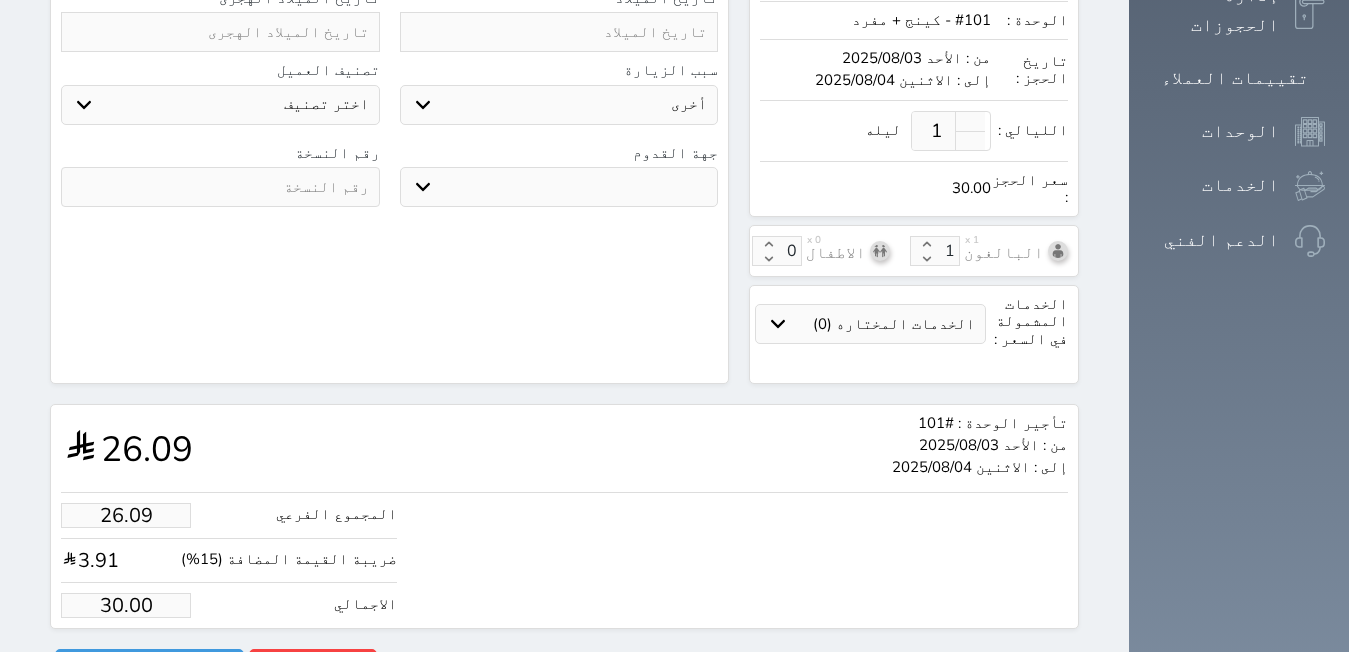 scroll, scrollTop: 284, scrollLeft: 0, axis: vertical 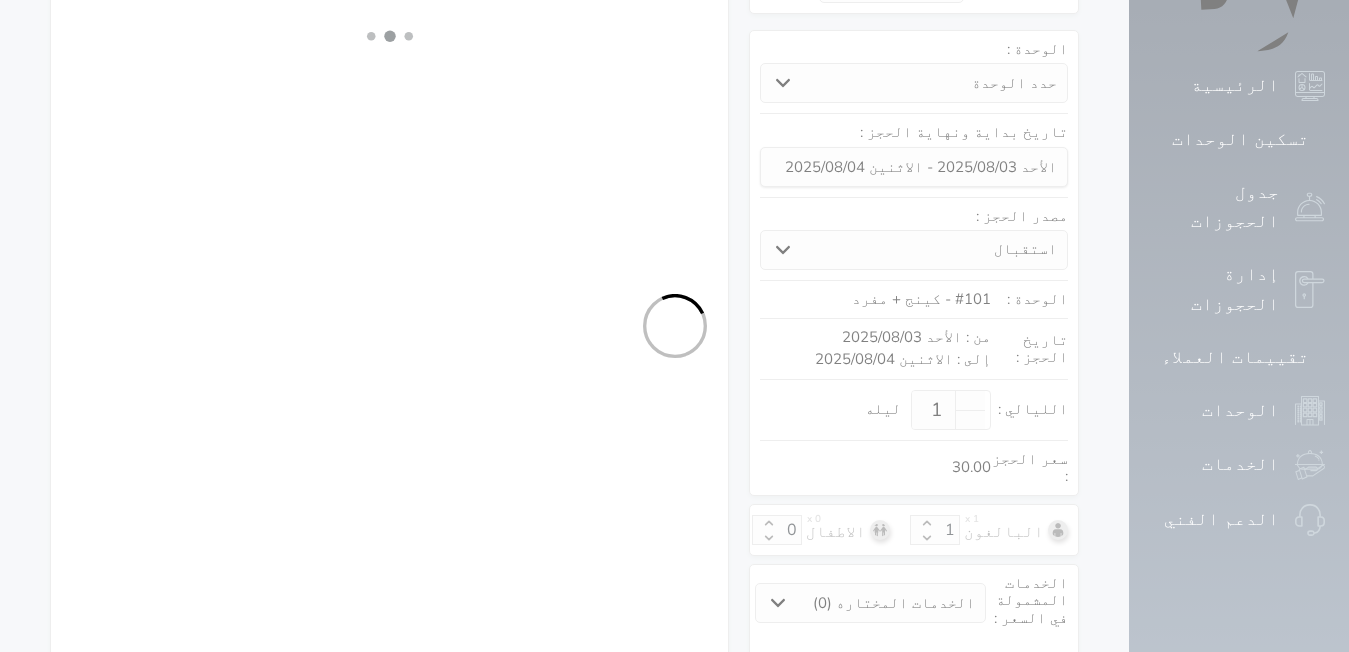 select on "1" 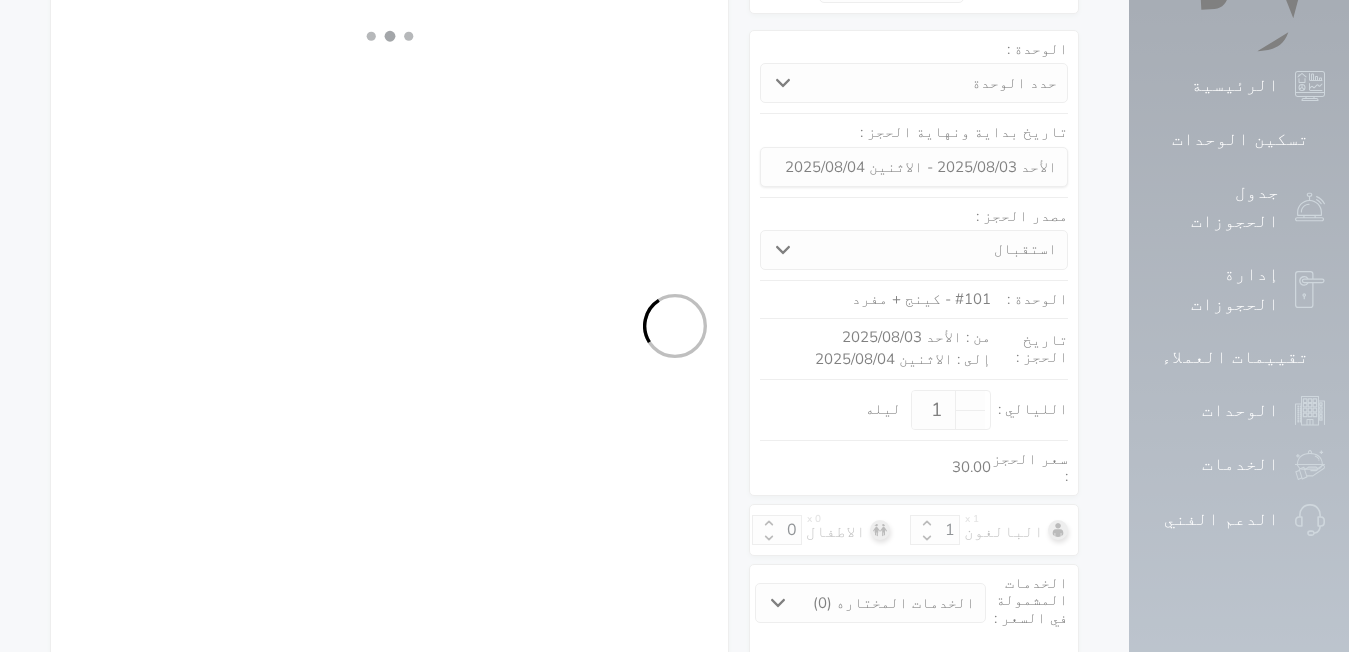 select on "113" 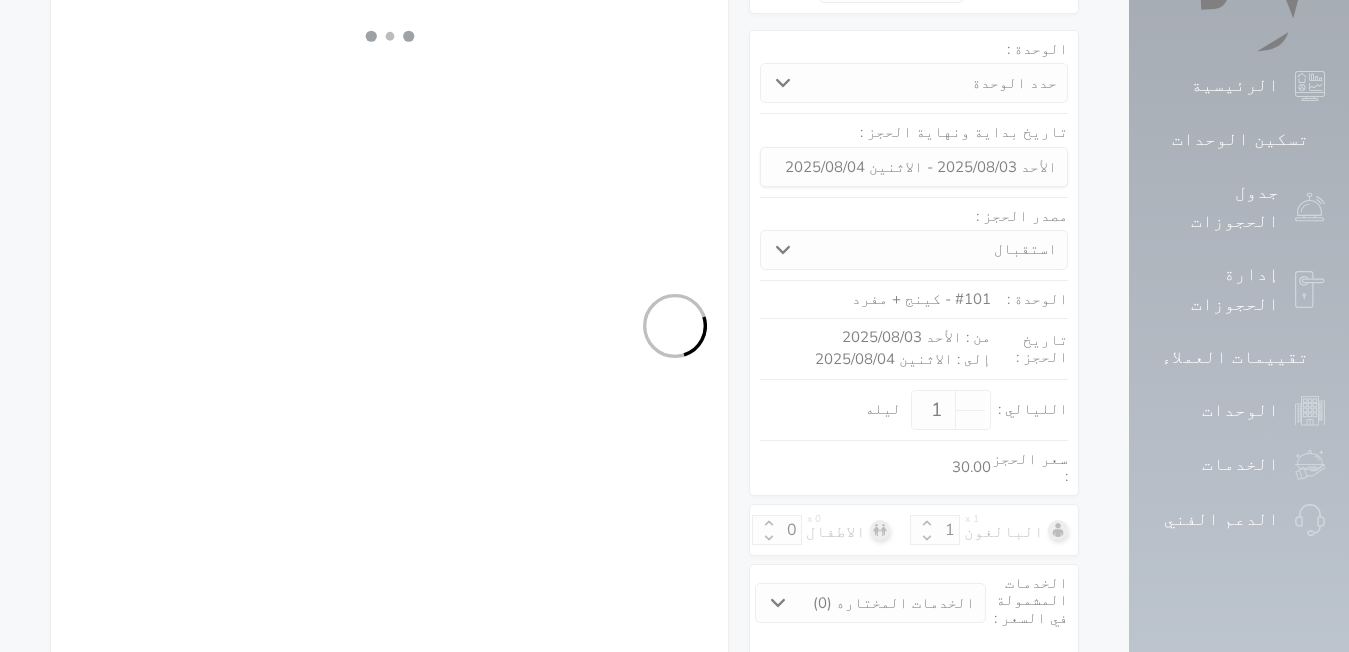 select on "1" 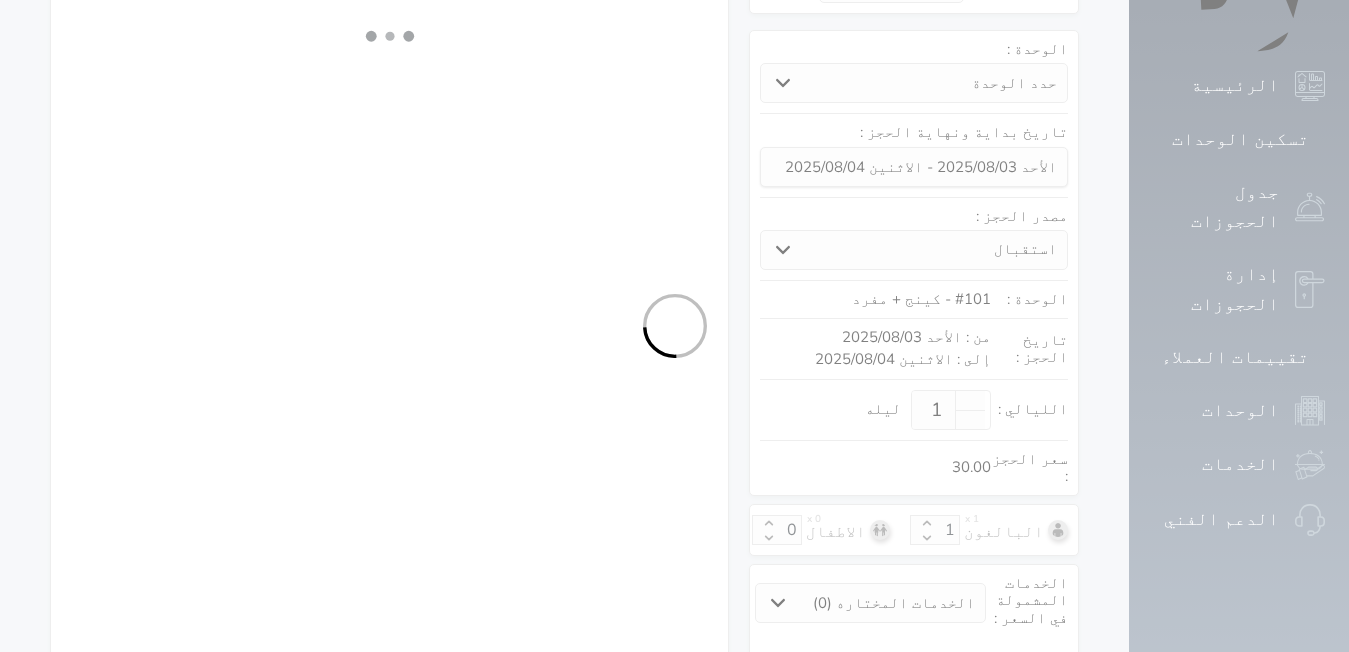 select on "7" 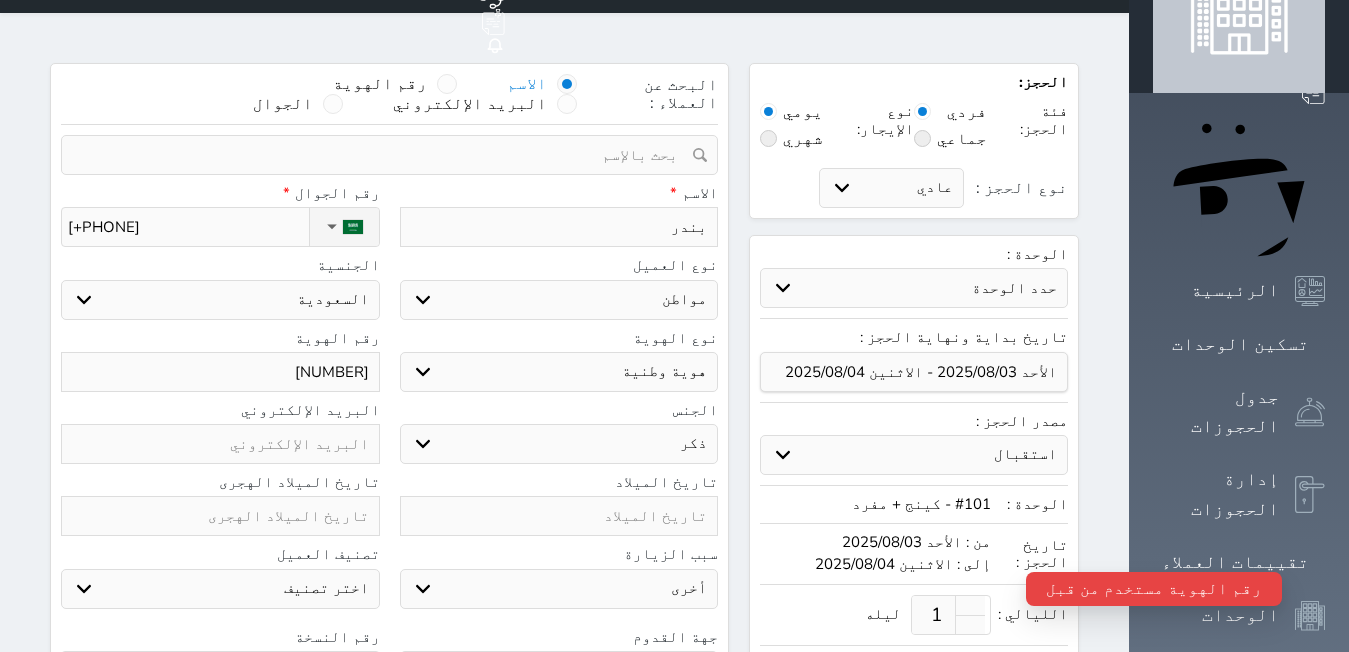 scroll, scrollTop: 0, scrollLeft: 0, axis: both 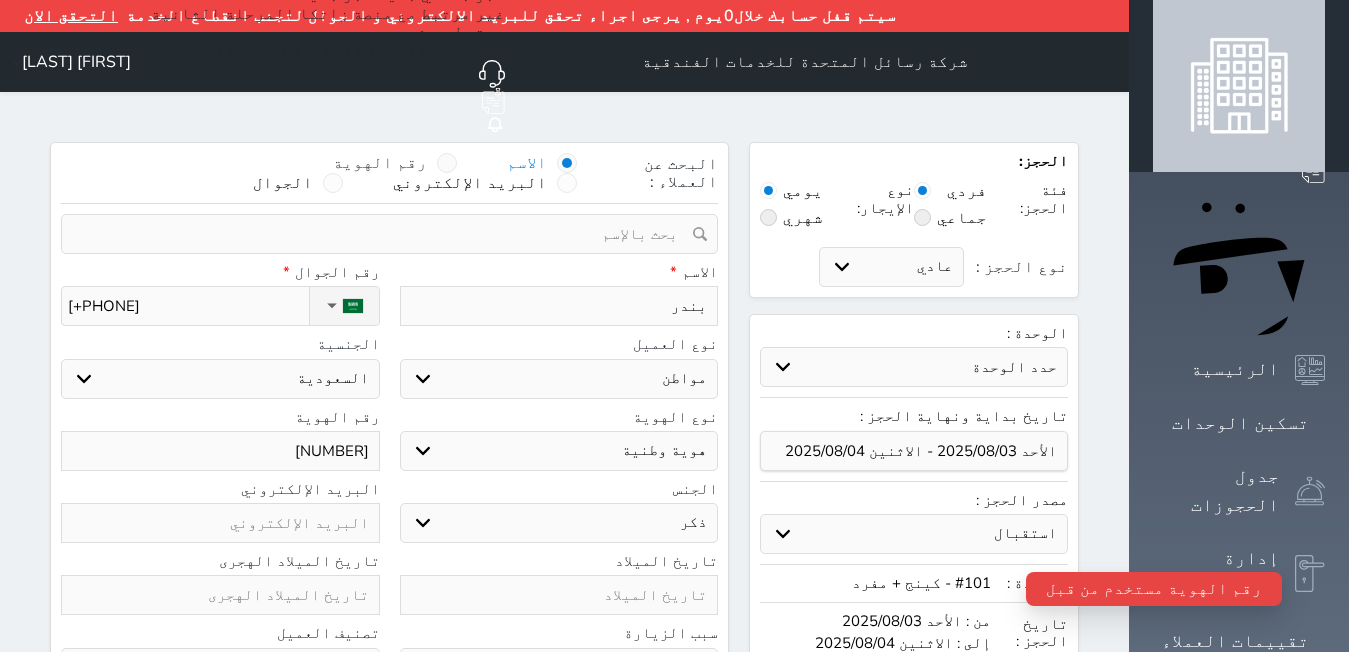 click at bounding box center (447, 163) 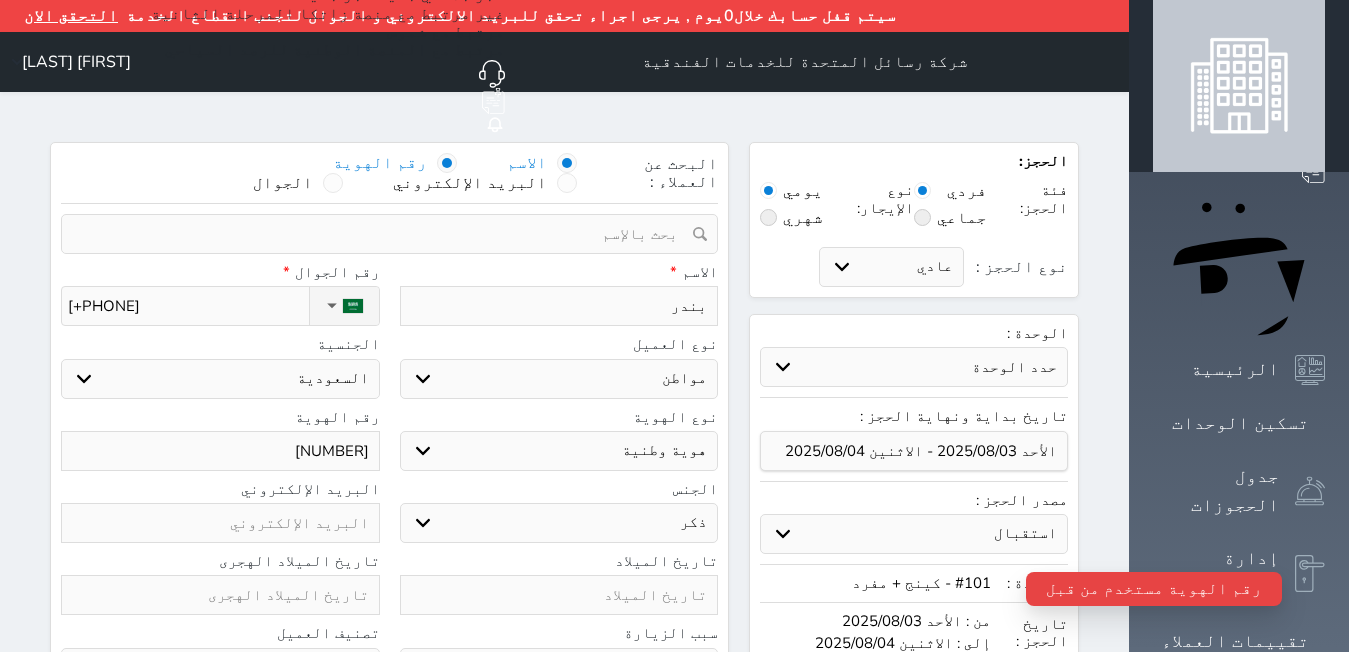 select 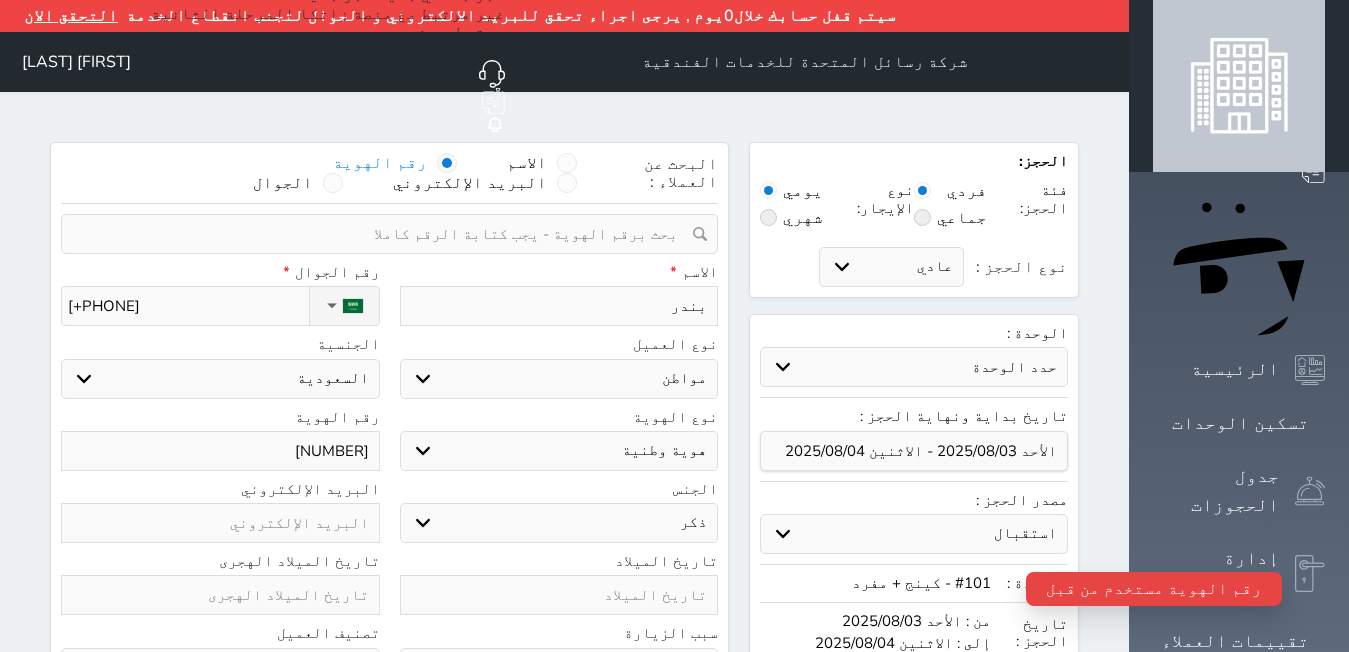 click at bounding box center [382, 234] 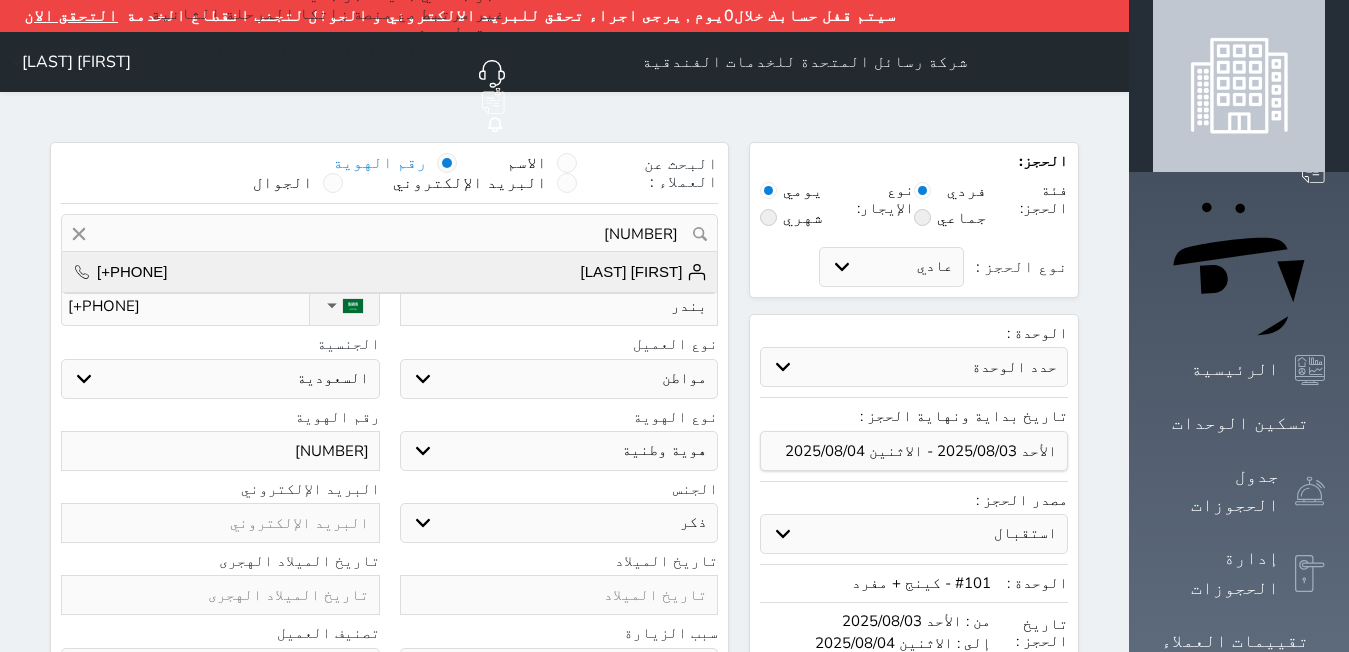 click on "[FIRST] [LAST] [+PHONE]" at bounding box center [389, 272] 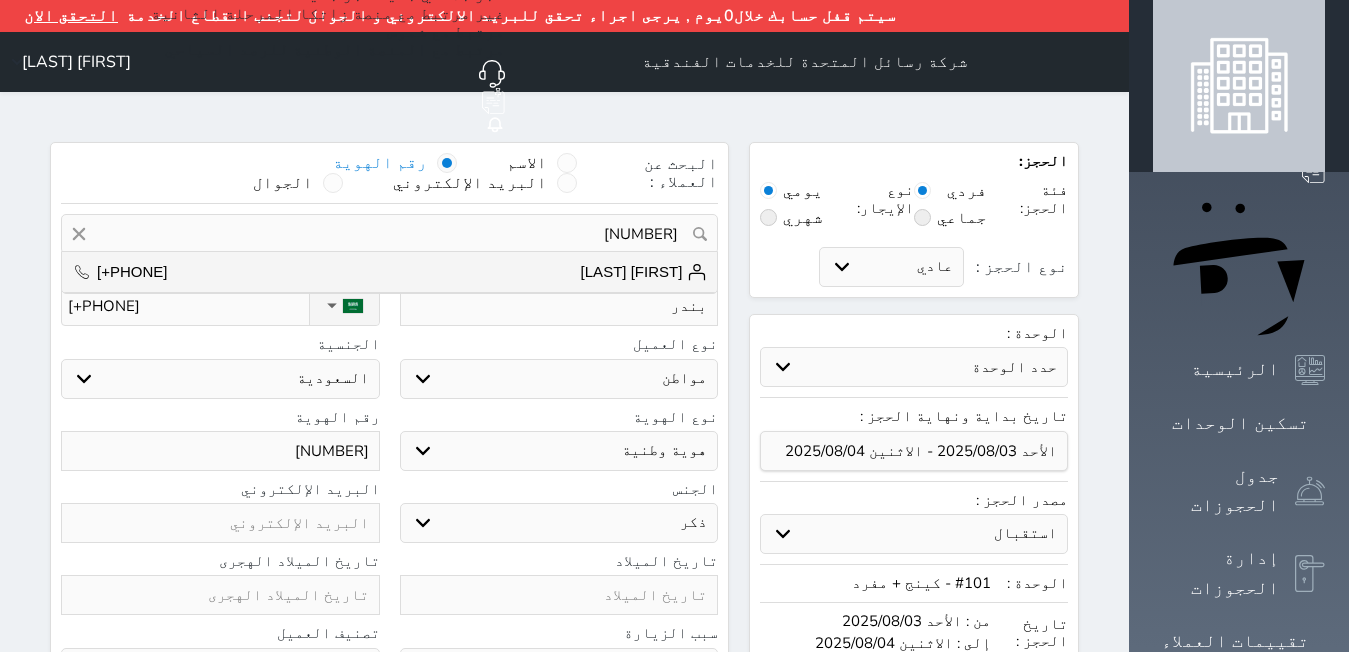 type on "[NAME]  ||  +966[PHONE]" 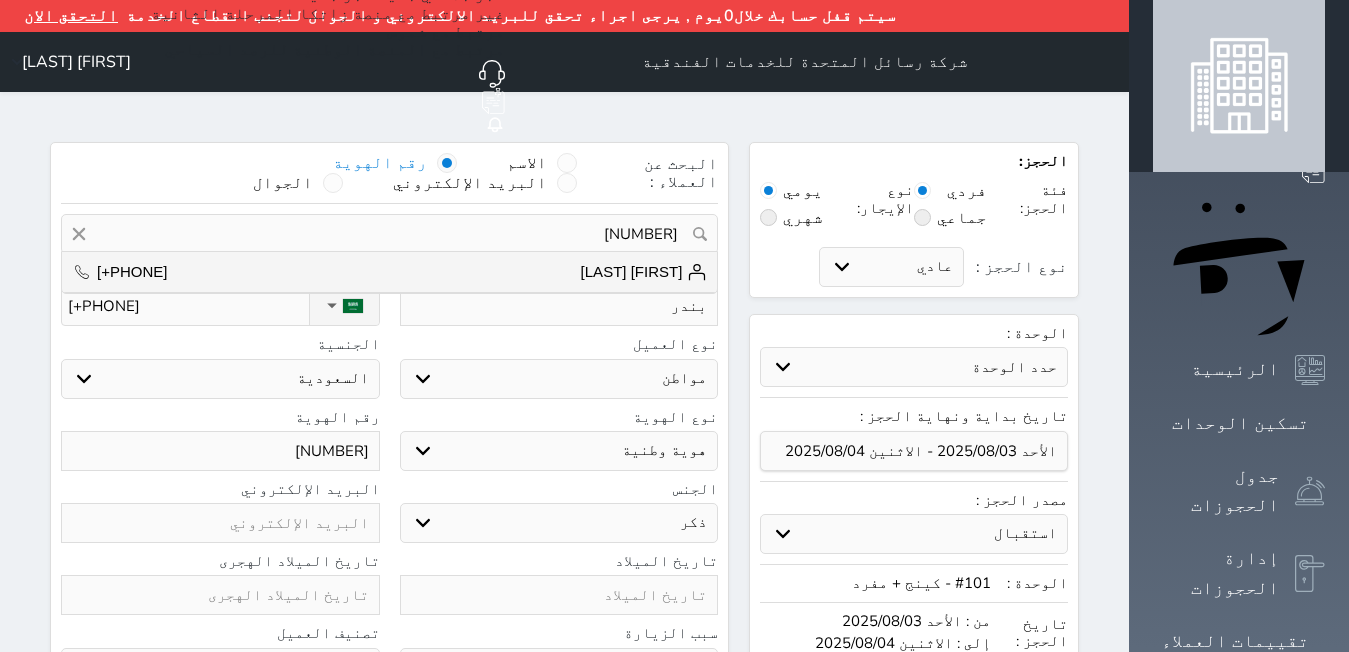 type on "[FIRST] [LAST]" 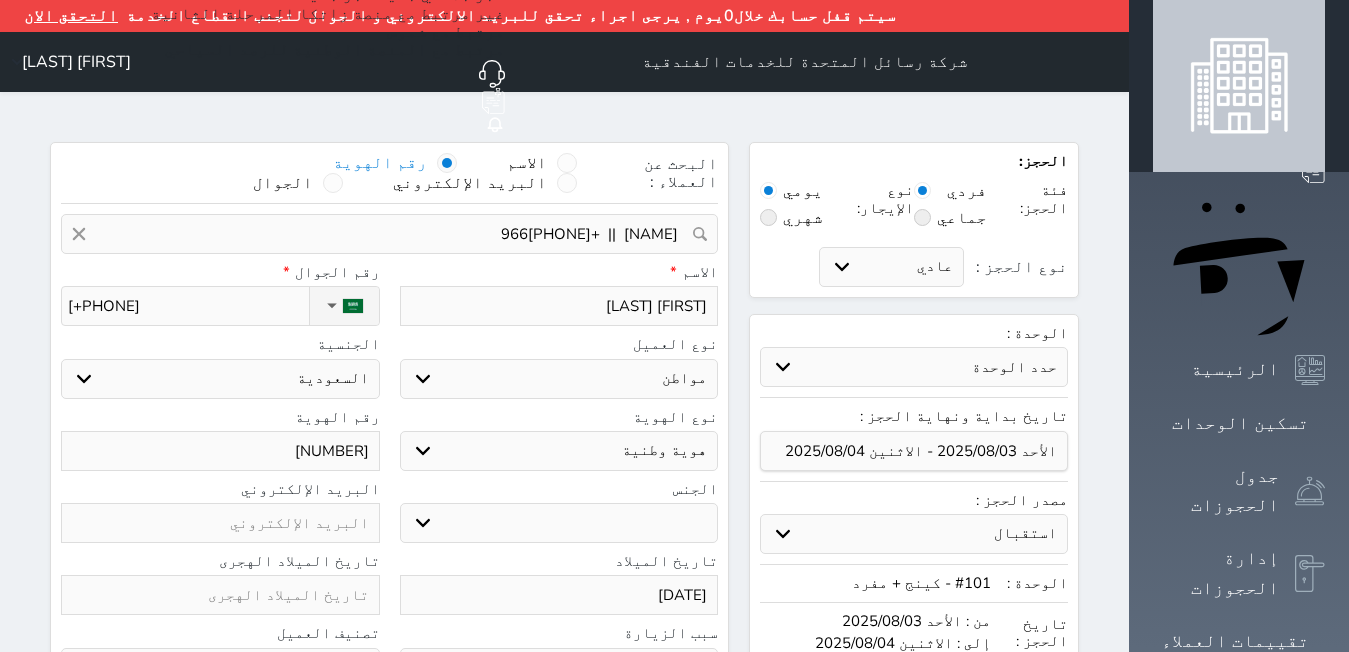 select 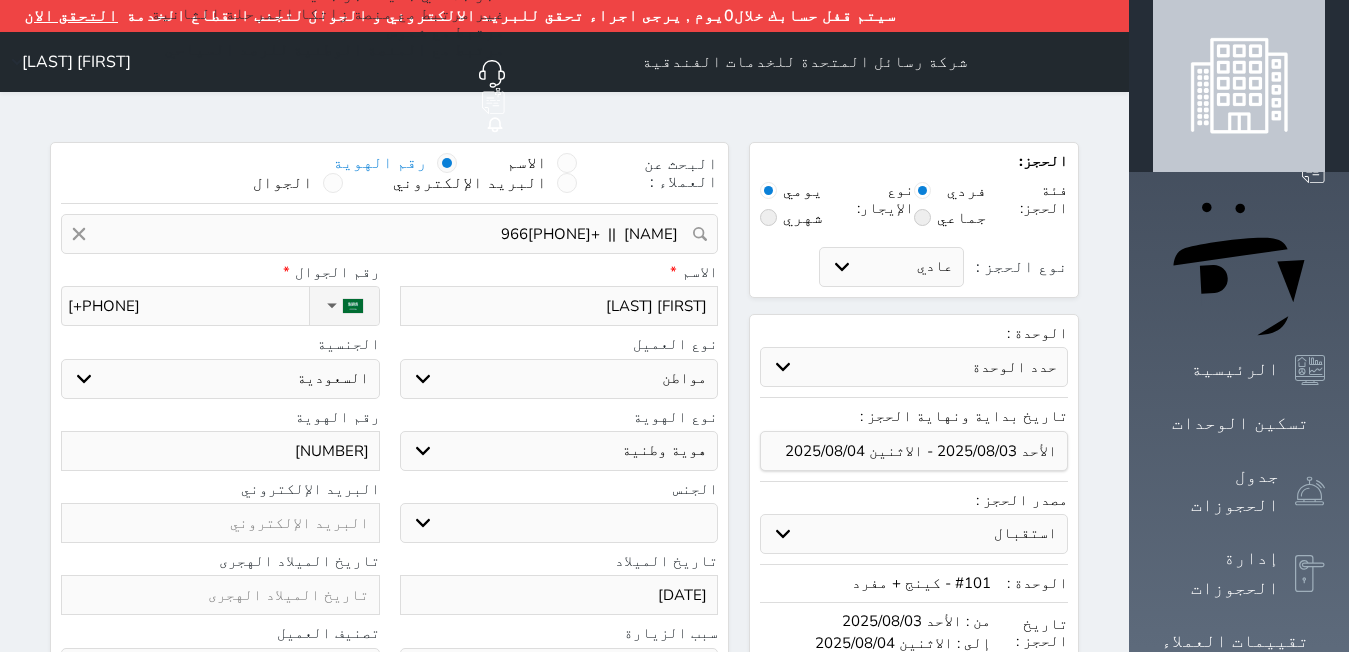 select 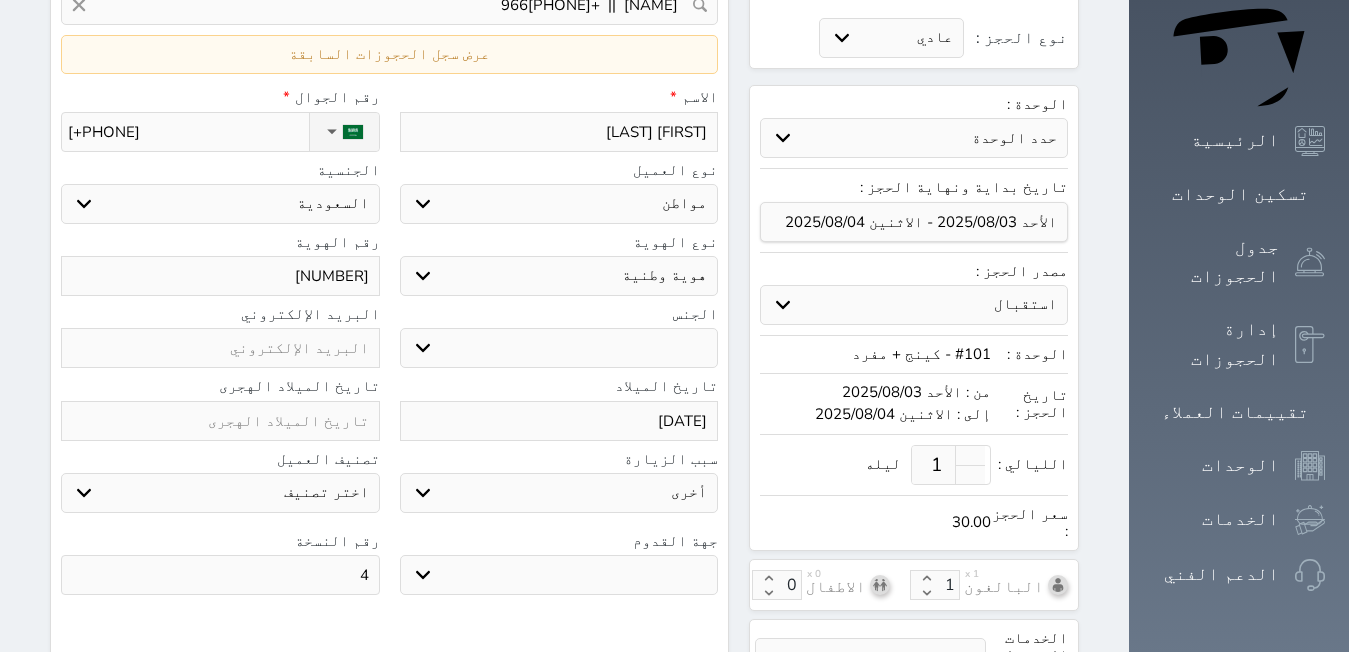 select 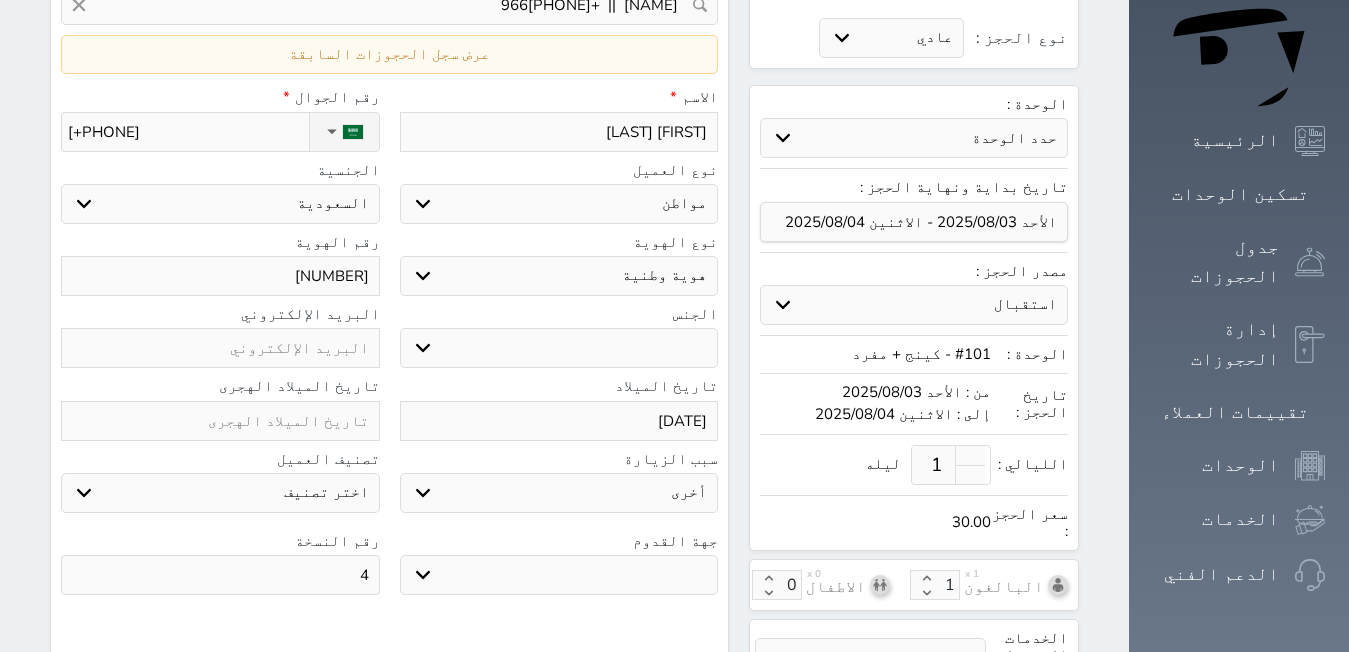 select 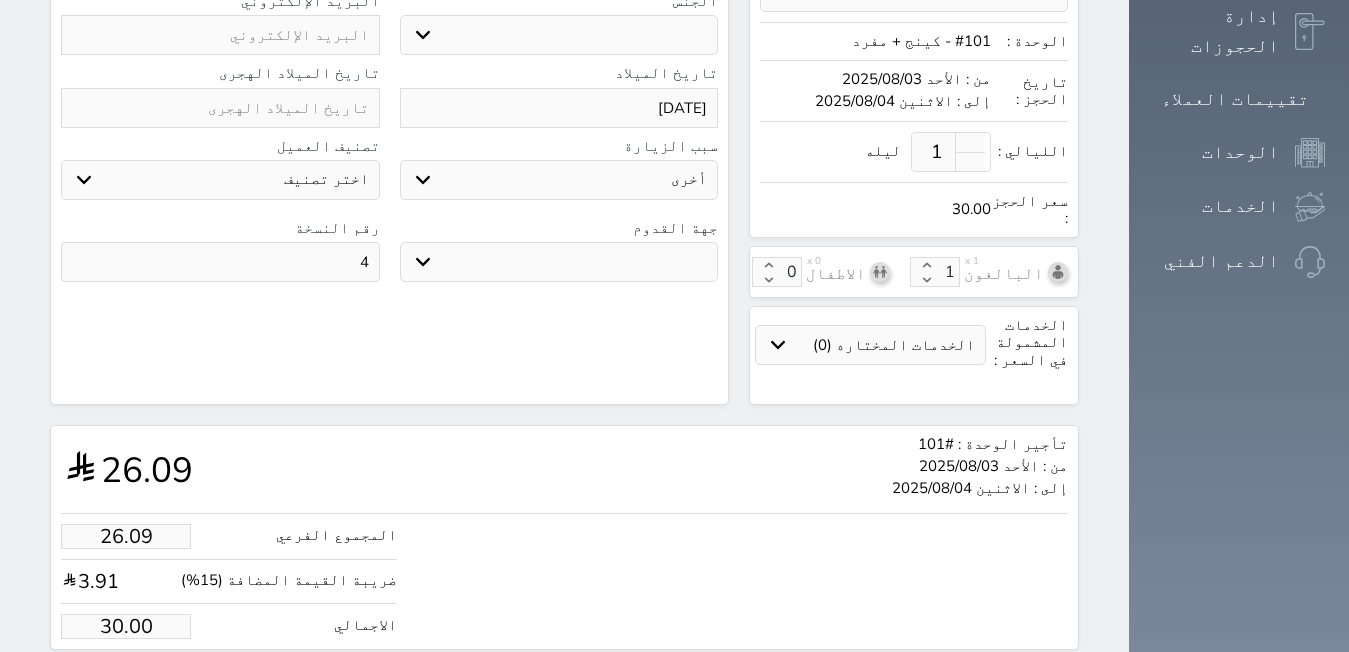 scroll, scrollTop: 563, scrollLeft: 0, axis: vertical 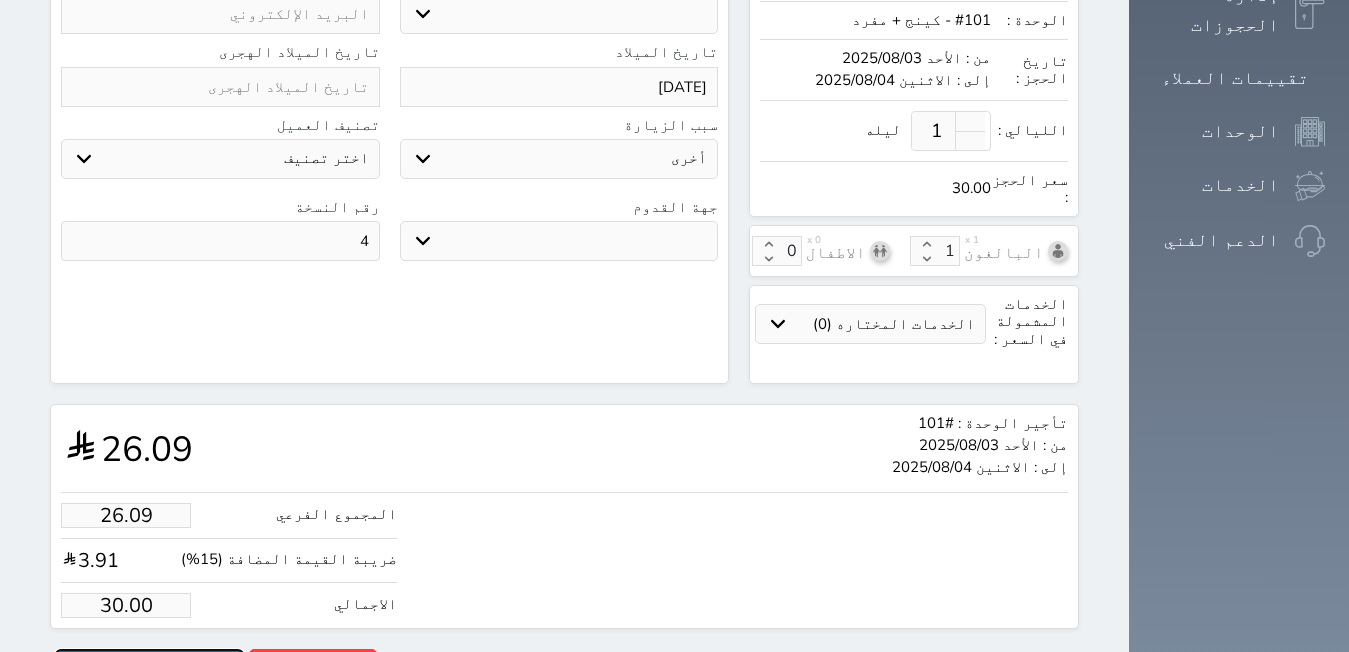 click on "حجز" at bounding box center (149, 666) 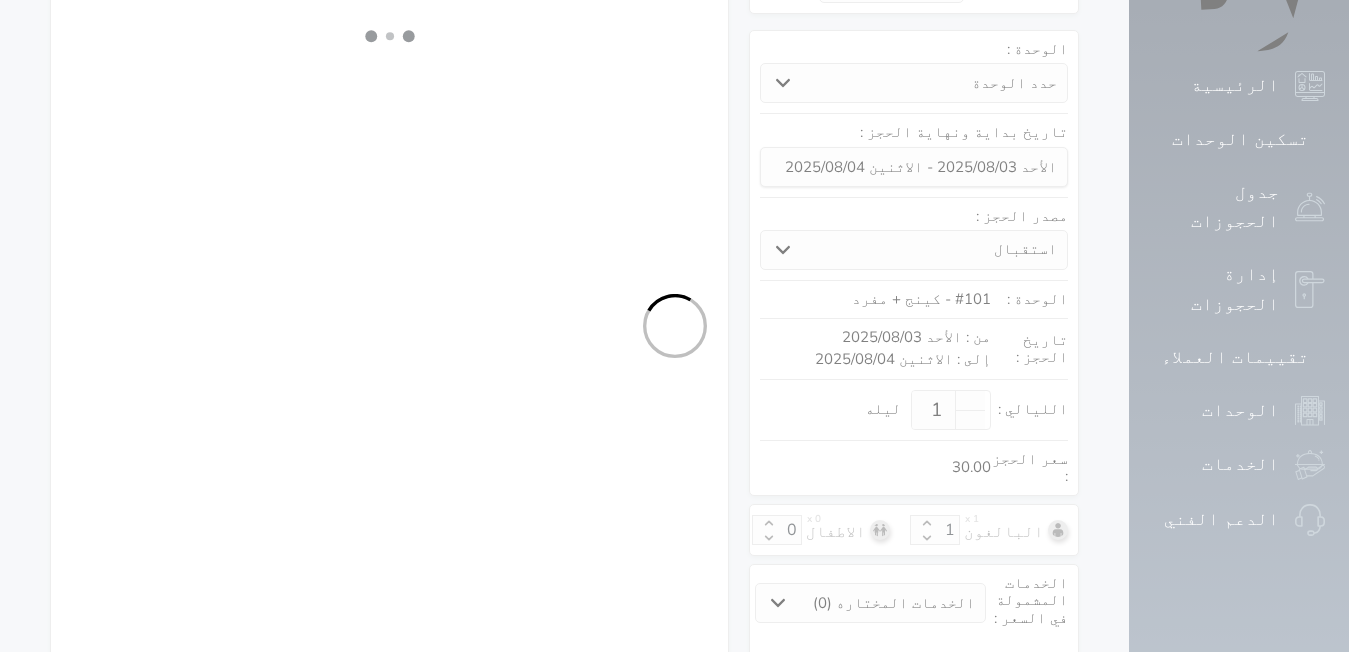 select on "1" 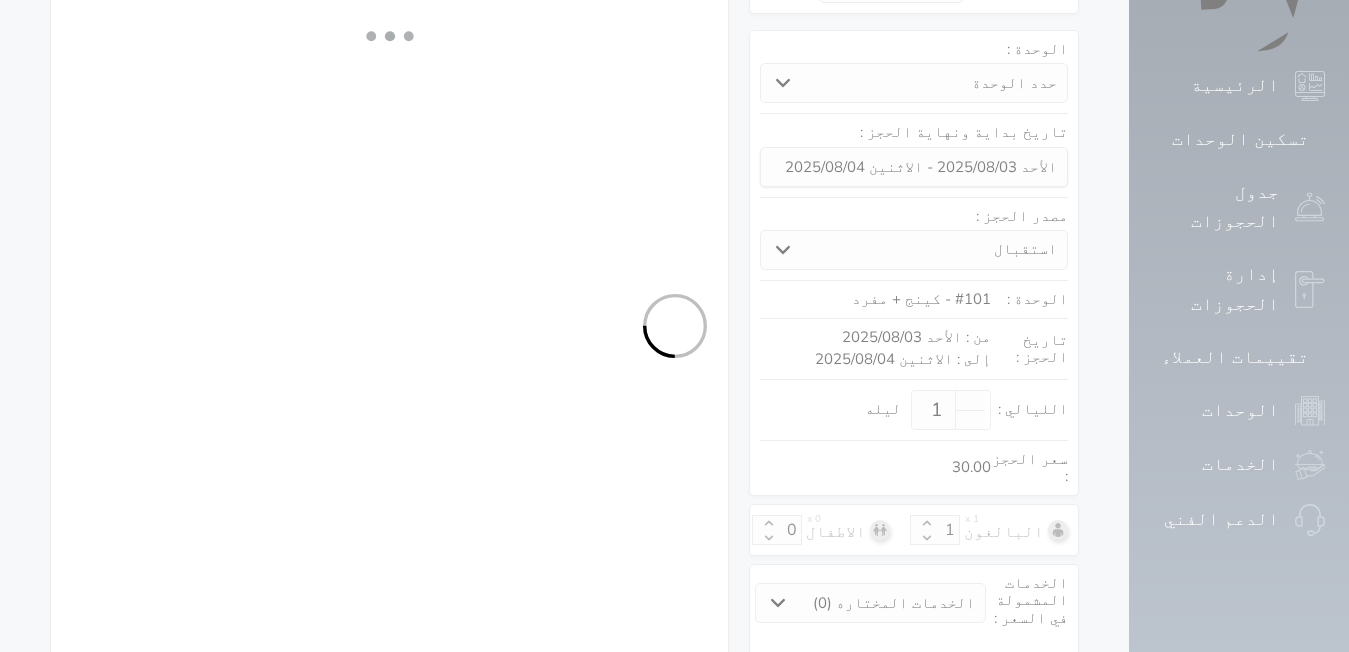 select on "113" 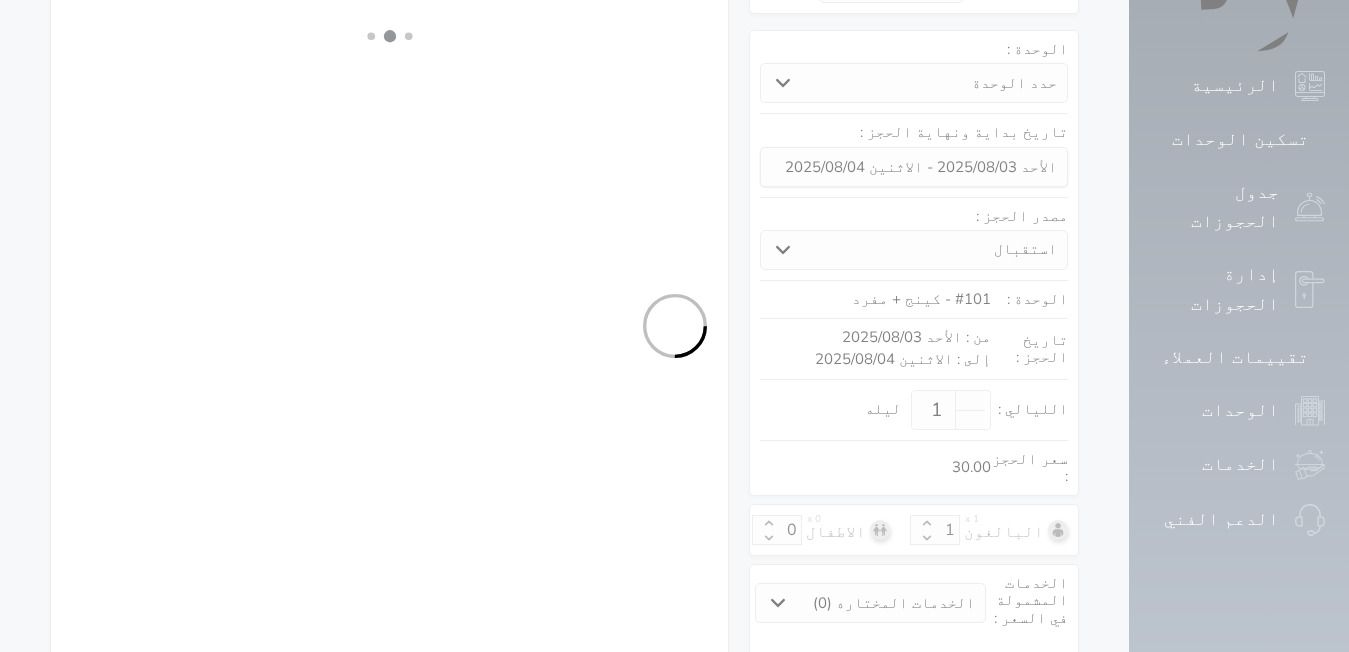 select on "1" 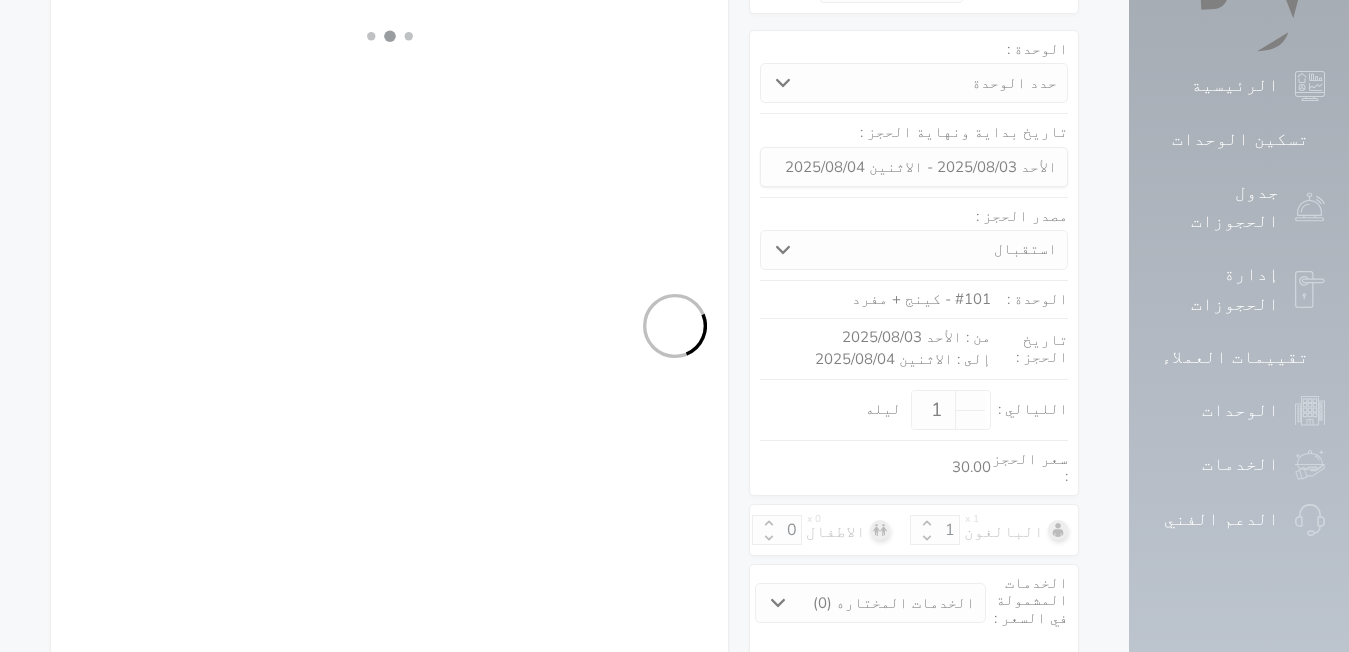 select 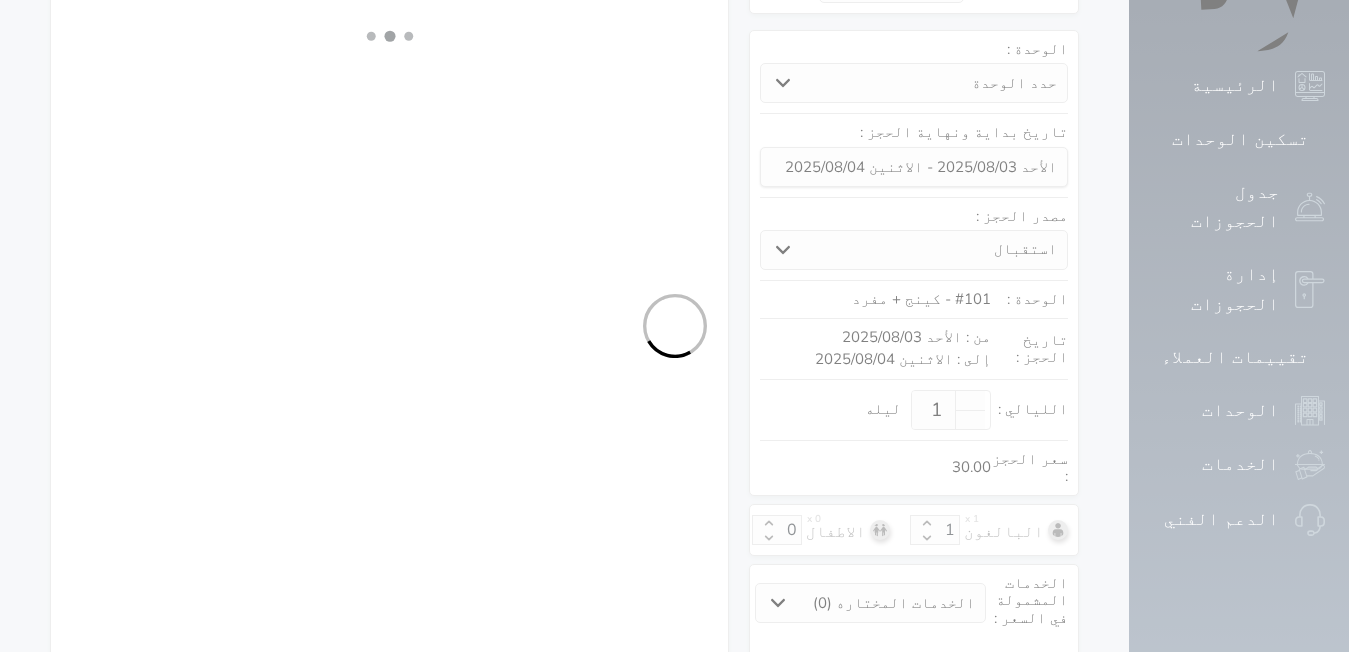 select on "7" 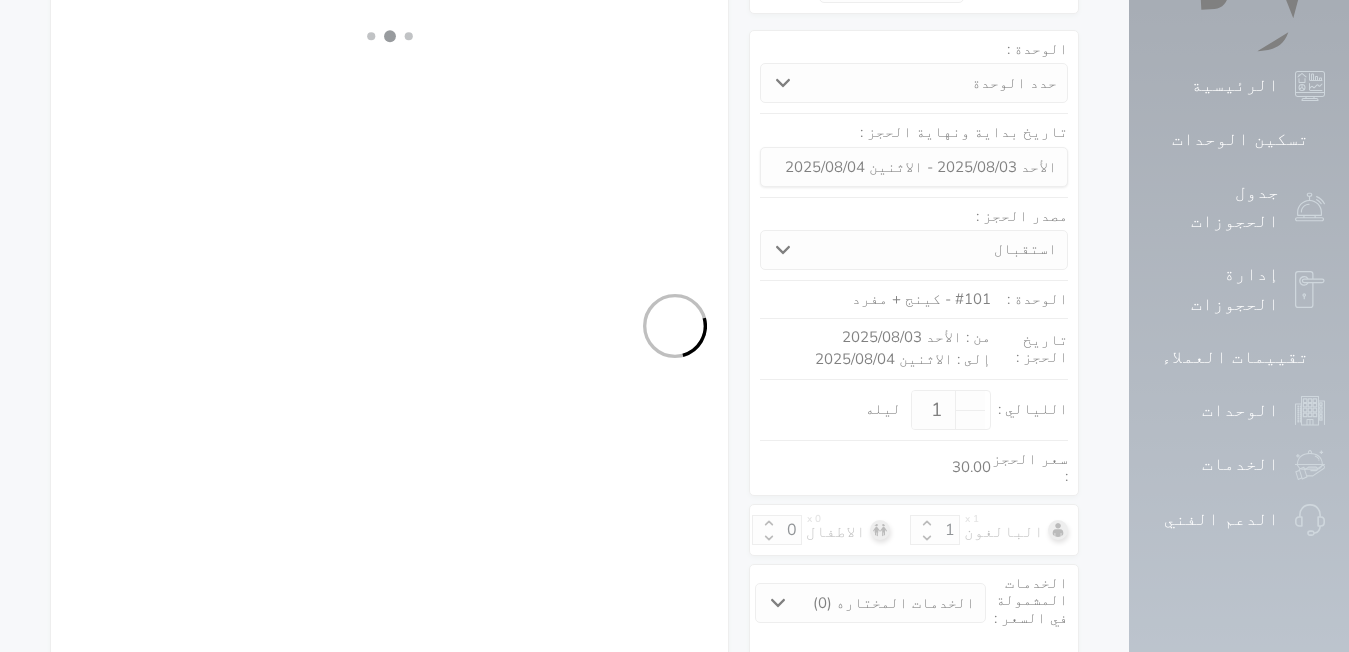 select 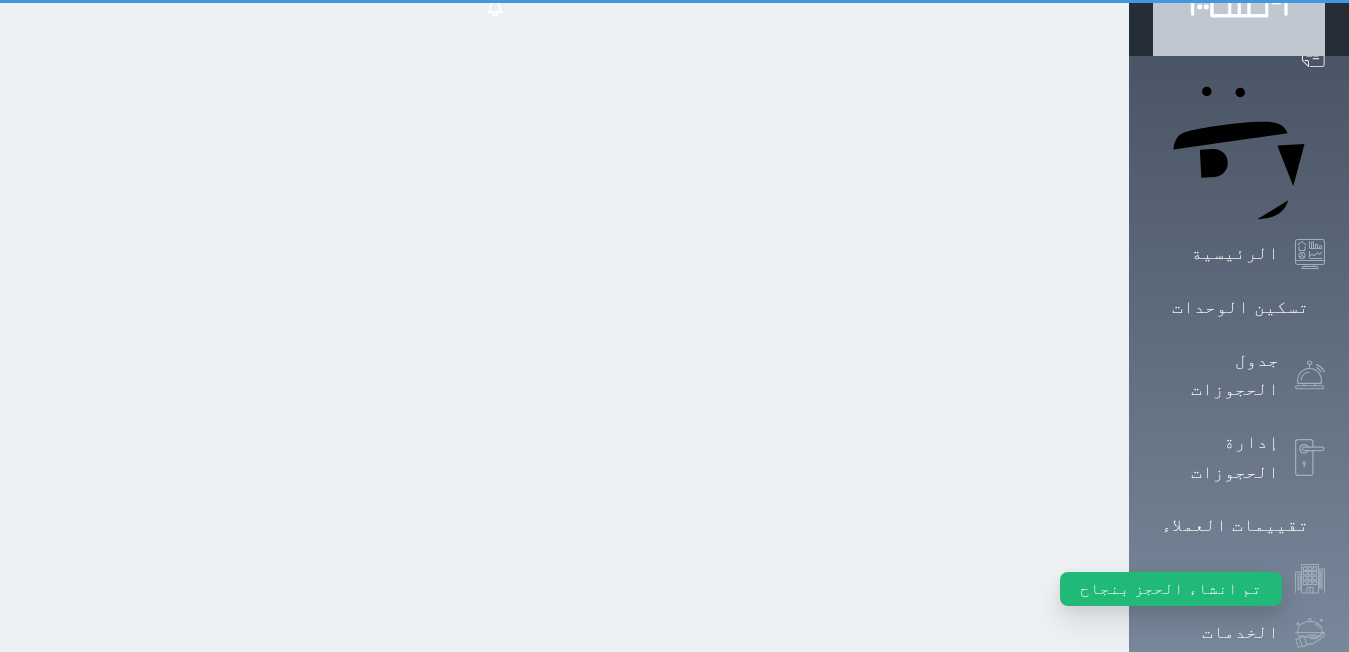 scroll, scrollTop: 0, scrollLeft: 0, axis: both 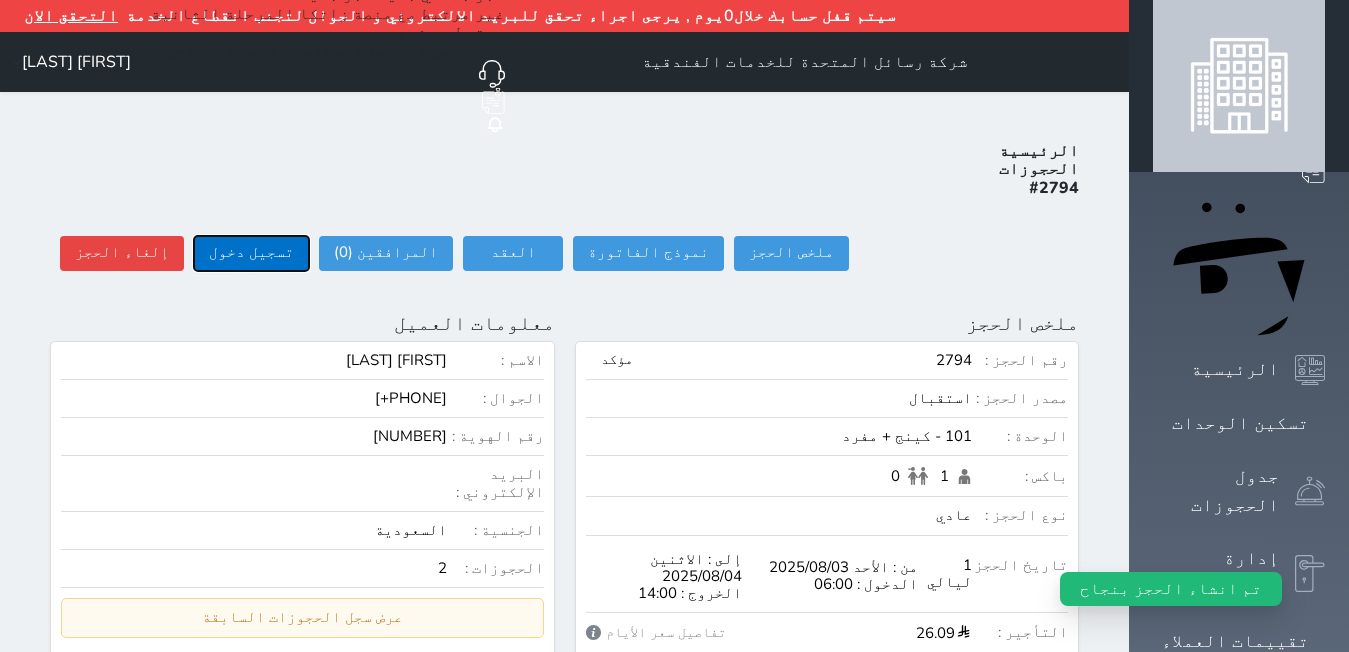 click on "تسجيل دخول" at bounding box center (251, 253) 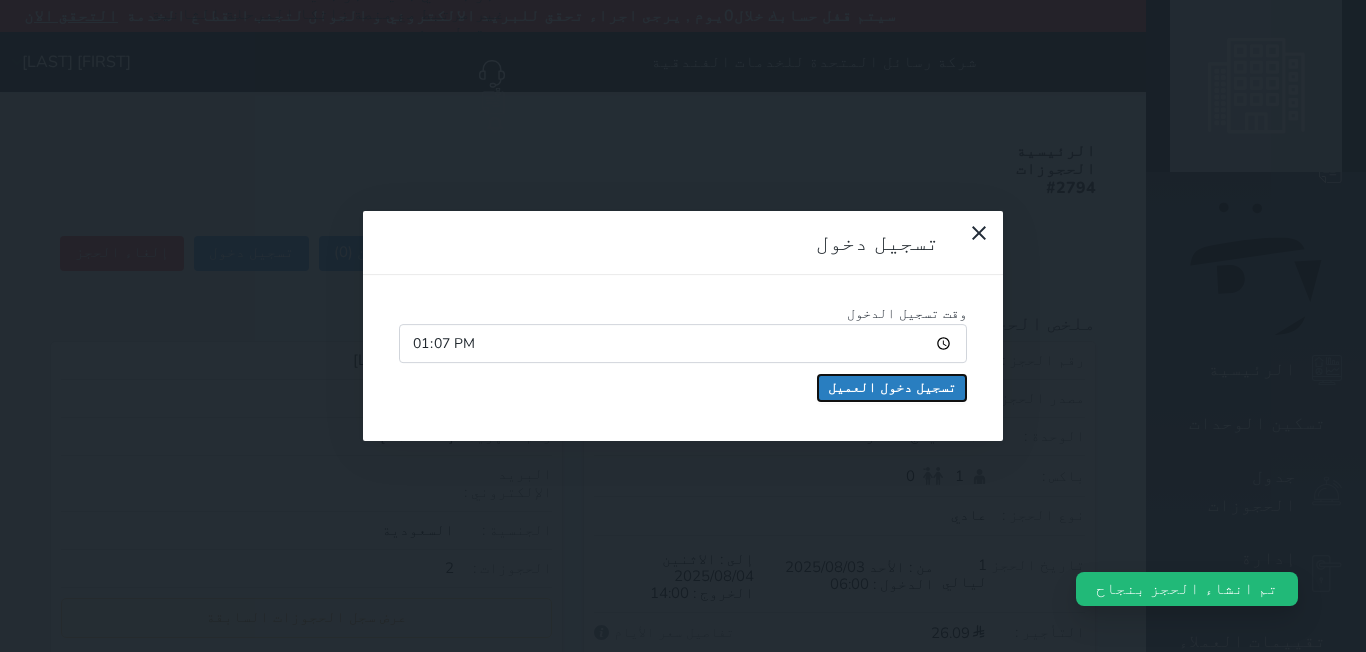 click on "تسجيل دخول العميل" at bounding box center [892, 388] 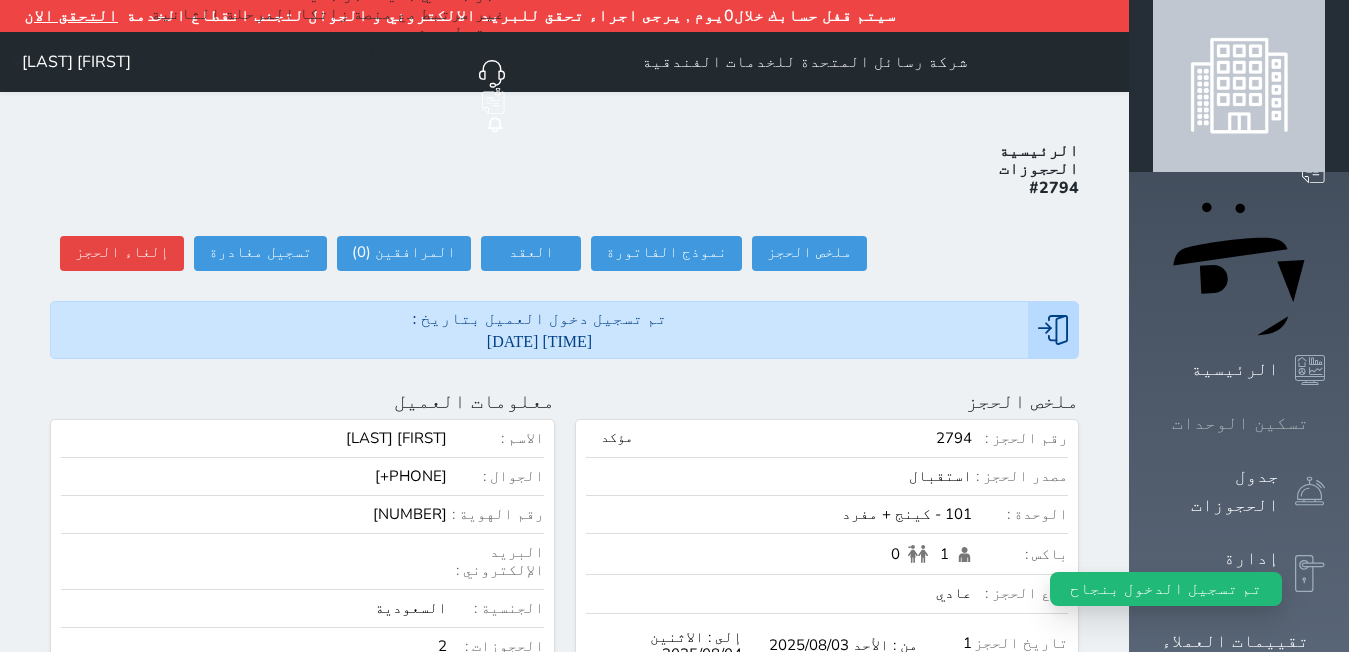 click on "تسكين الوحدات" at bounding box center [1240, 423] 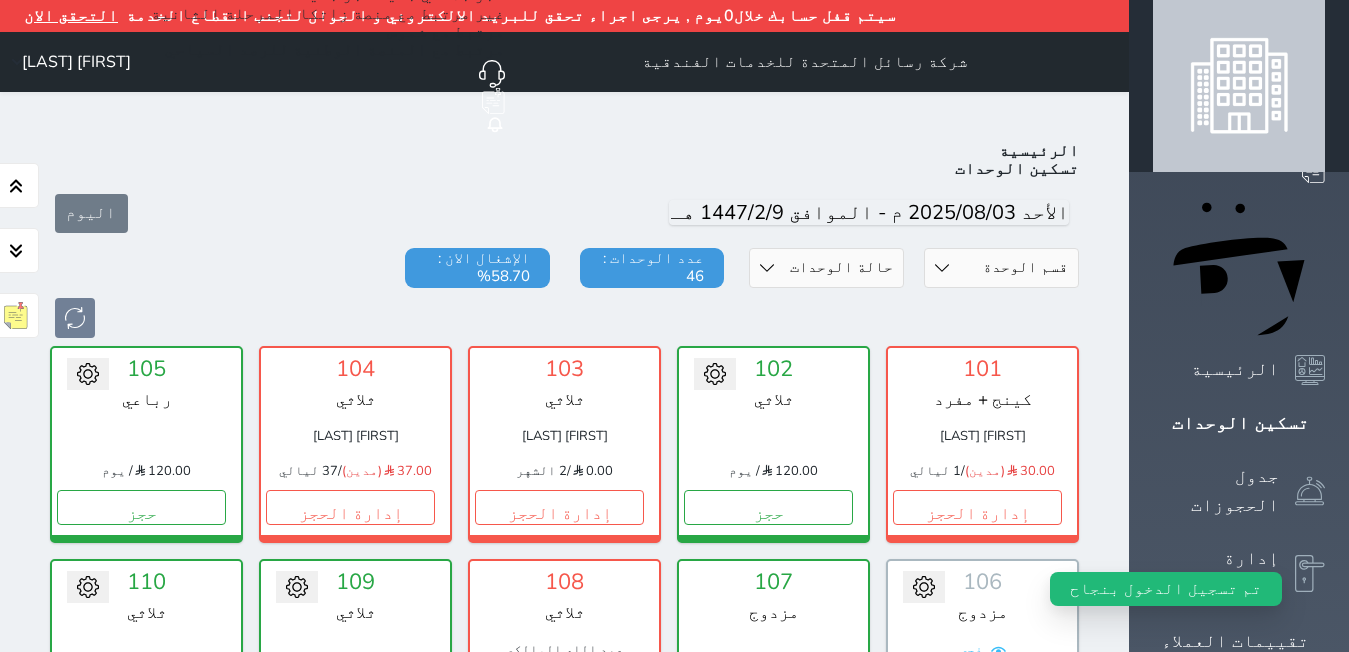 scroll, scrollTop: 110, scrollLeft: 0, axis: vertical 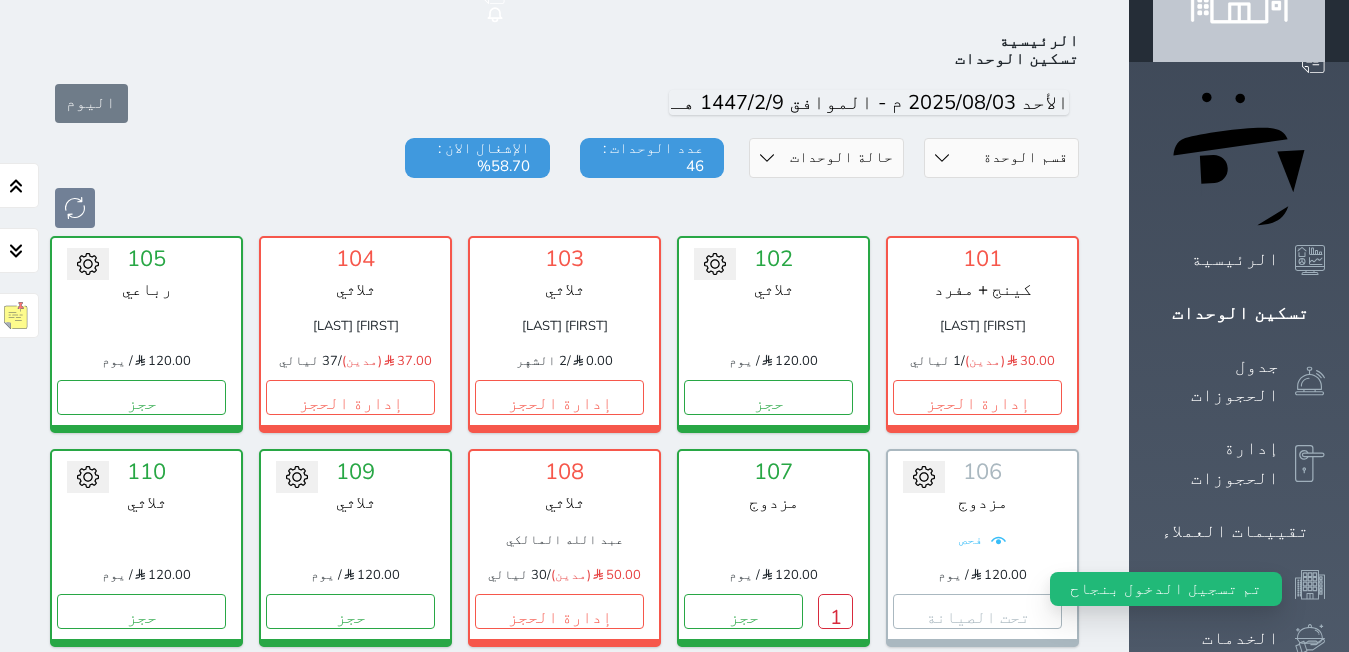 click on "حالة الوحدات متاح تحت التنظيف تحت الصيانة سجل دخول  لم يتم تسجيل الدخول" at bounding box center [826, 158] 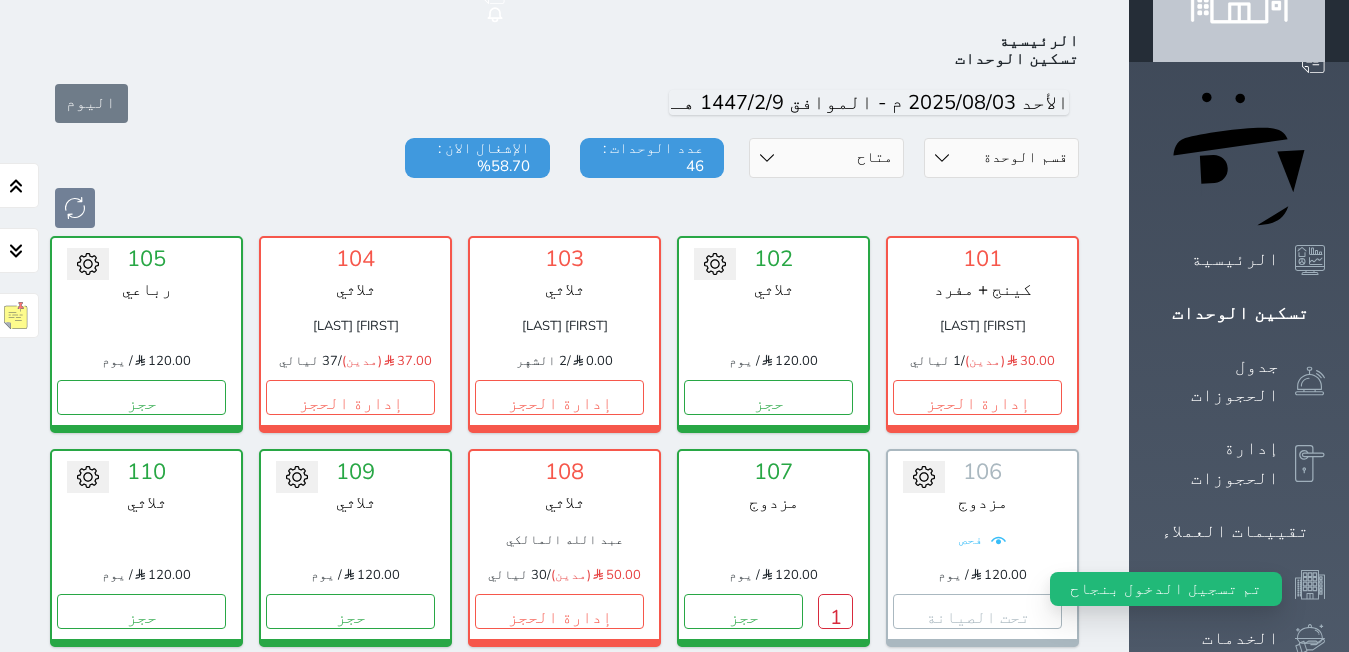 click on "حالة الوحدات متاح تحت التنظيف تحت الصيانة سجل دخول  لم يتم تسجيل الدخول" at bounding box center [826, 158] 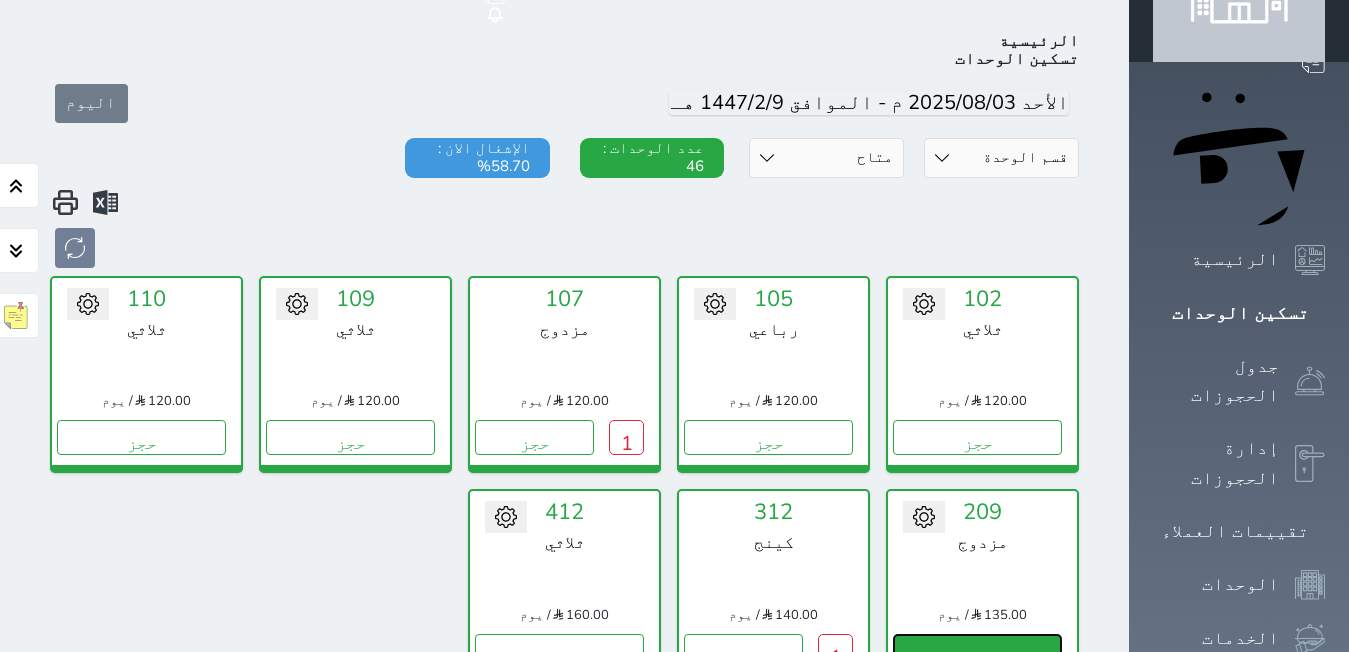 click on "حجز" at bounding box center (977, 651) 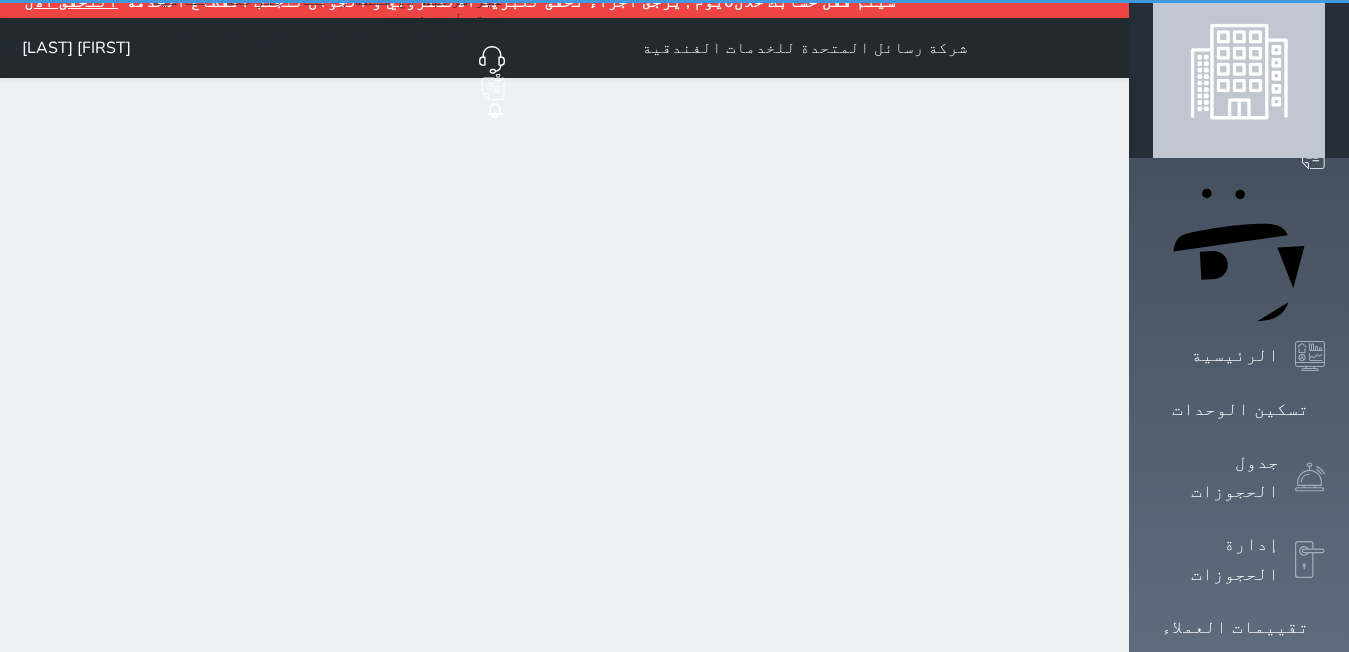 scroll, scrollTop: 0, scrollLeft: 0, axis: both 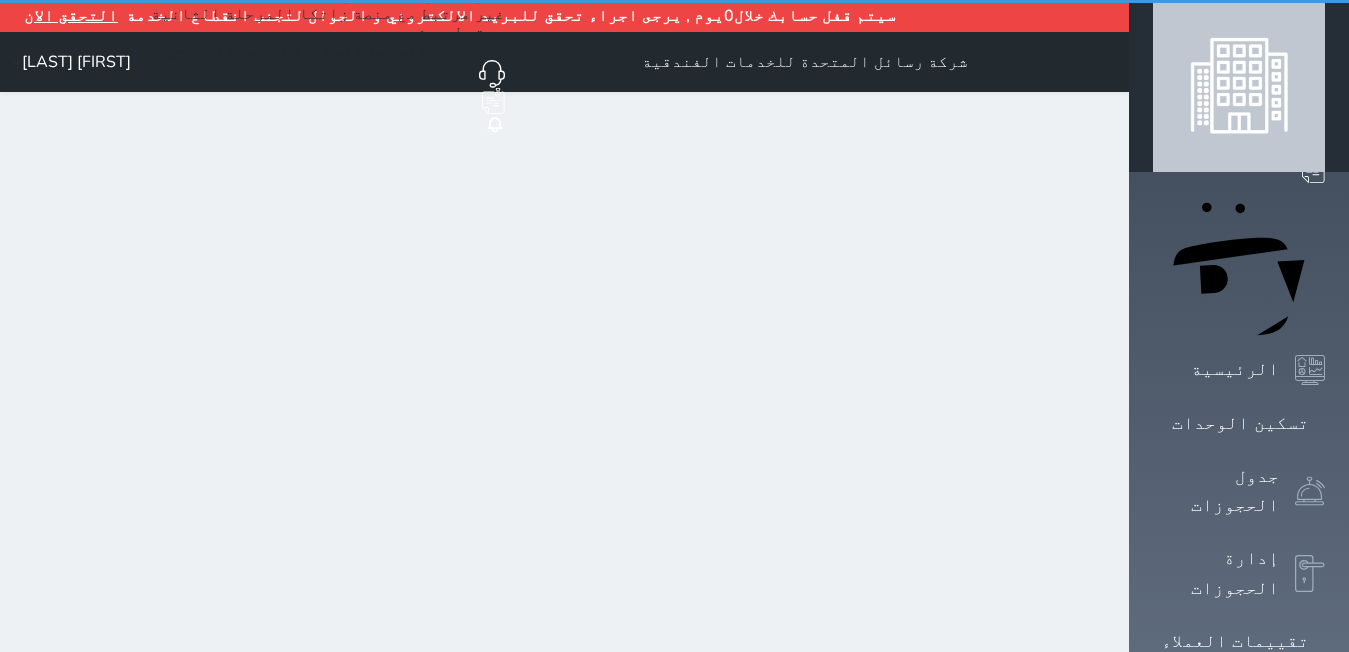 select on "1" 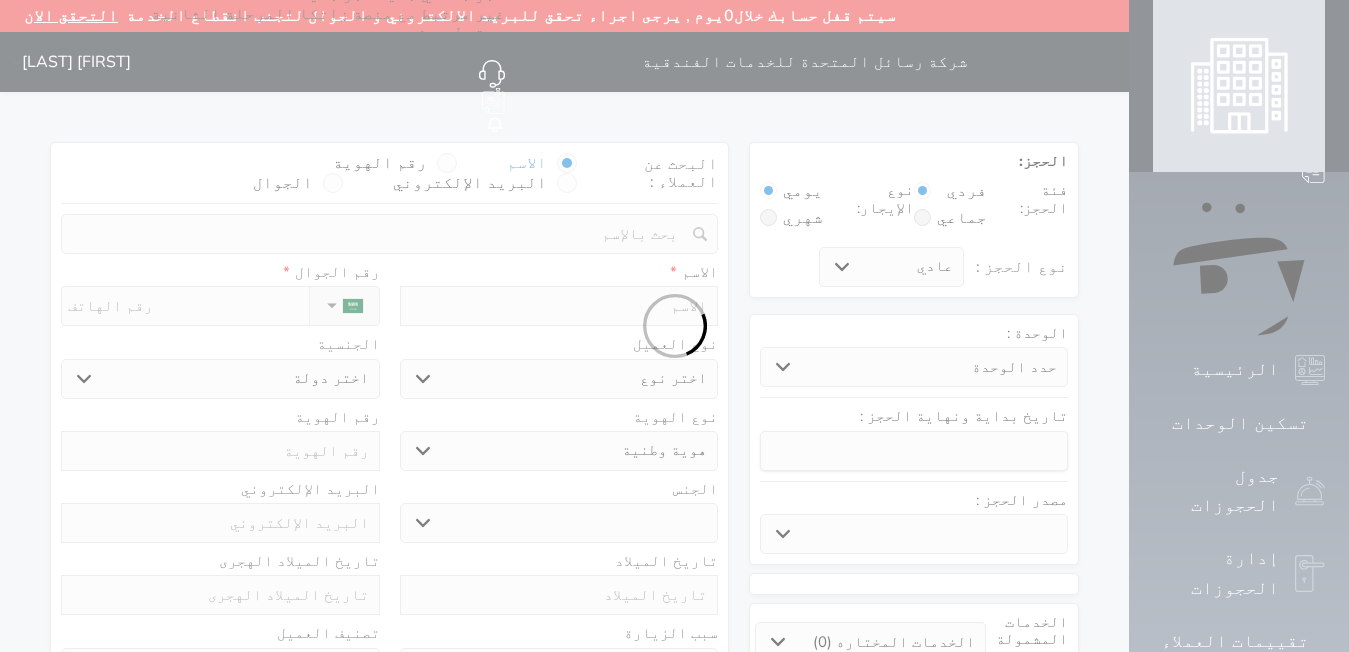 select 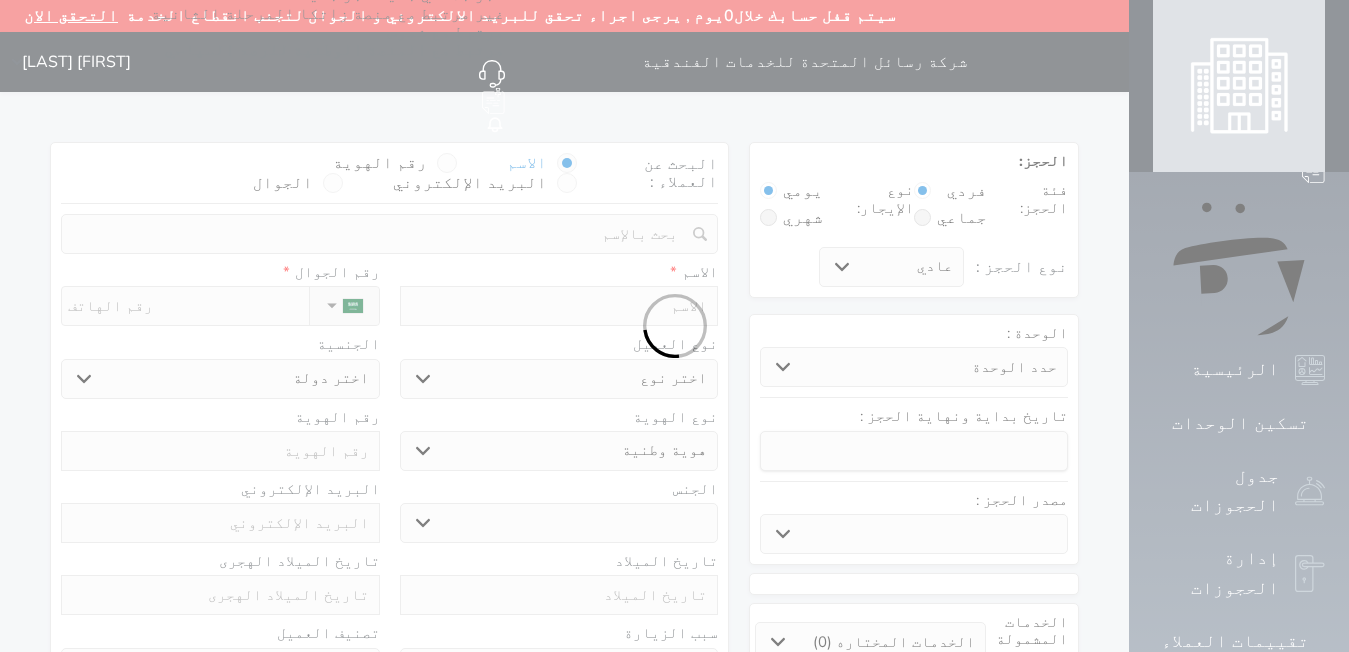 select 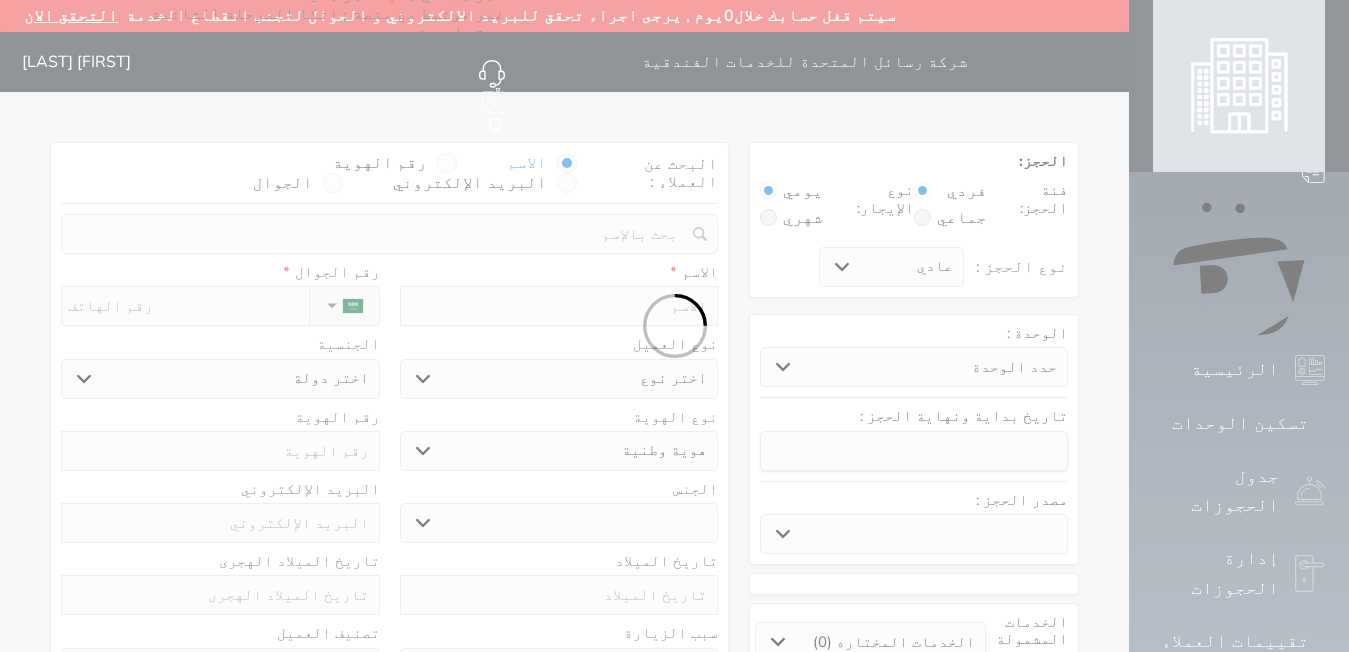 select 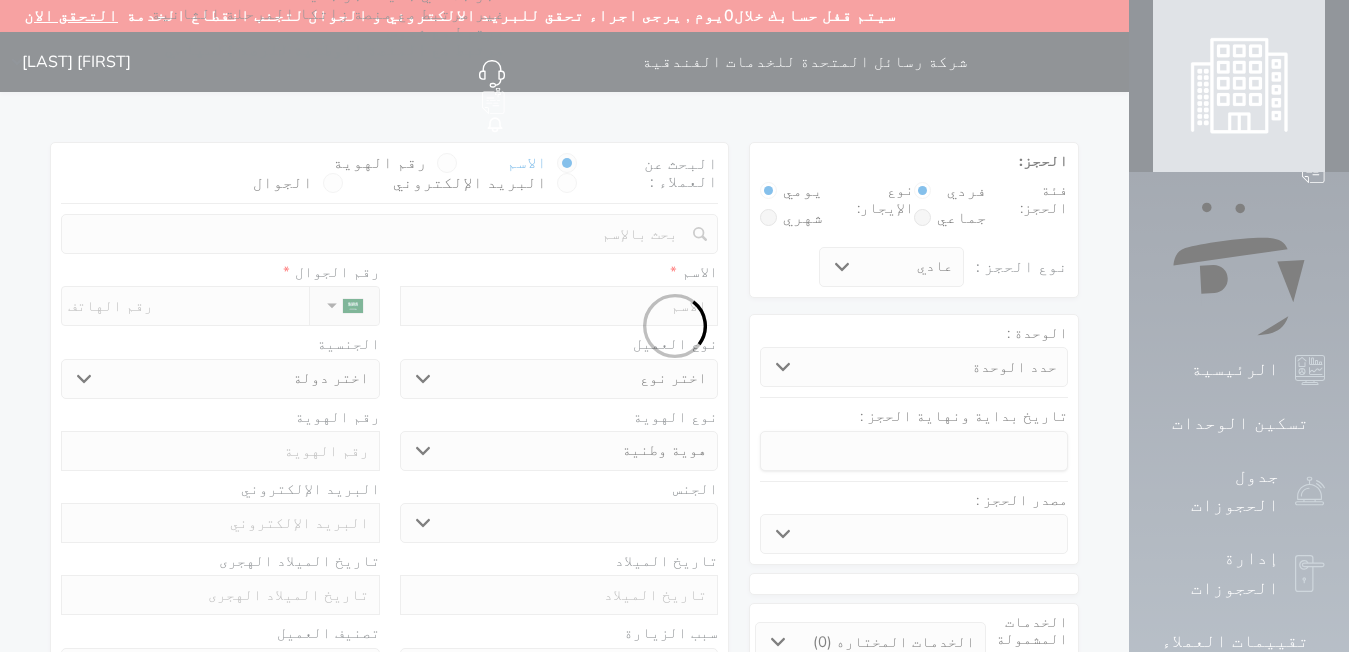 select 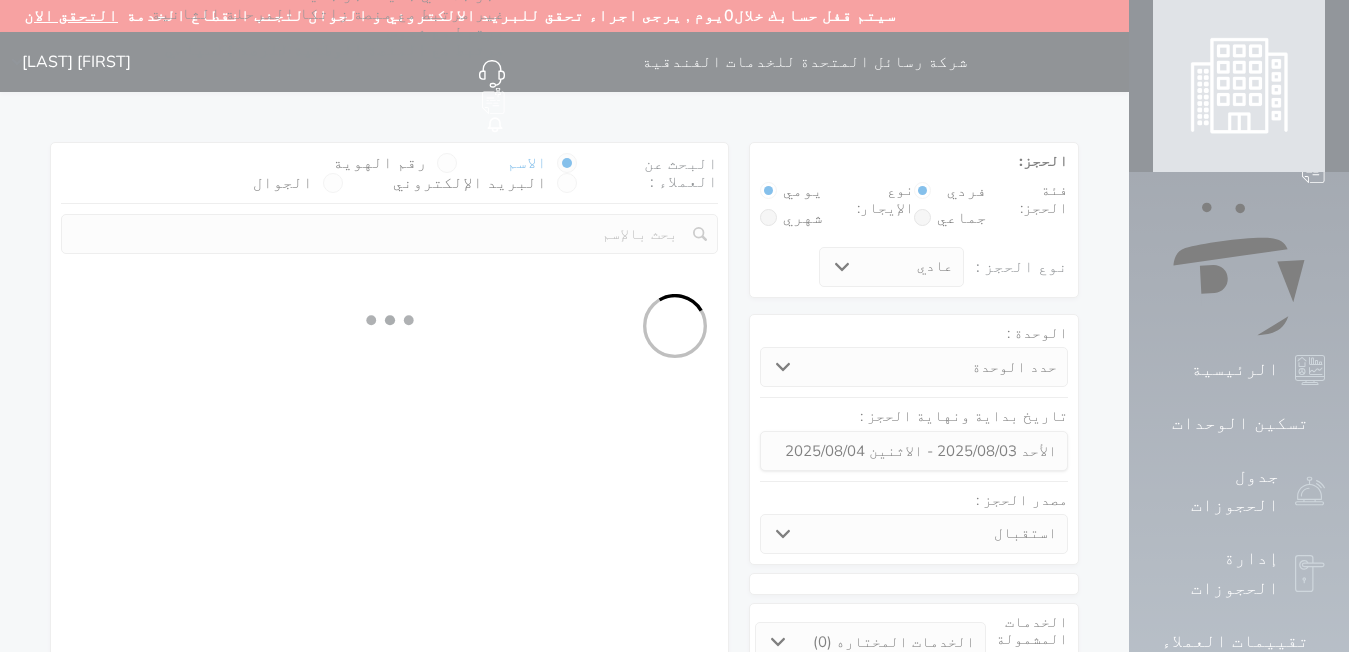 select 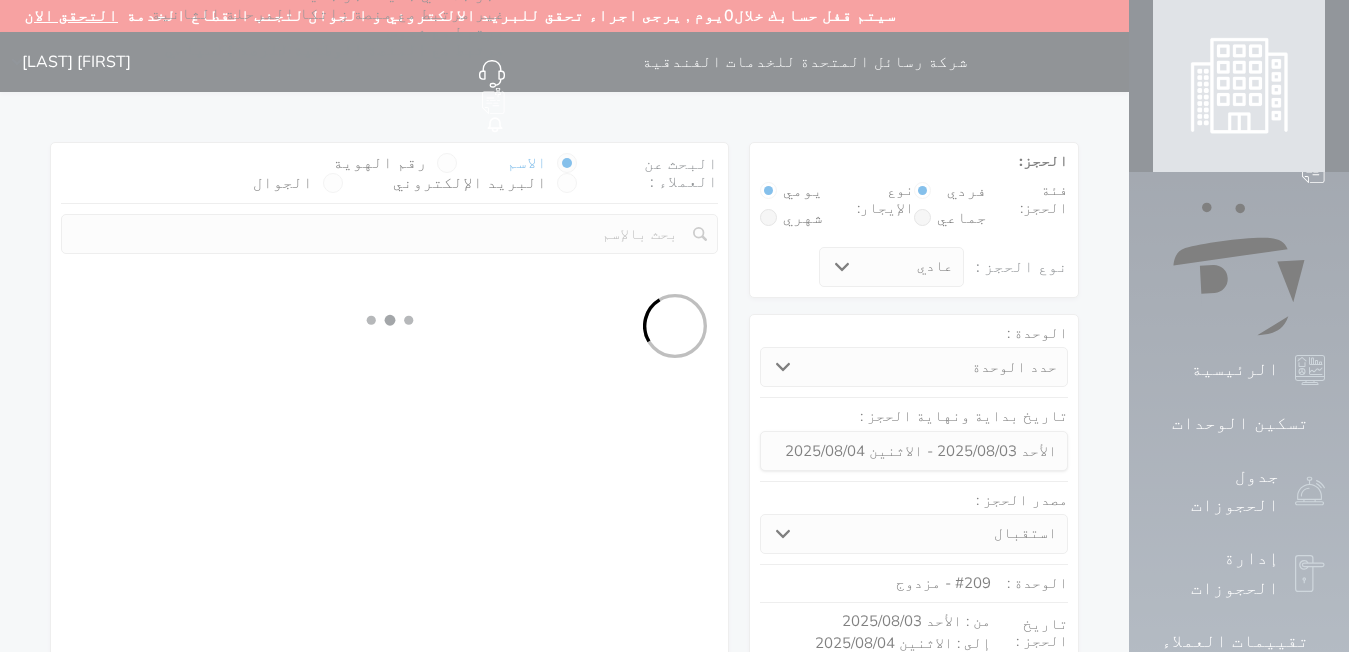 select on "1" 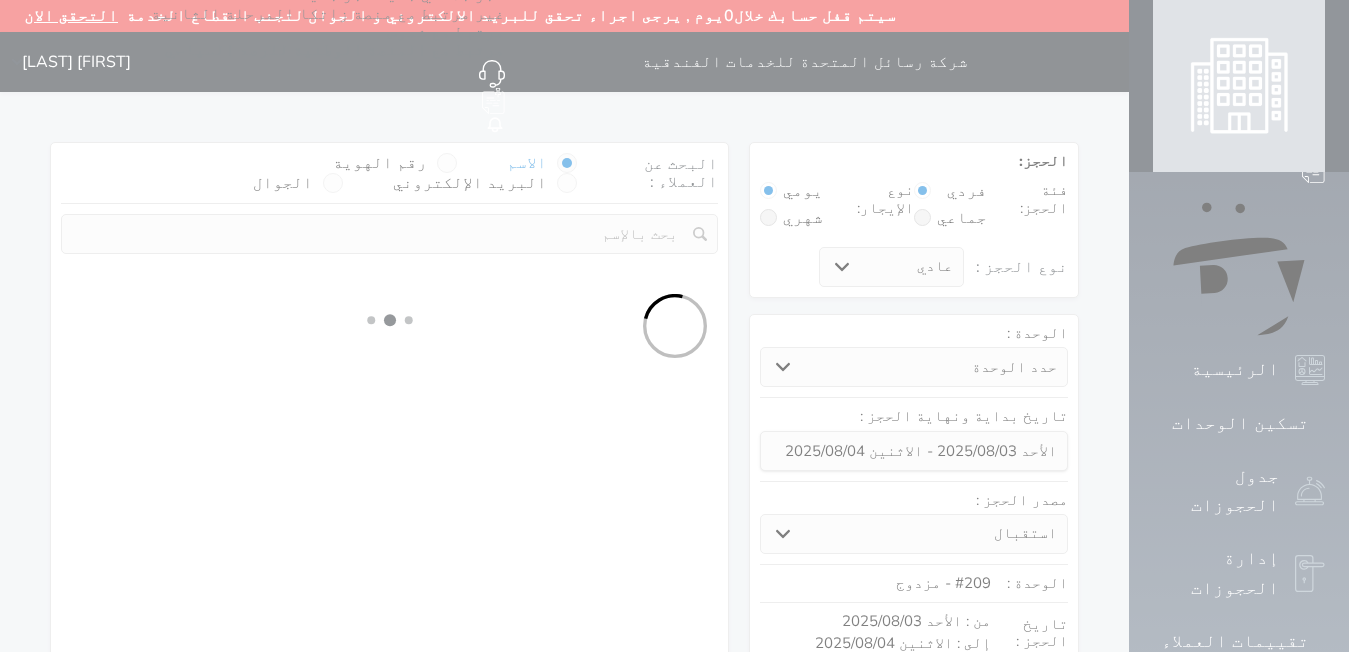 select on "113" 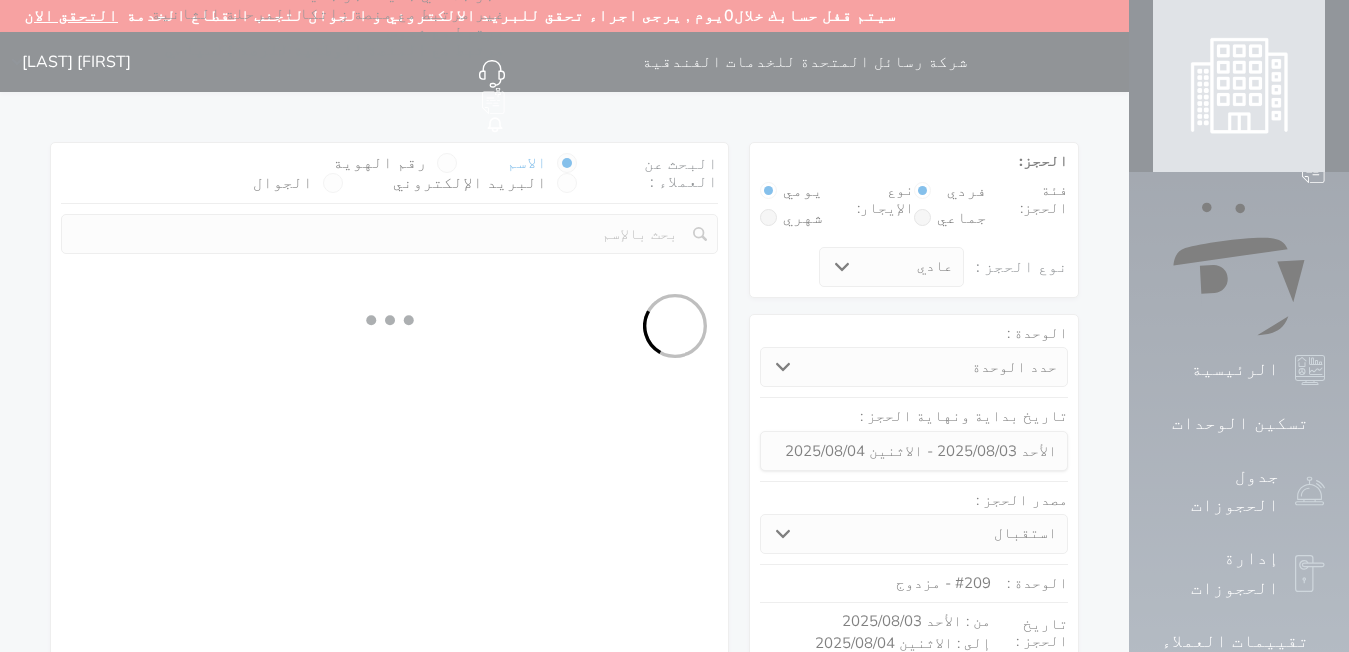 select on "1" 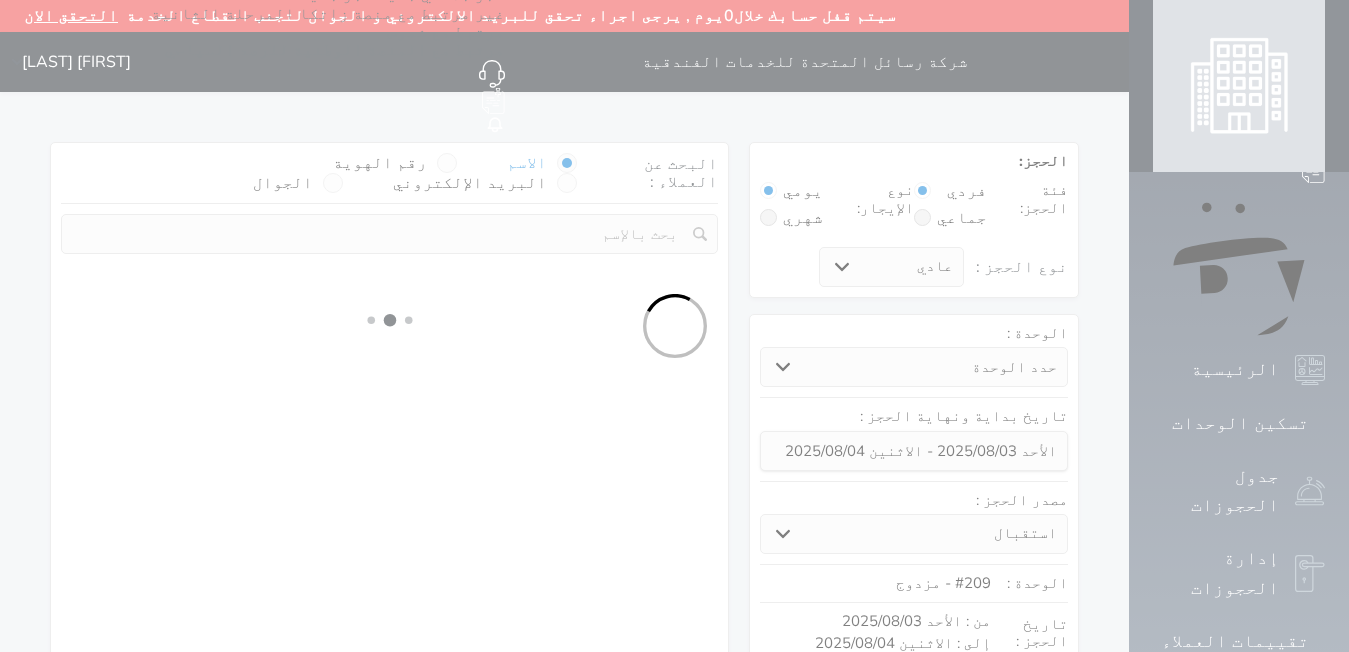 select 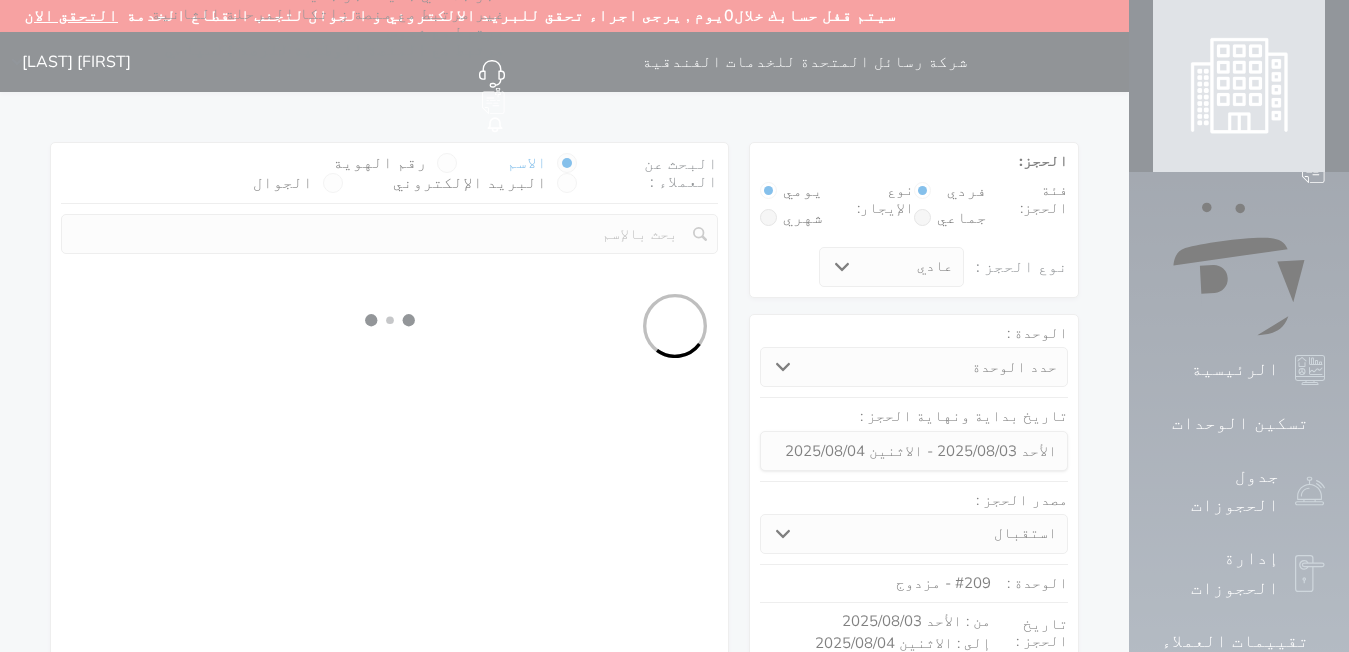 select on "7" 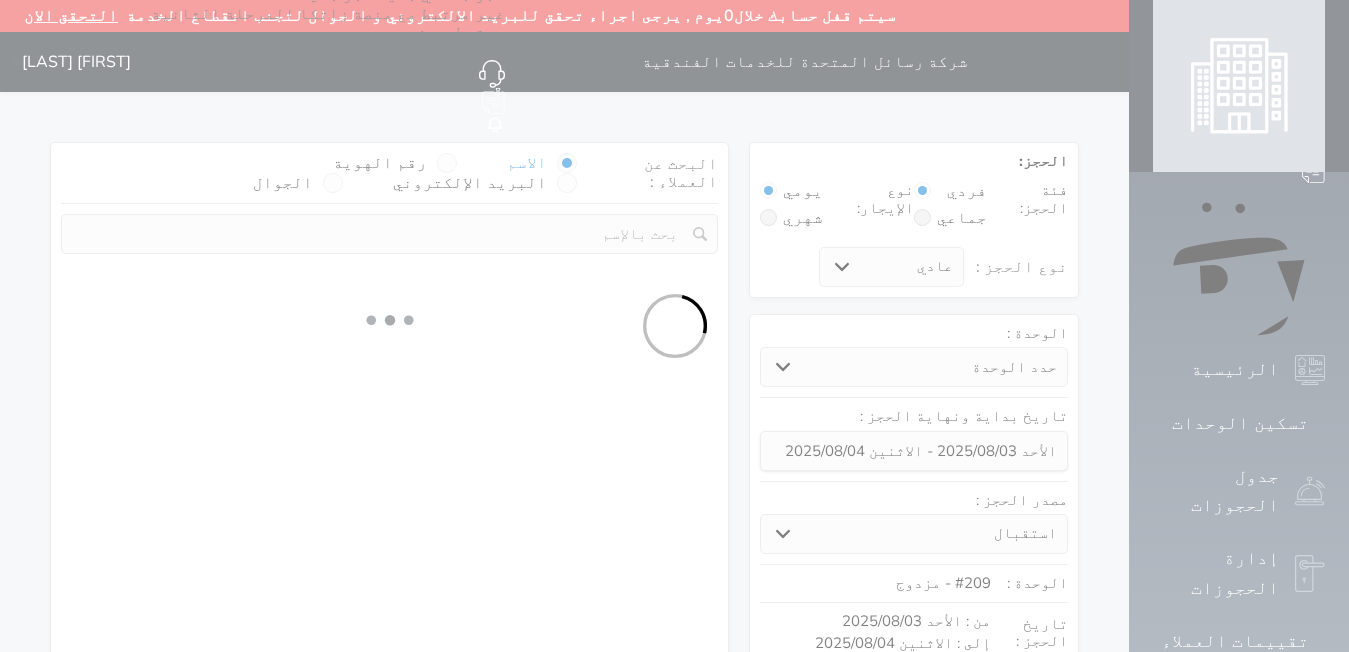 select 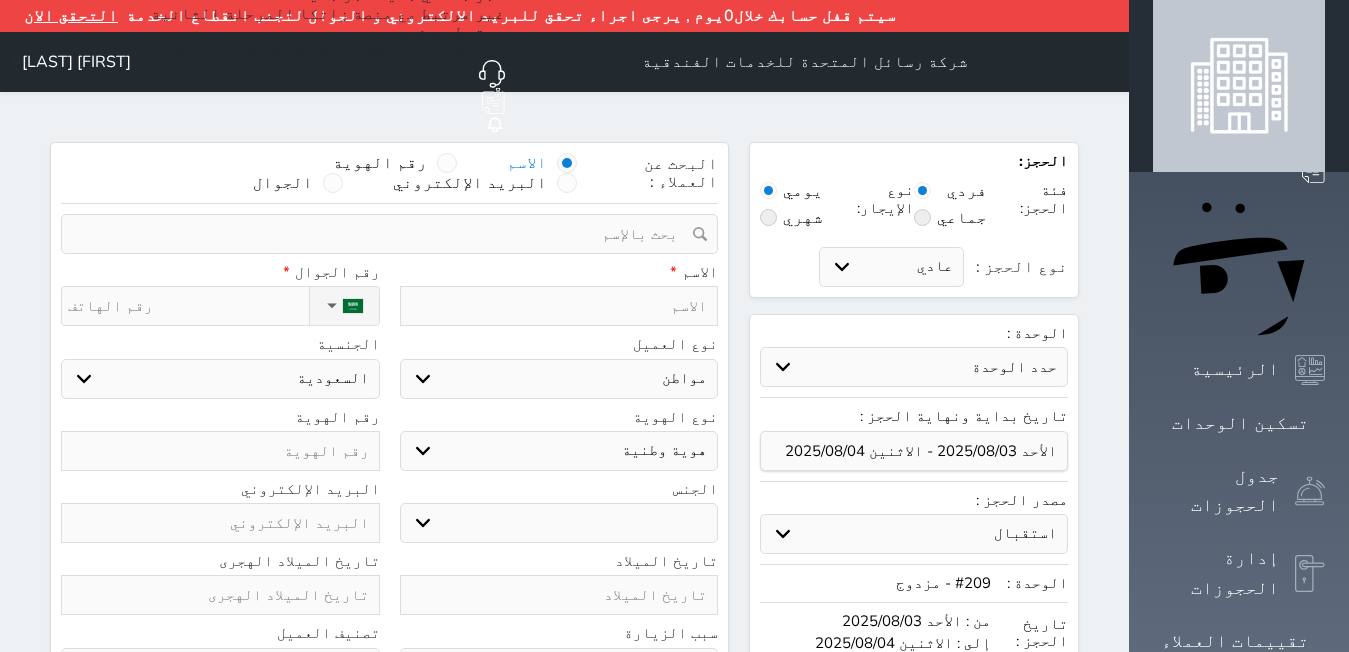 select 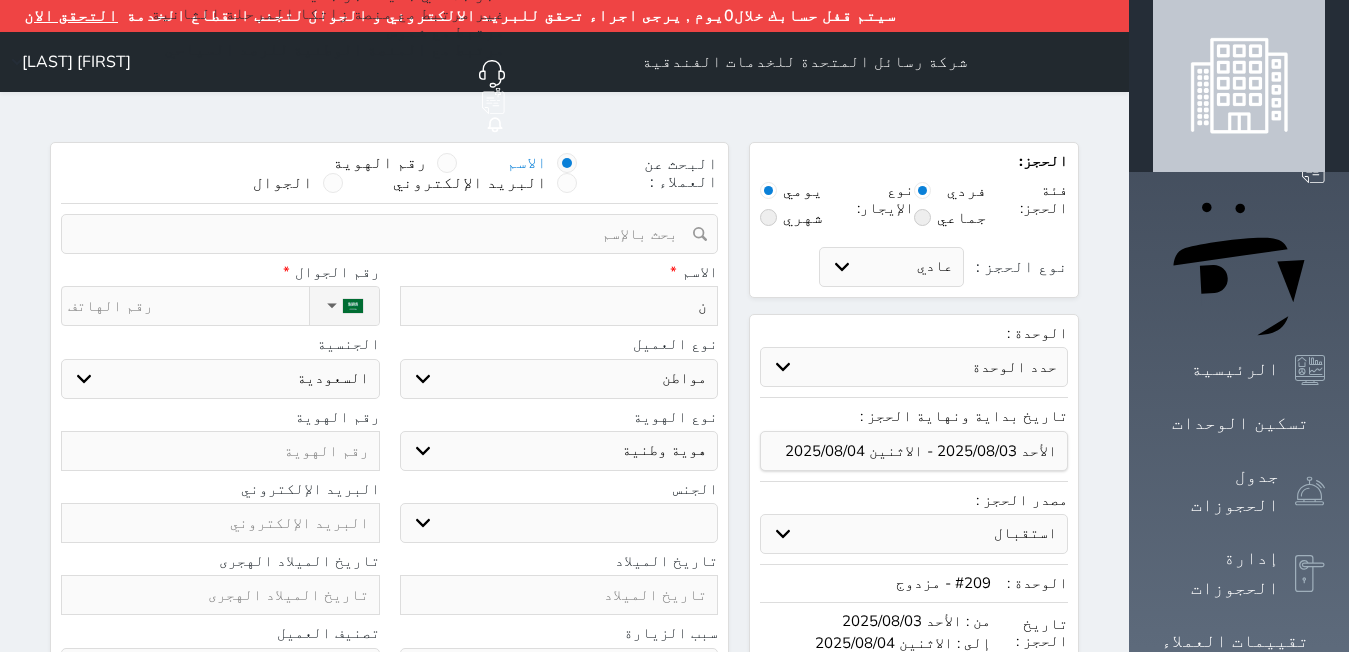 select 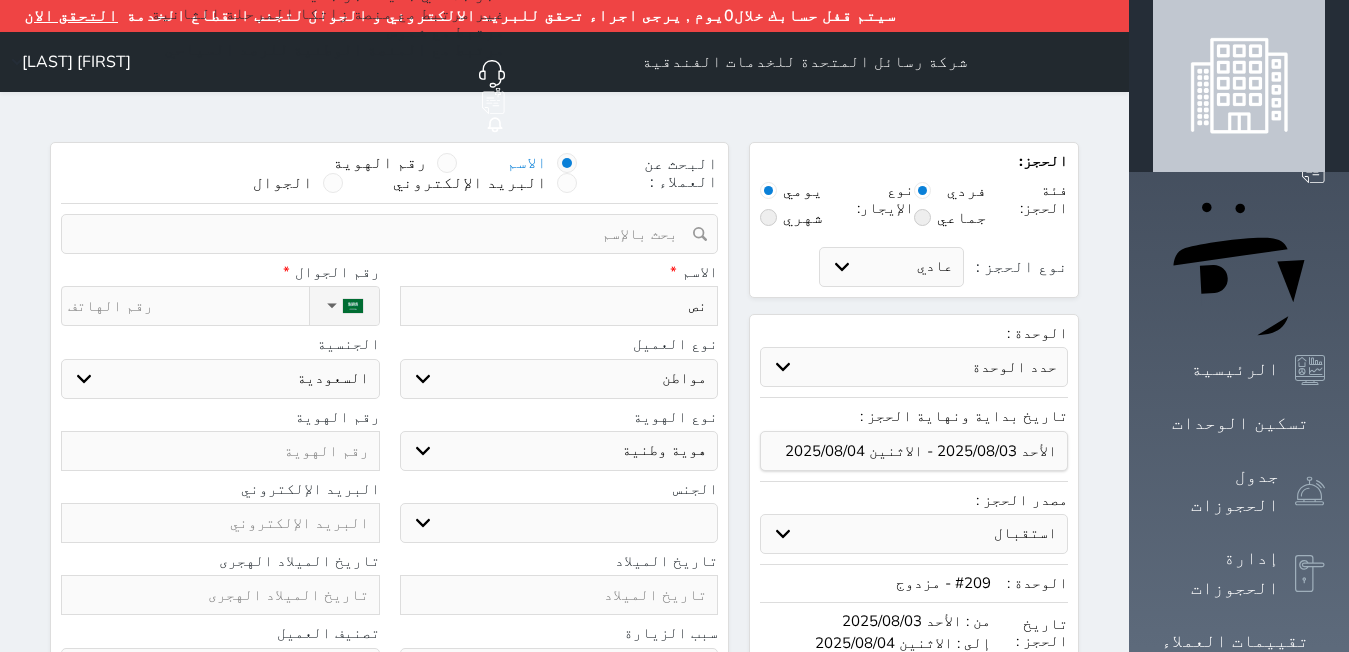 type on "[FIRST]" 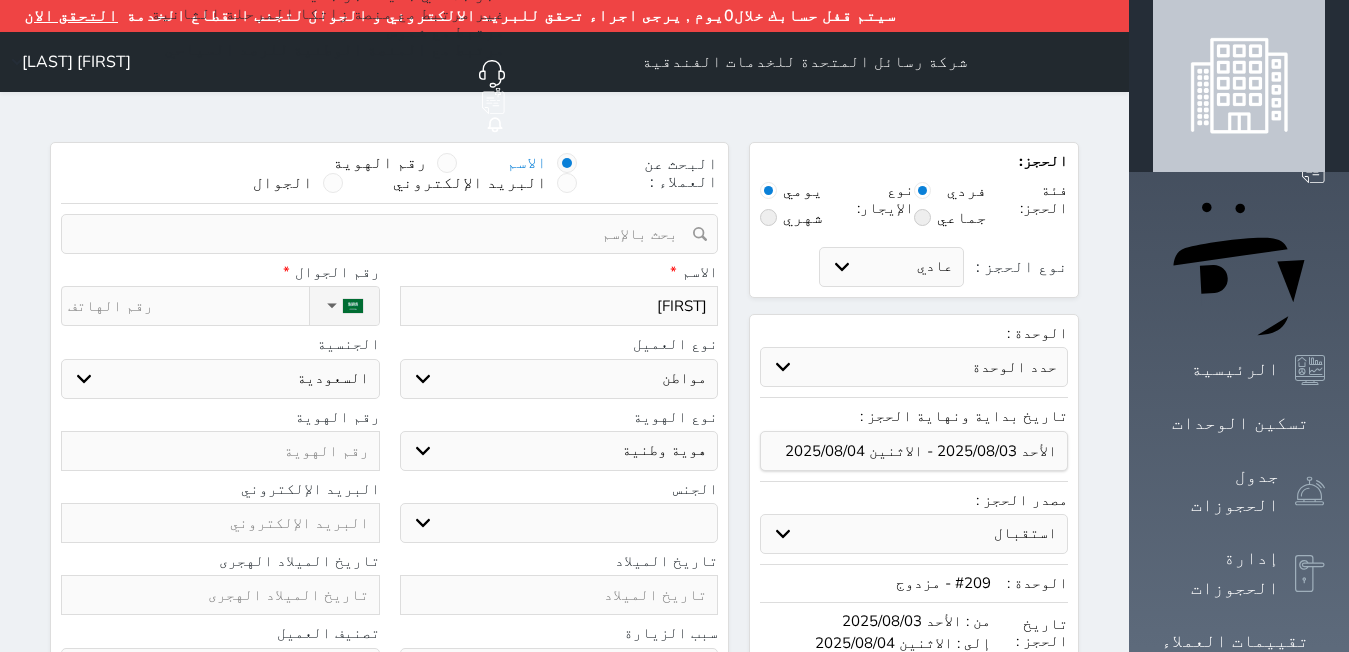type on "نصيب" 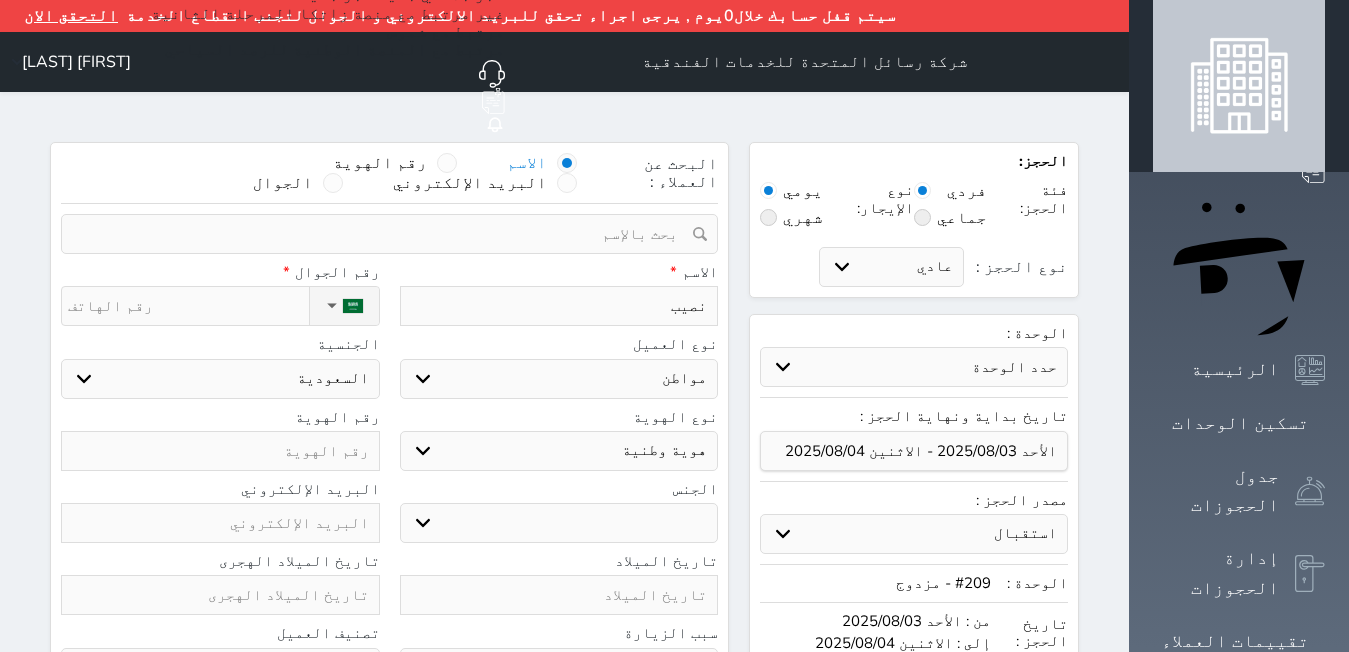 type on "نصيب" 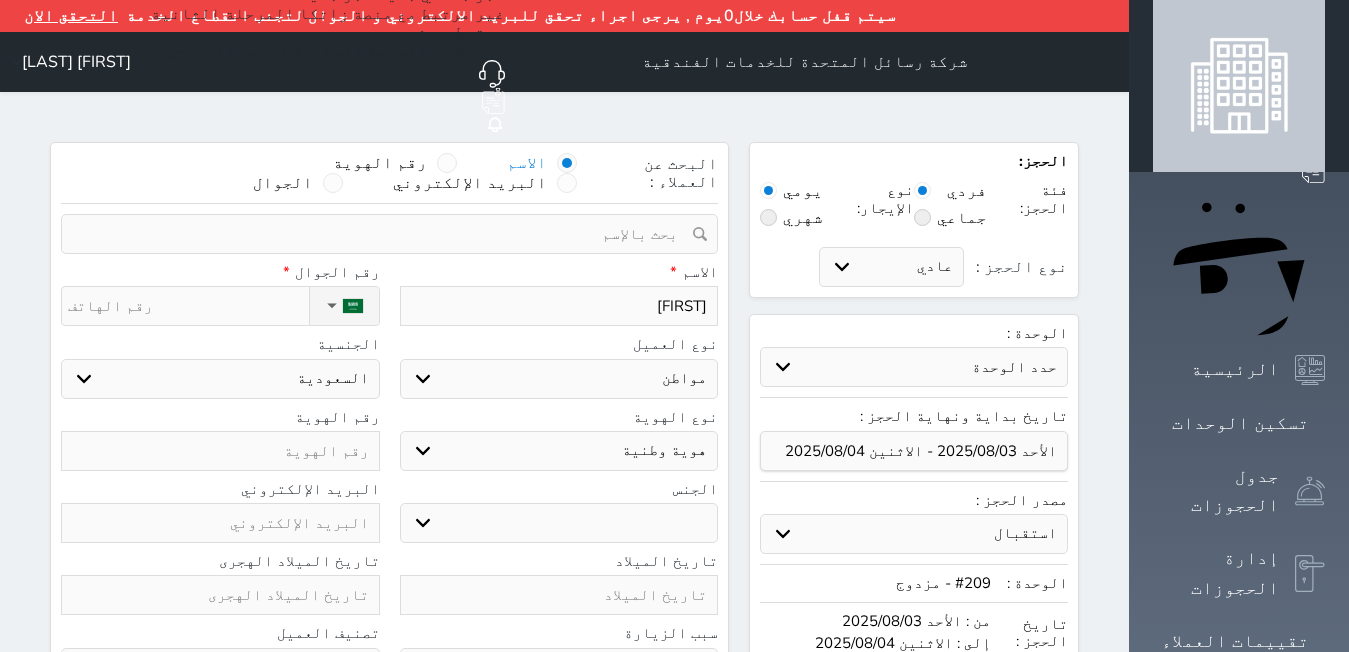 select 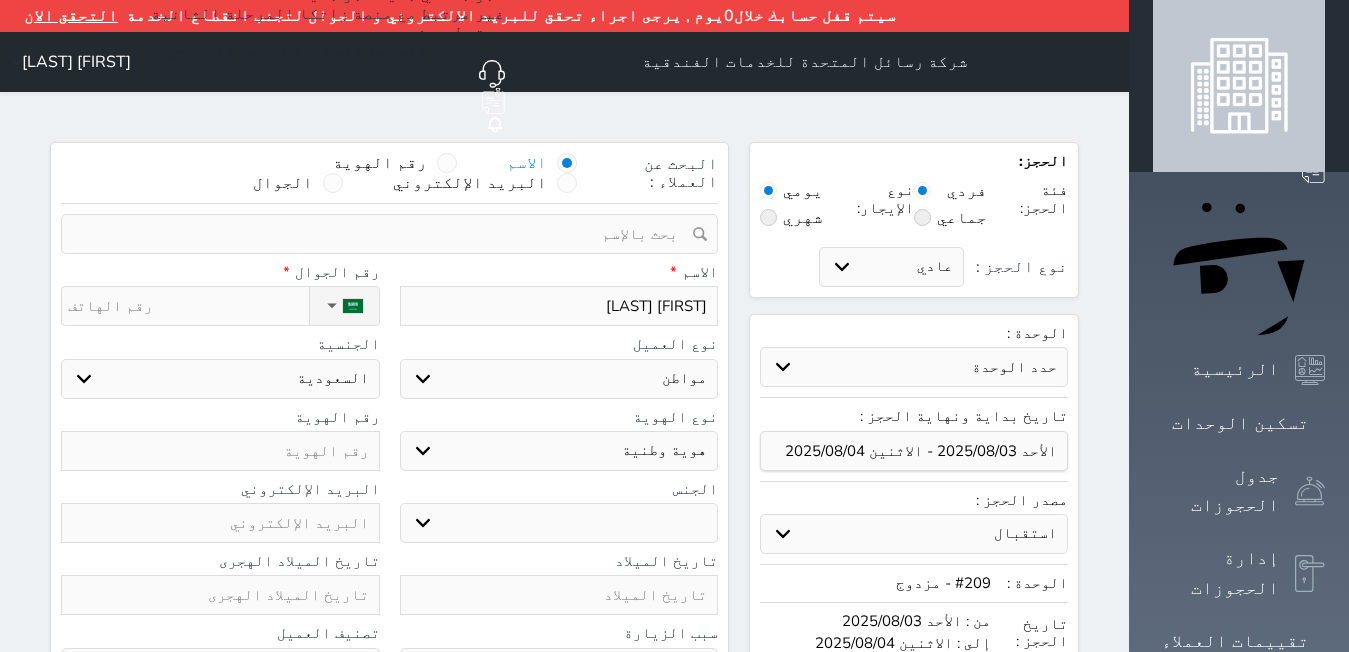 type on "[FIRST] [LAST]" 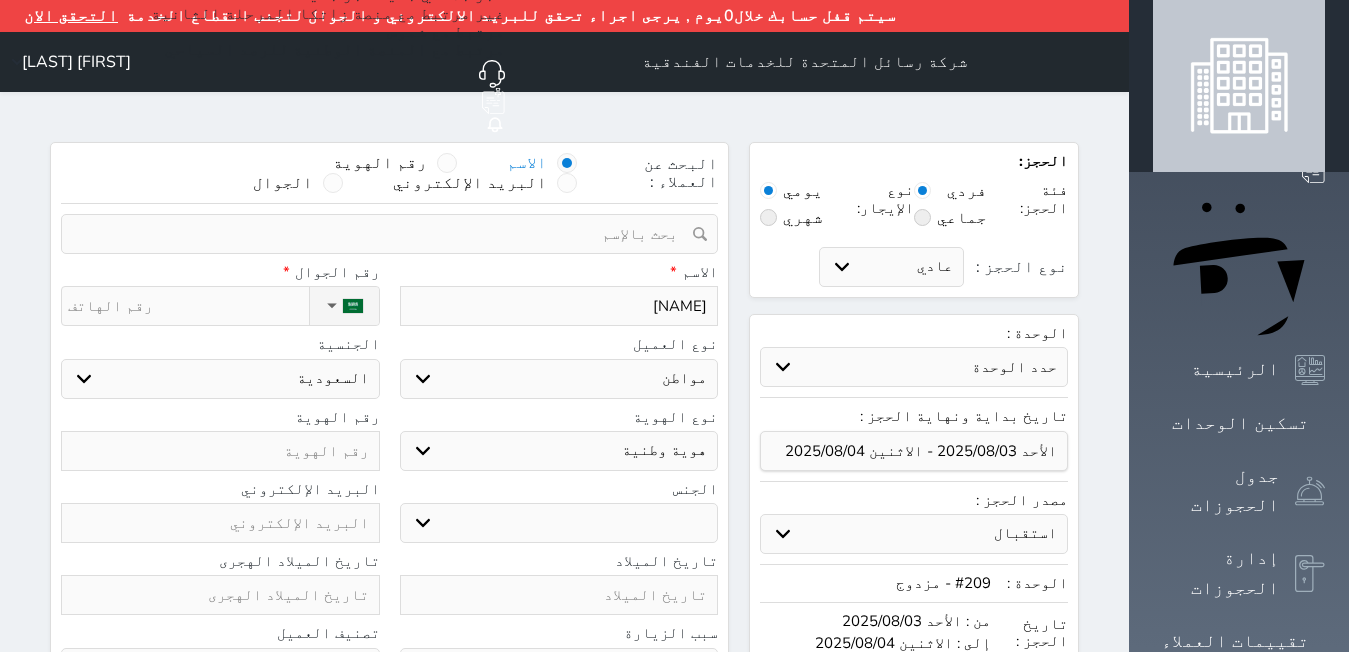 type on "[FIRST] [LAST]" 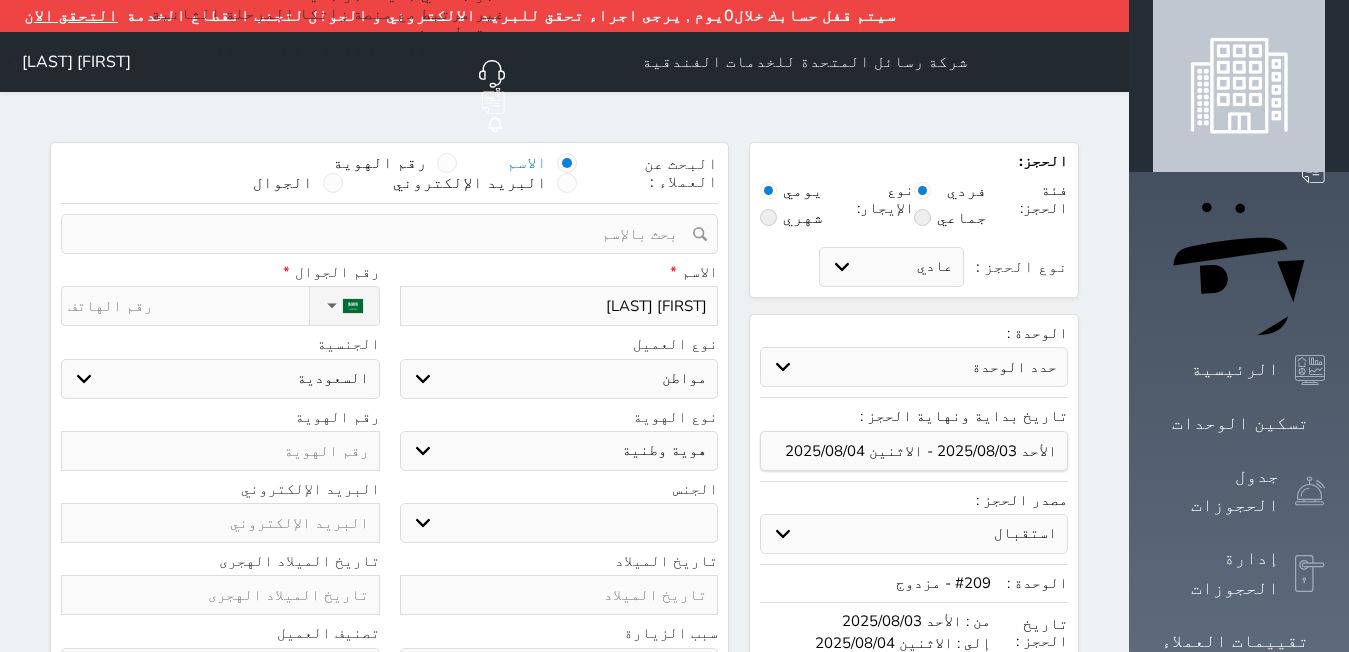 type on "[FIRST] [LAST]" 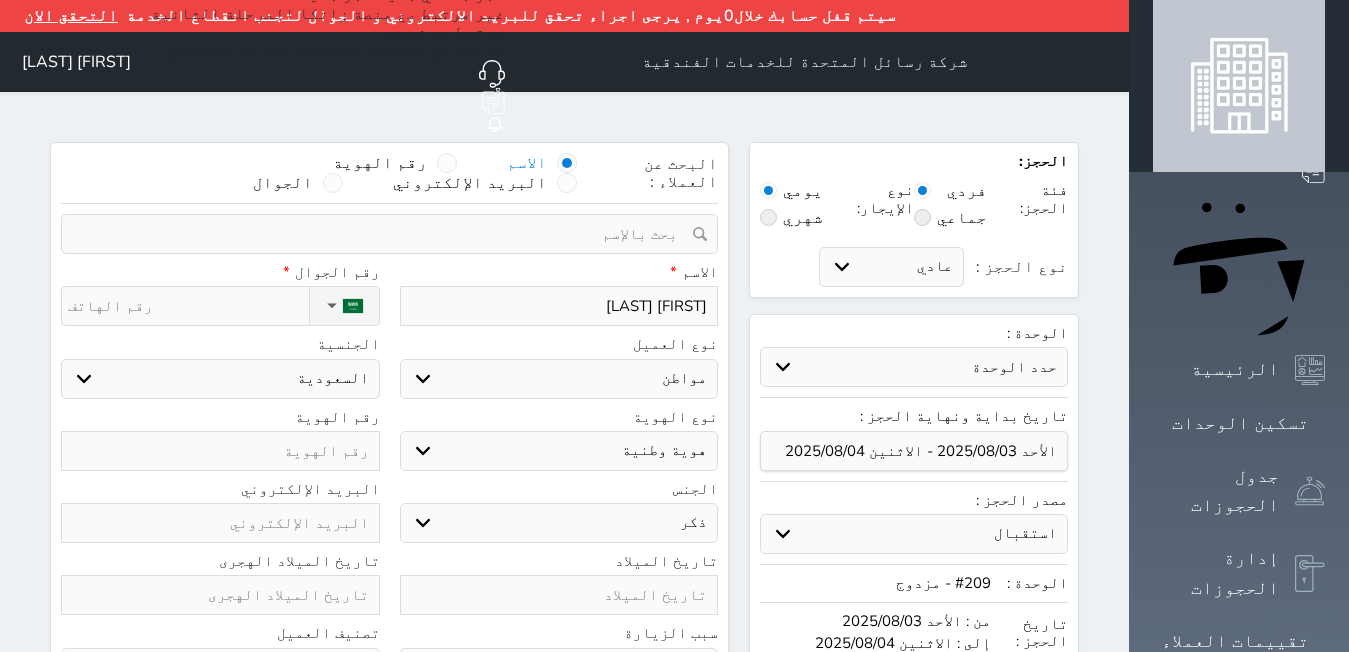 click on "ذكر   انثى" at bounding box center (559, 523) 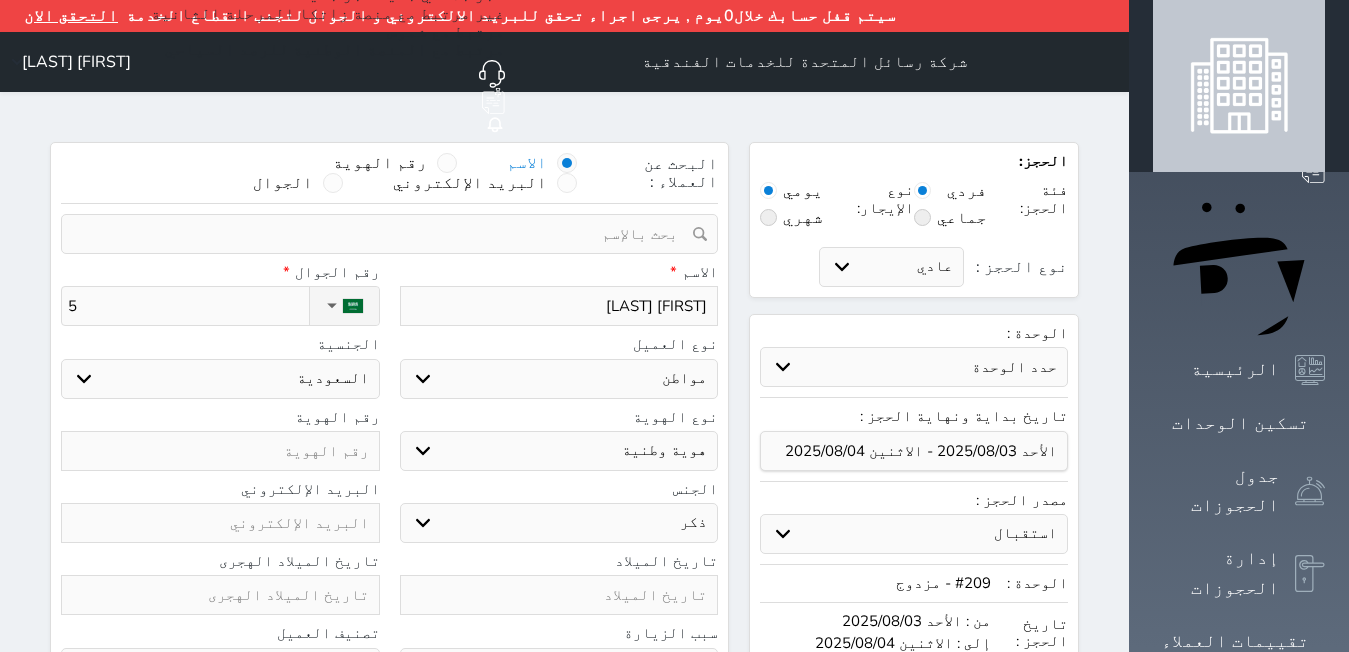 select 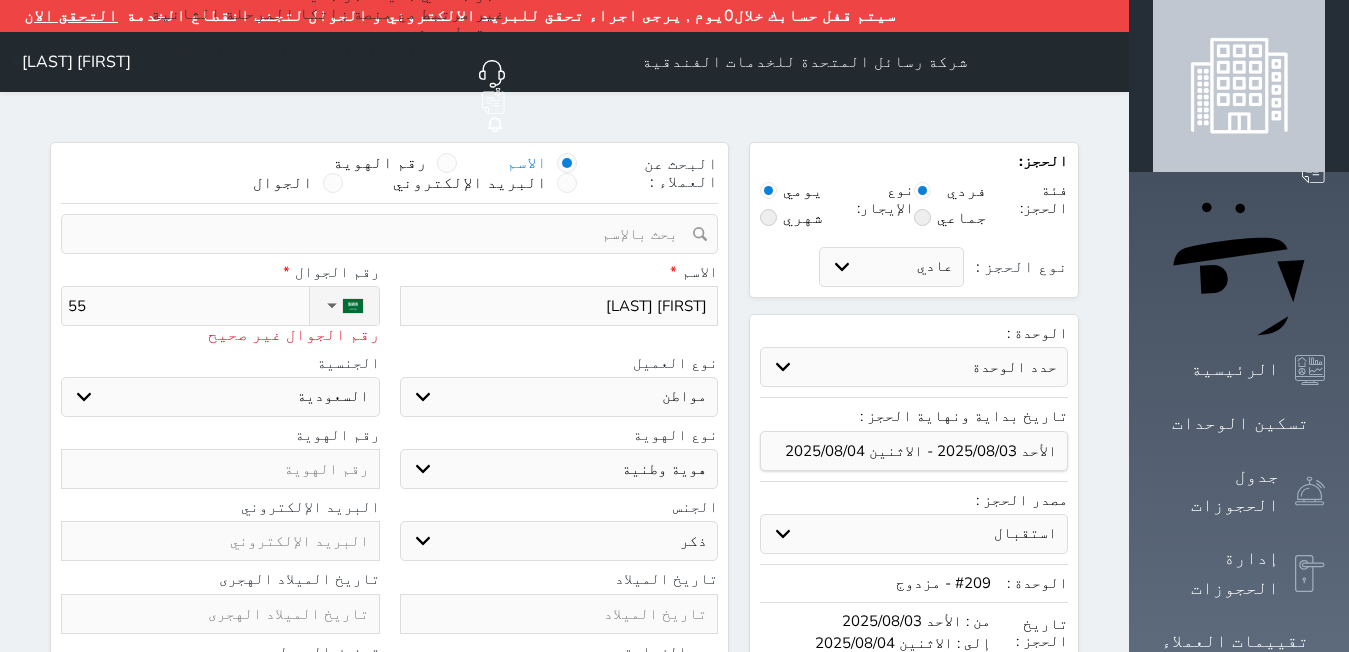 type on "555" 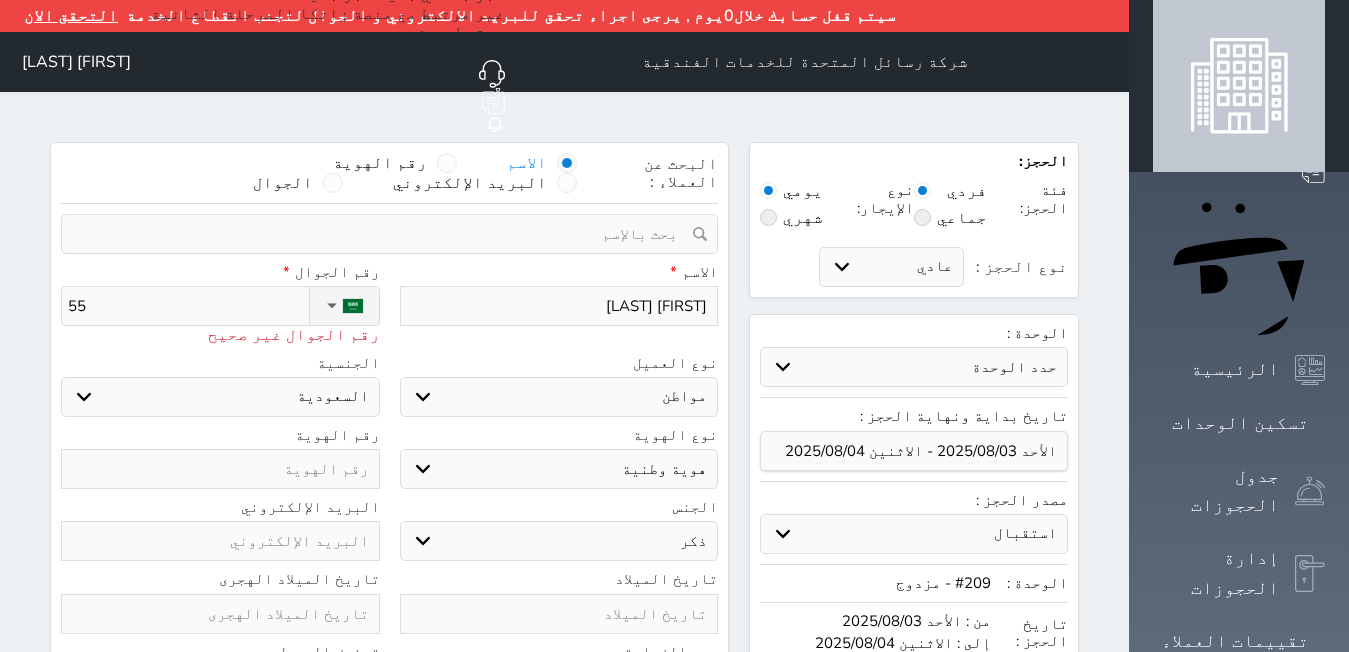 select 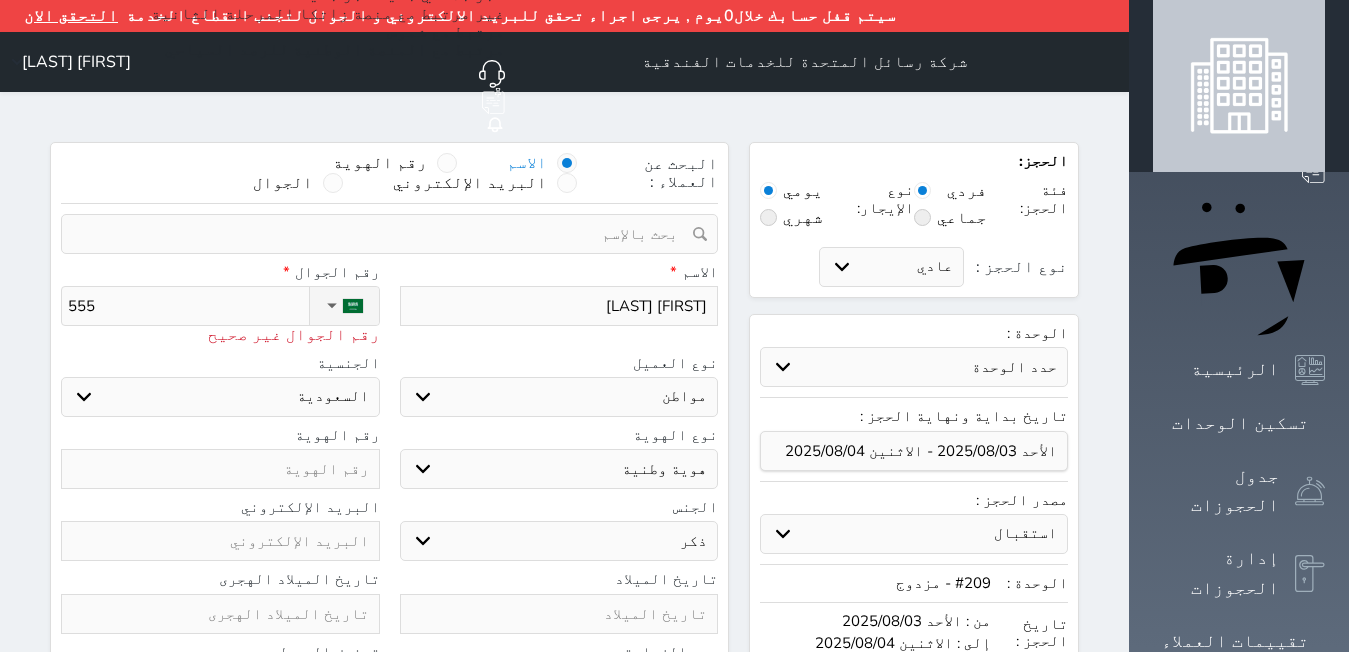 type on "[PHONE]" 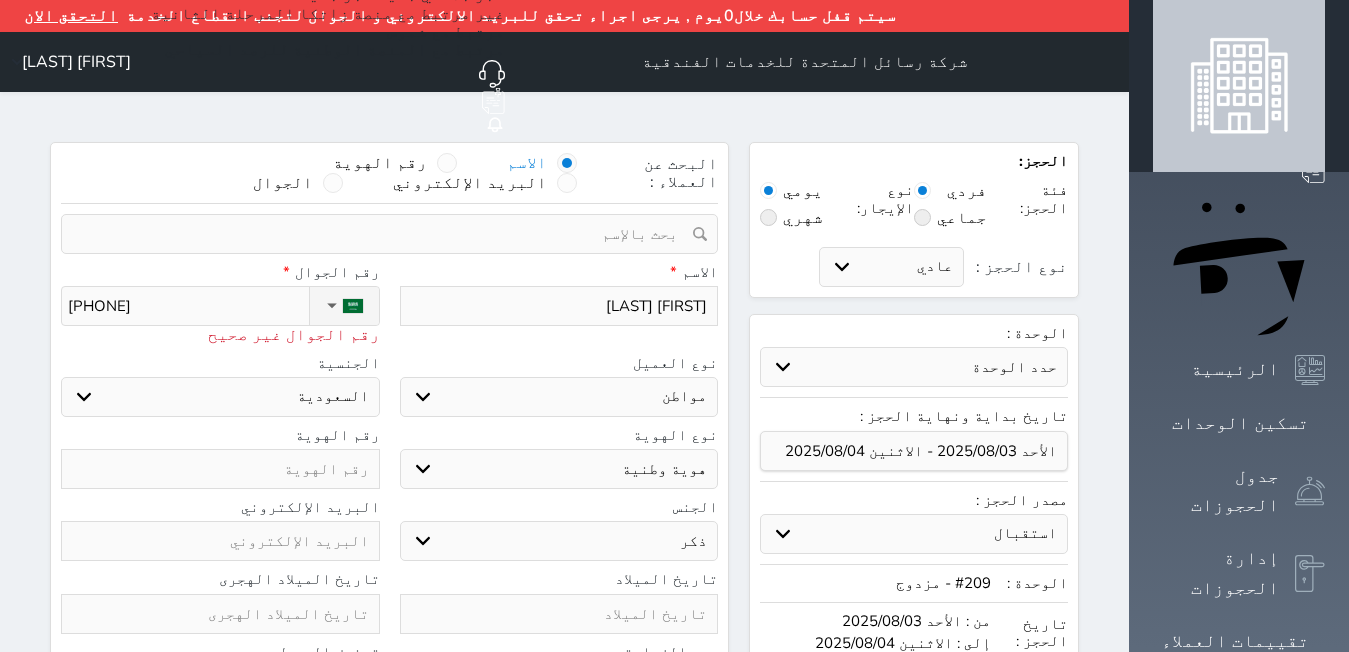 type 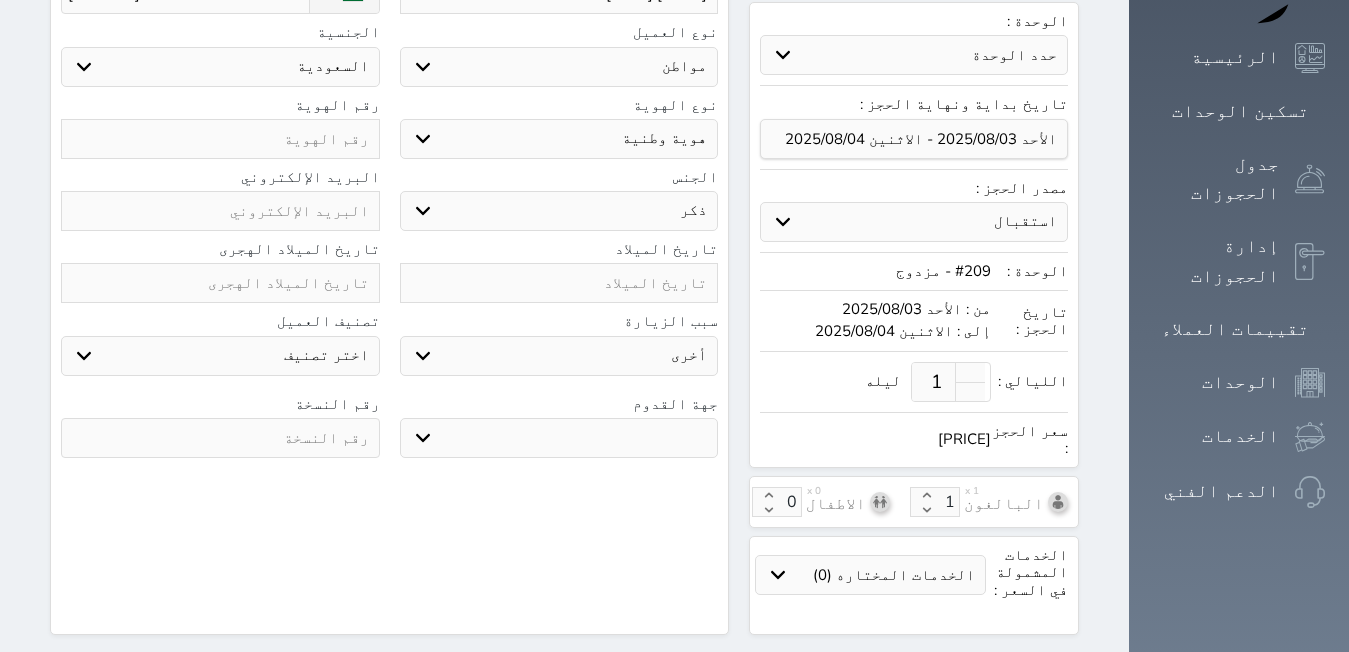 scroll, scrollTop: 100, scrollLeft: 0, axis: vertical 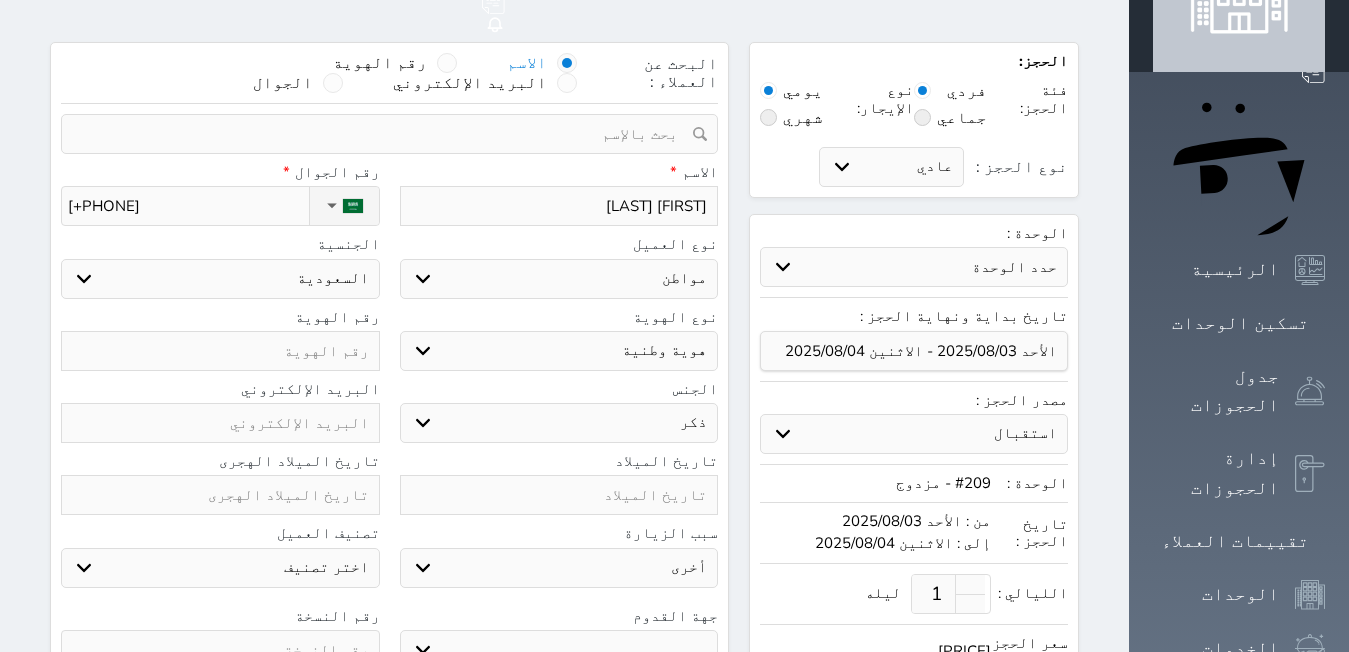 click at bounding box center (220, 351) 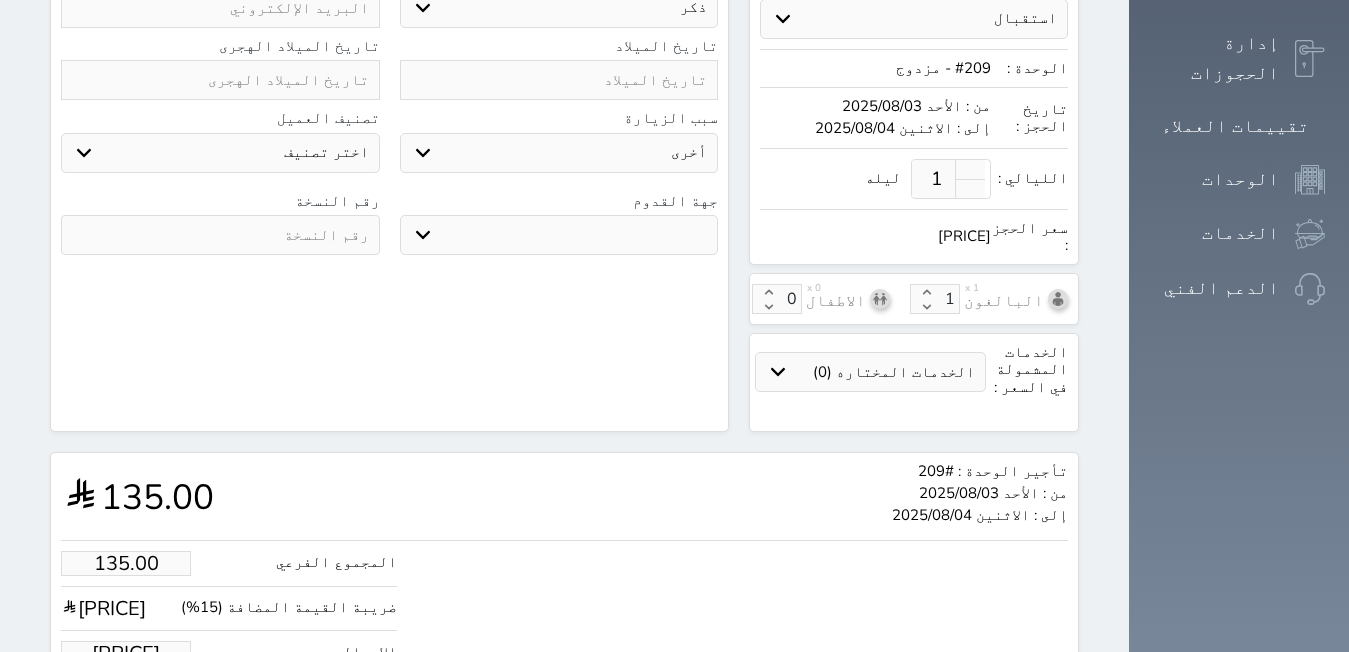 scroll, scrollTop: 563, scrollLeft: 0, axis: vertical 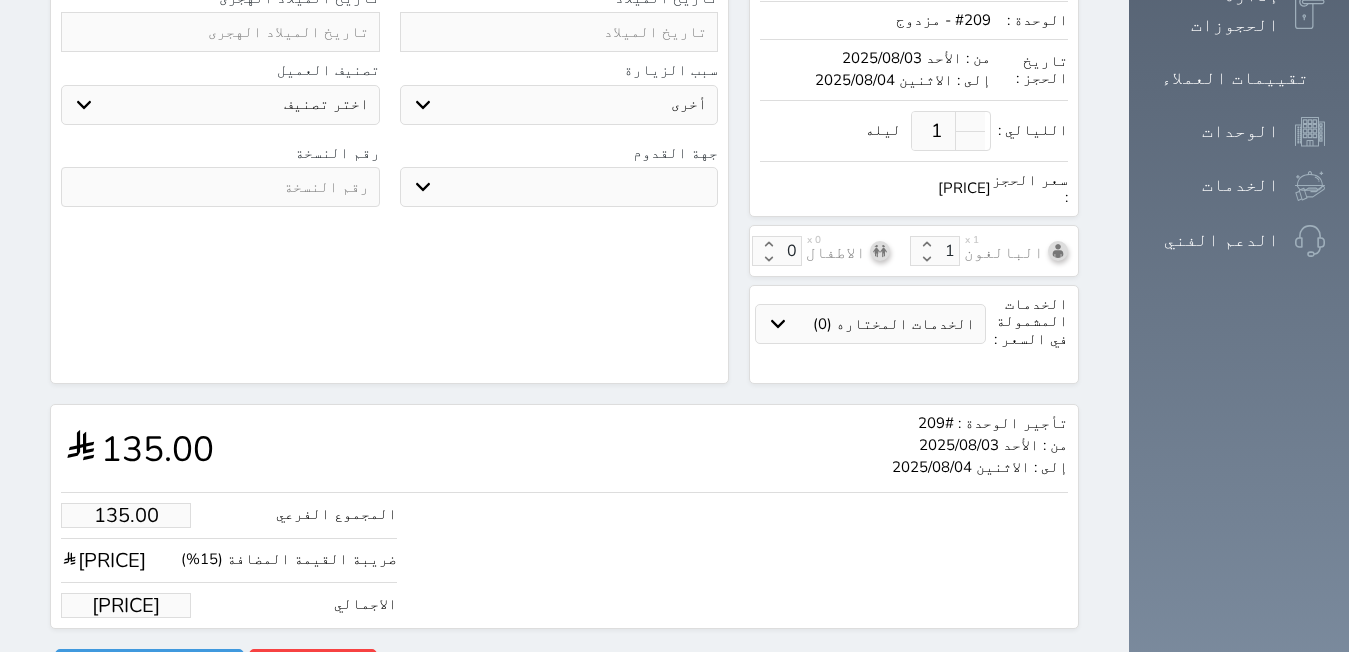 click on "[PRICE]" at bounding box center [126, 605] 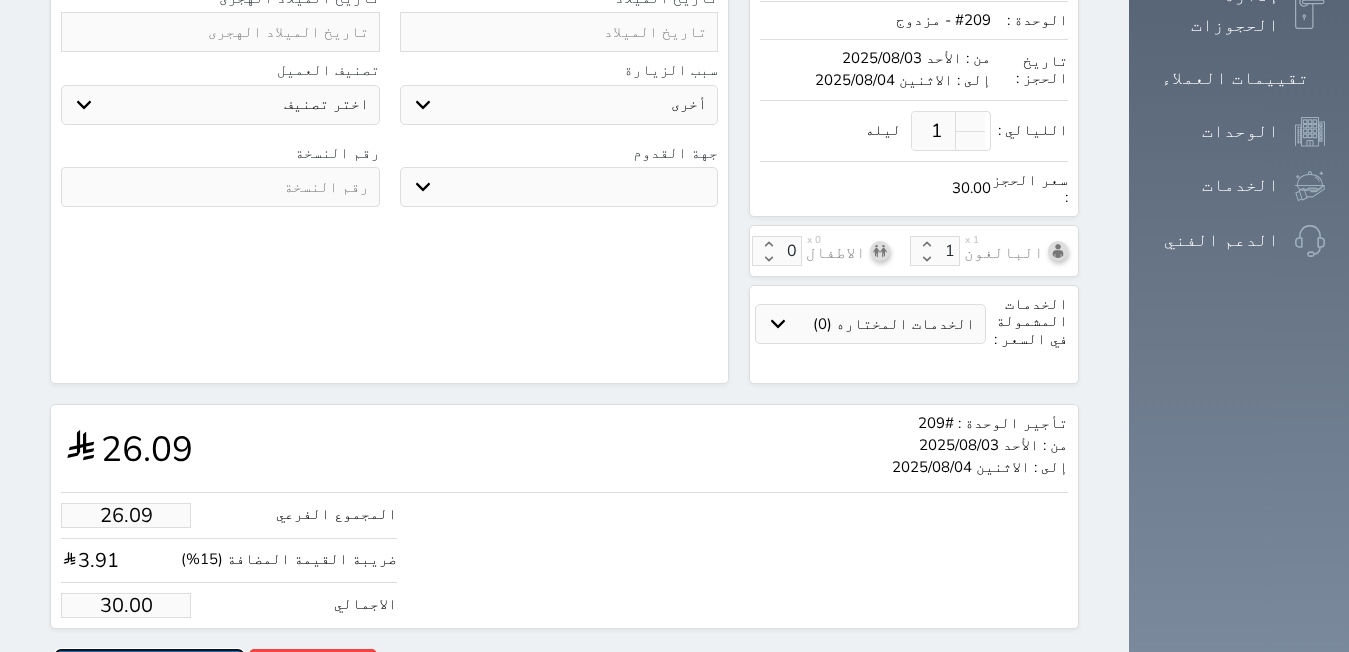 click on "حجز" at bounding box center [149, 666] 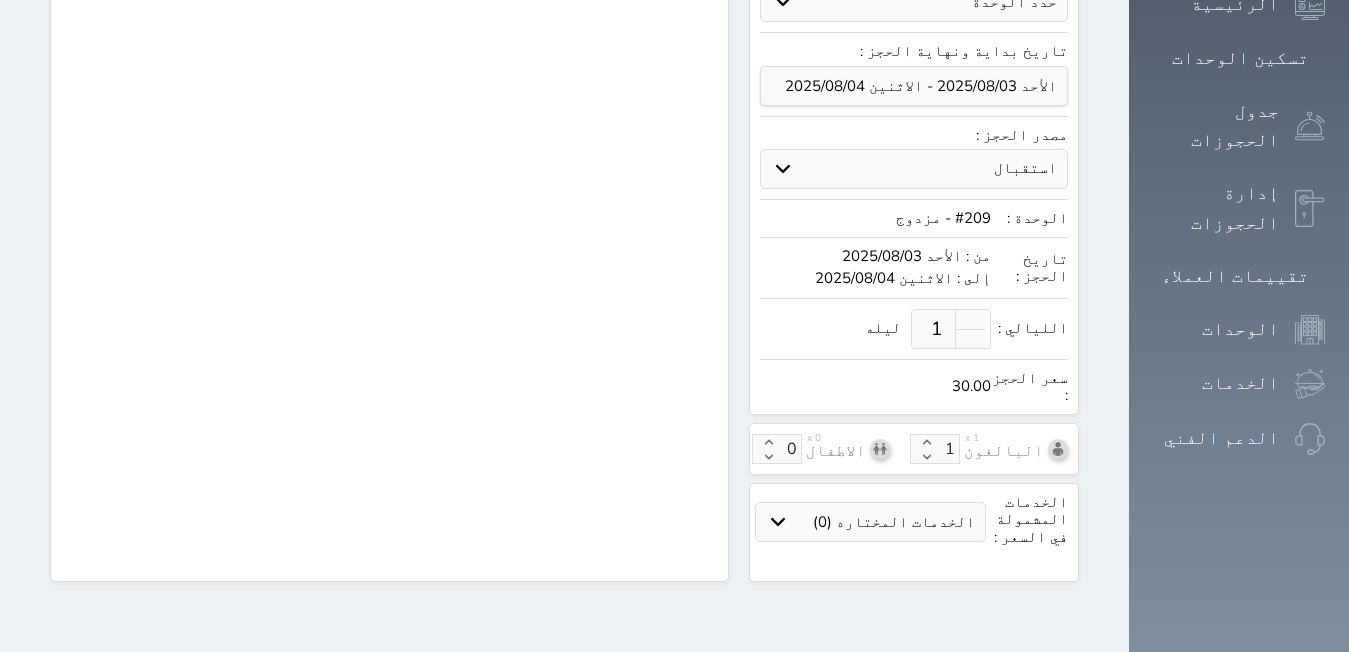 scroll, scrollTop: 284, scrollLeft: 0, axis: vertical 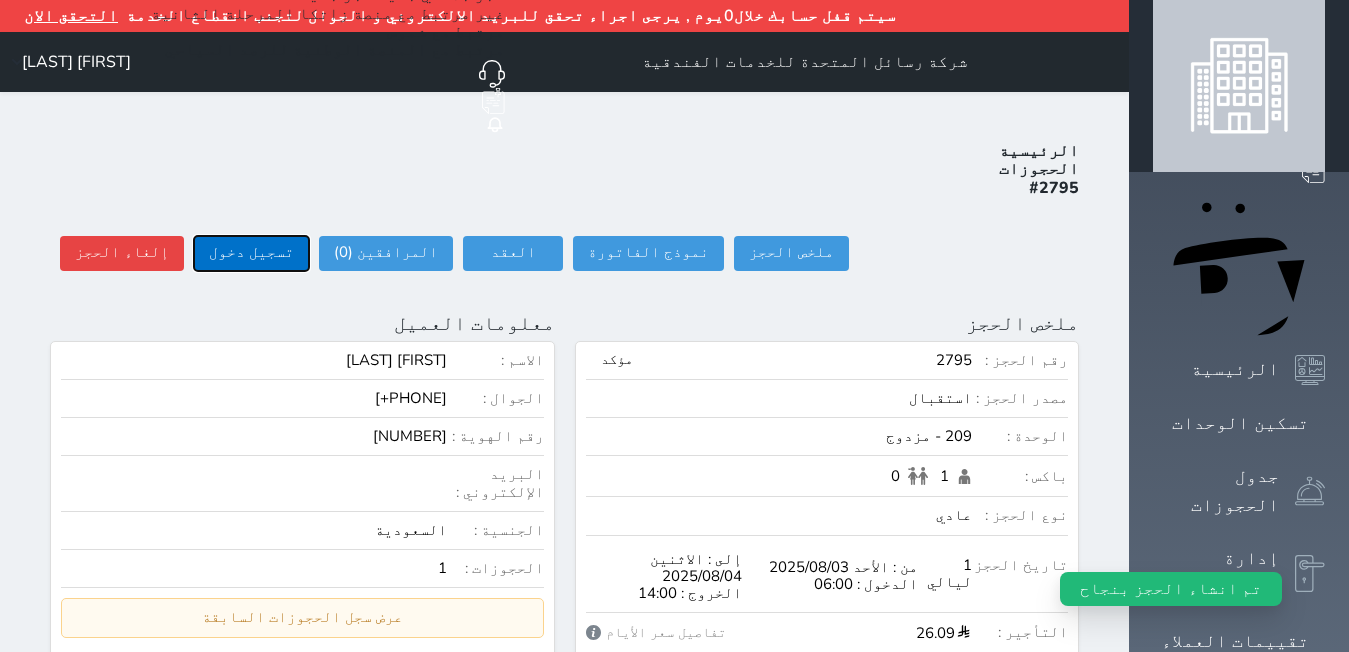 click on "تسجيل دخول" at bounding box center (251, 253) 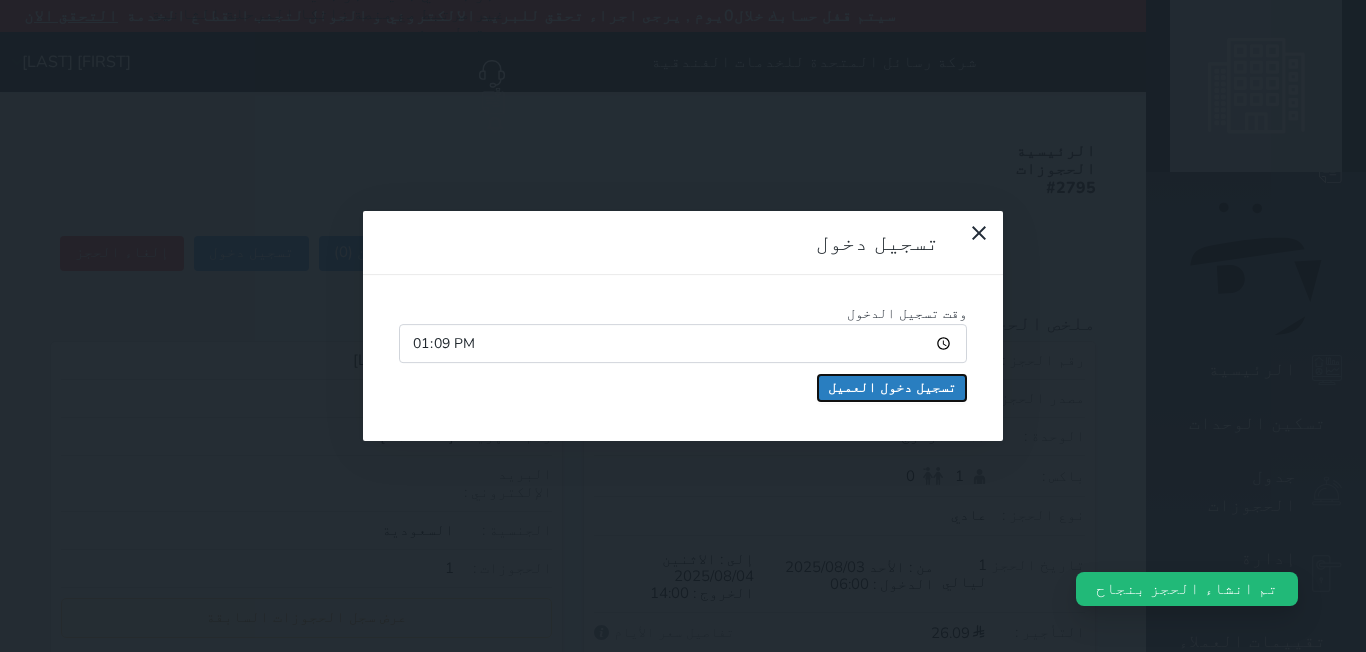 click on "تسجيل دخول العميل" at bounding box center [892, 388] 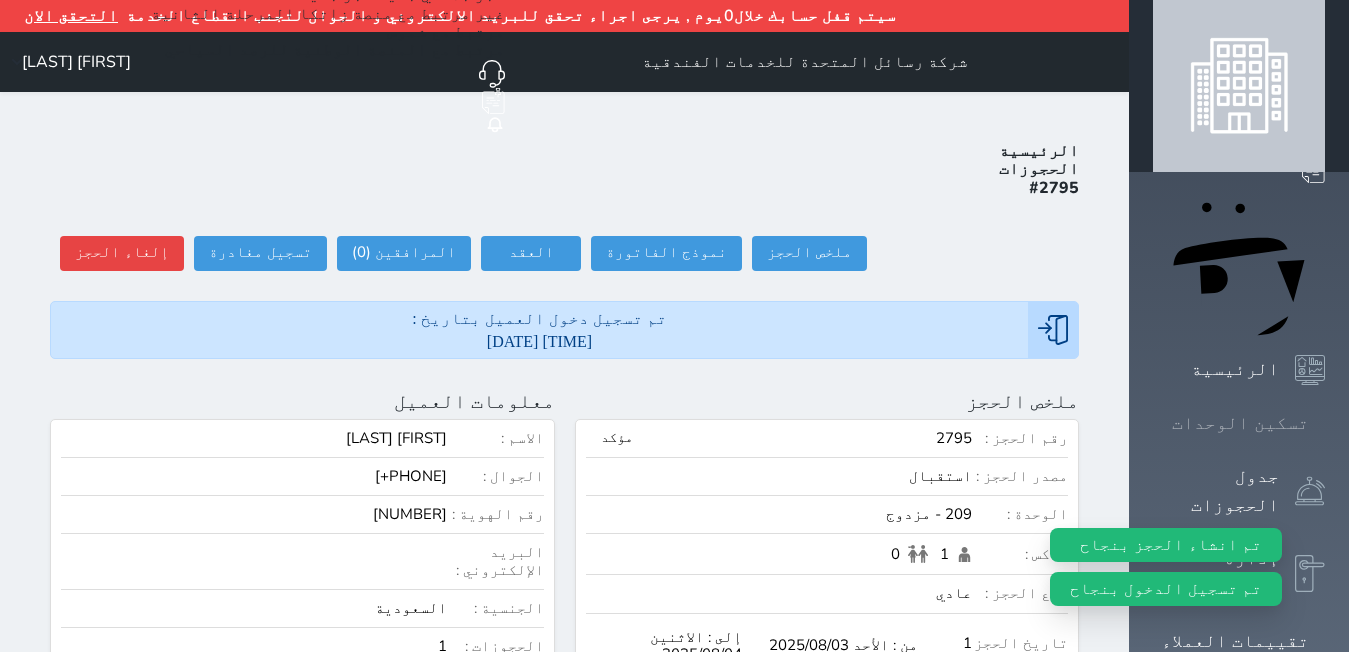 click on "تسكين الوحدات" at bounding box center [1240, 423] 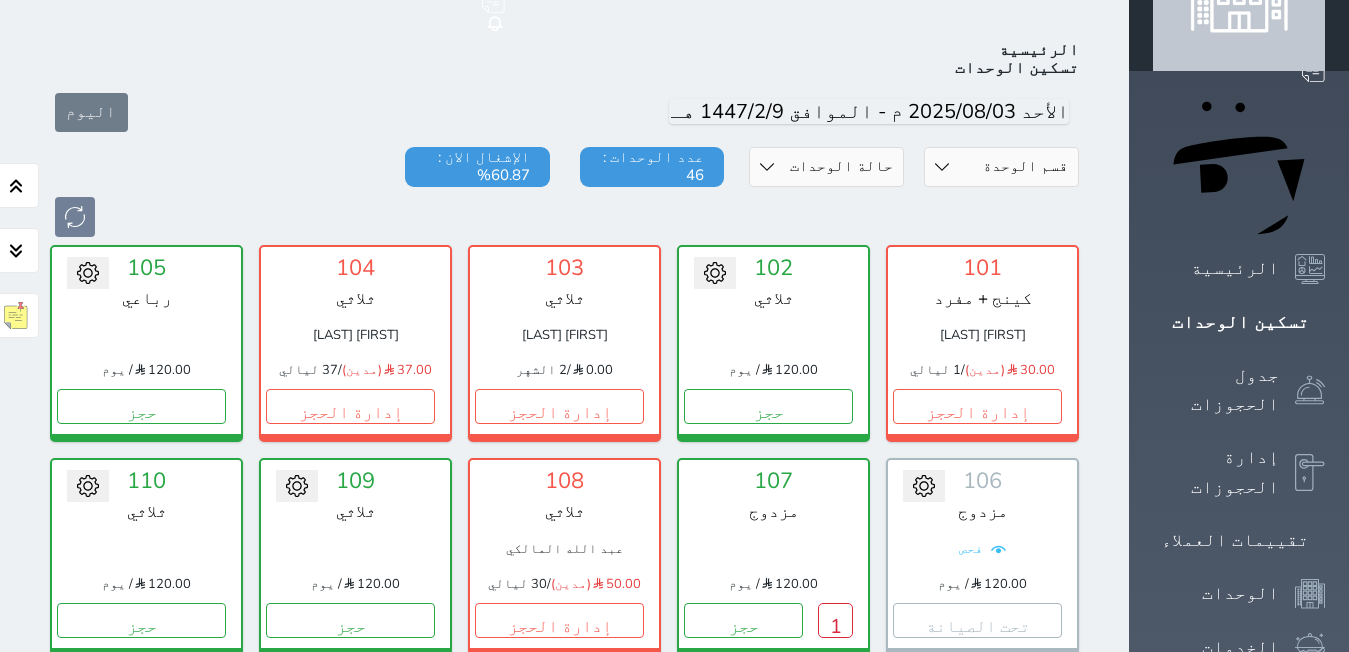 scroll, scrollTop: 210, scrollLeft: 0, axis: vertical 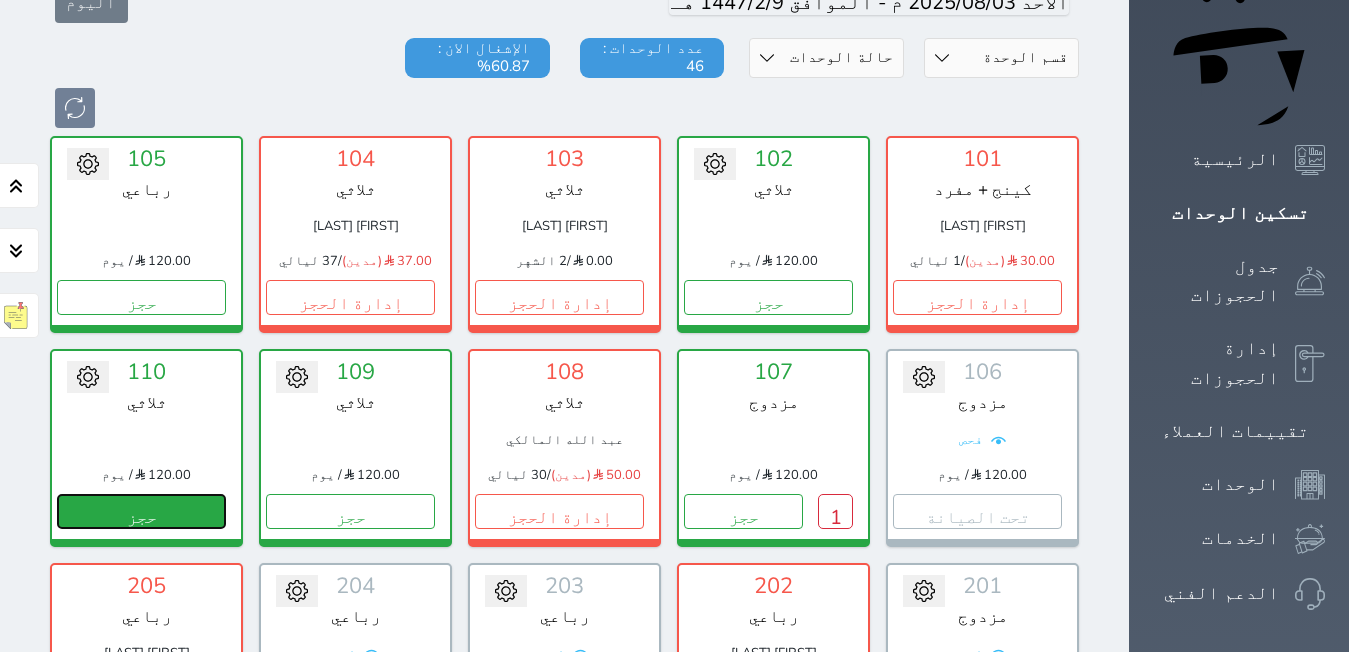 click on "حجز" at bounding box center [141, 511] 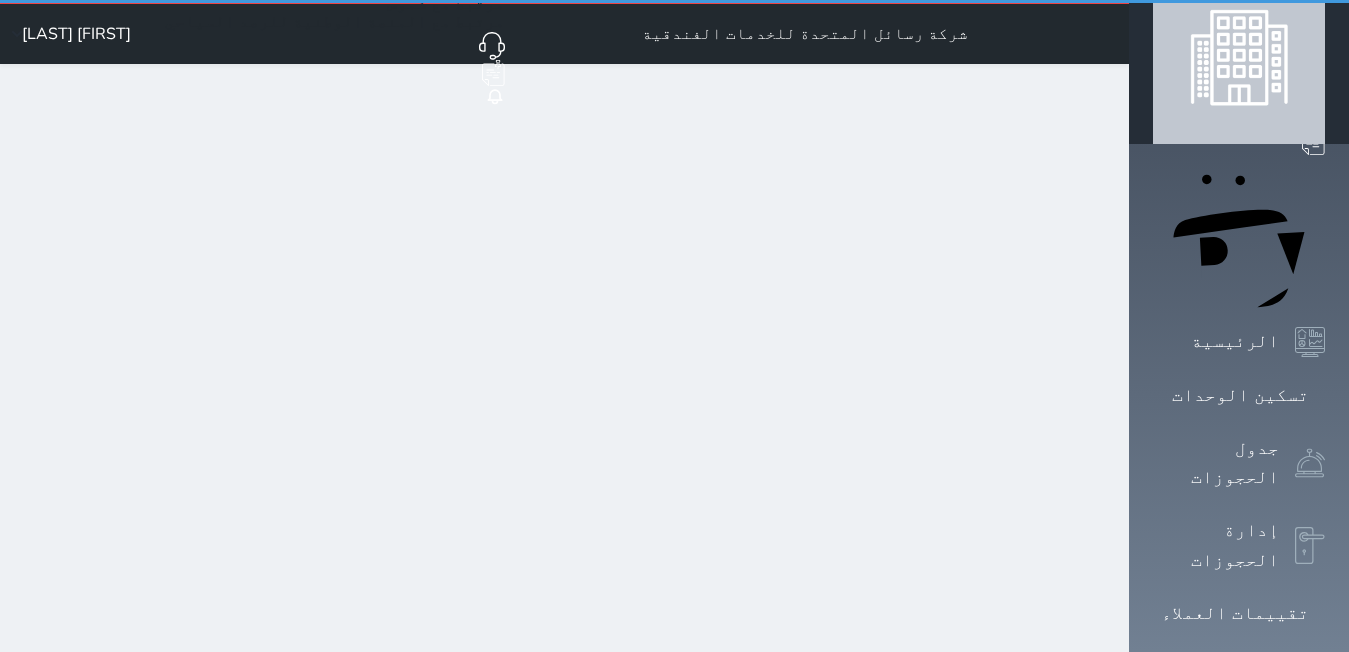 scroll, scrollTop: 0, scrollLeft: 0, axis: both 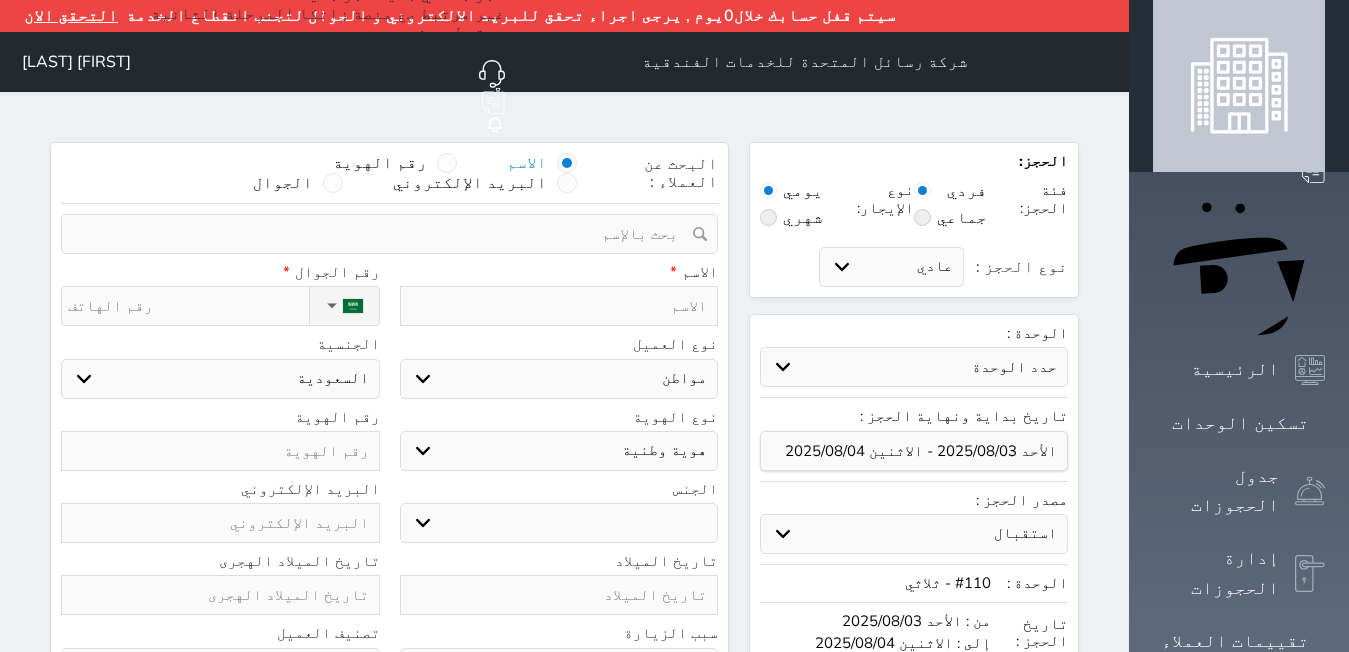 click at bounding box center [559, 306] 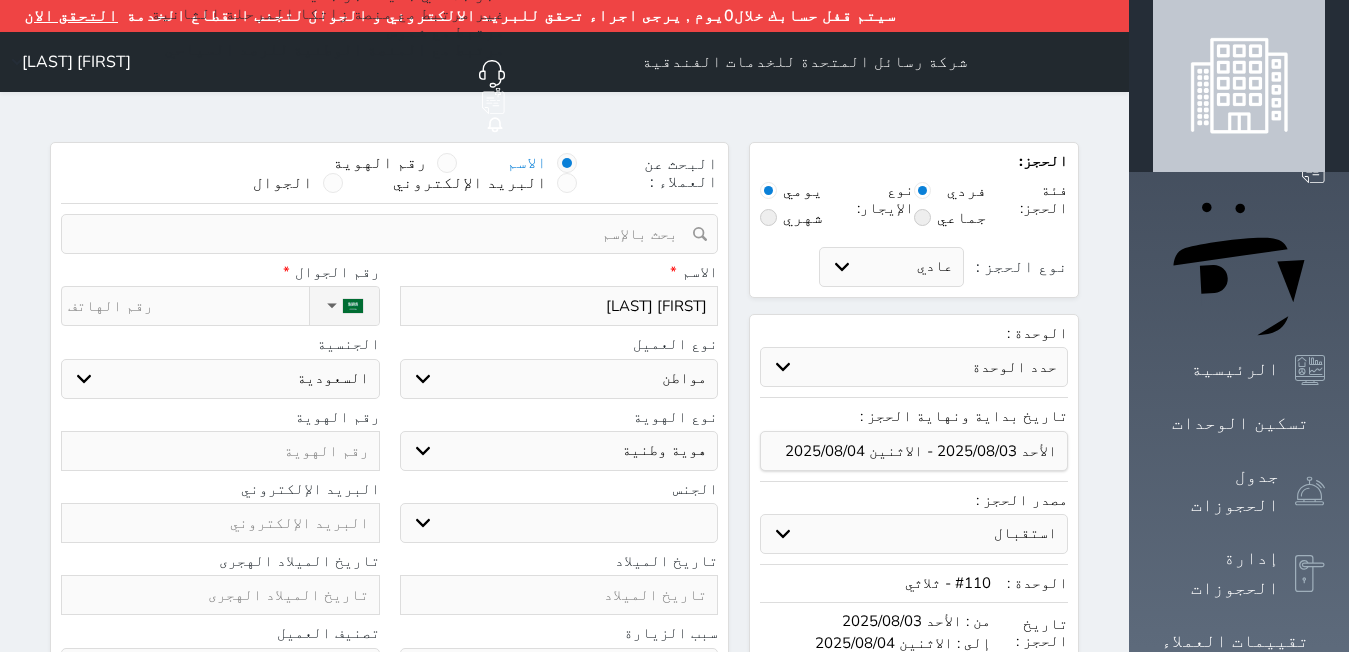 click on "ذكر   انثى" at bounding box center (559, 523) 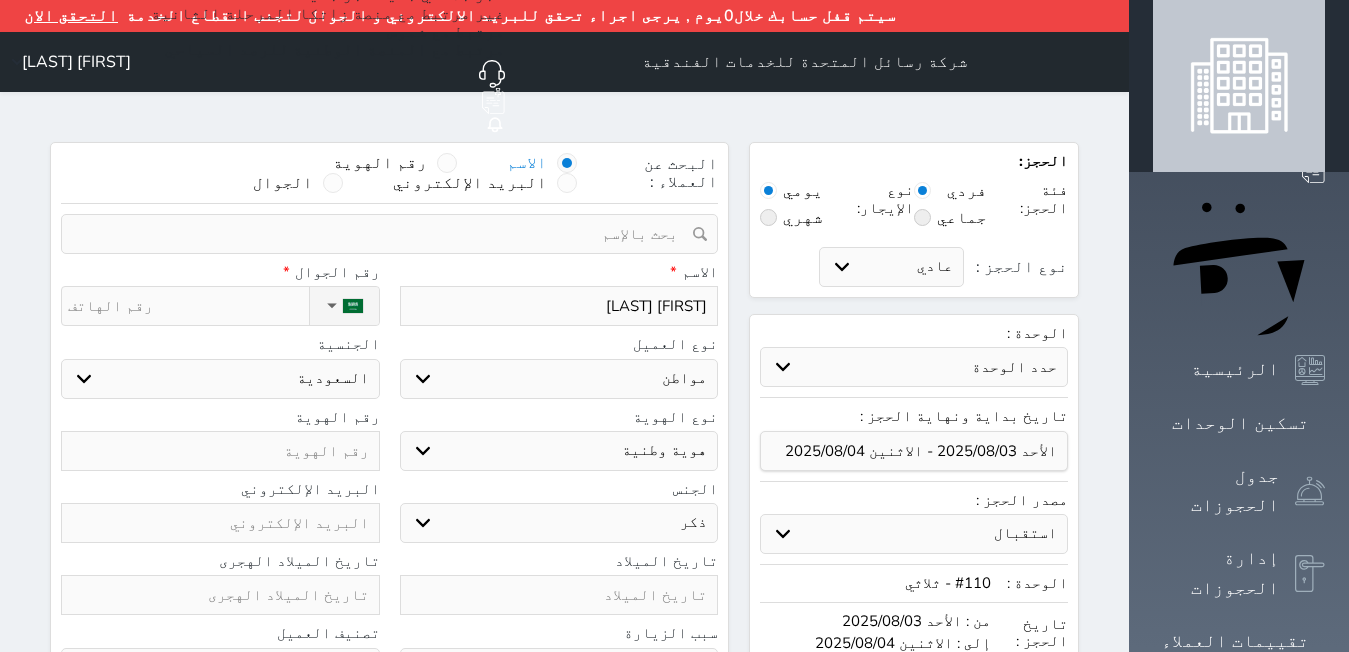 click on "ذكر   انثى" at bounding box center (559, 523) 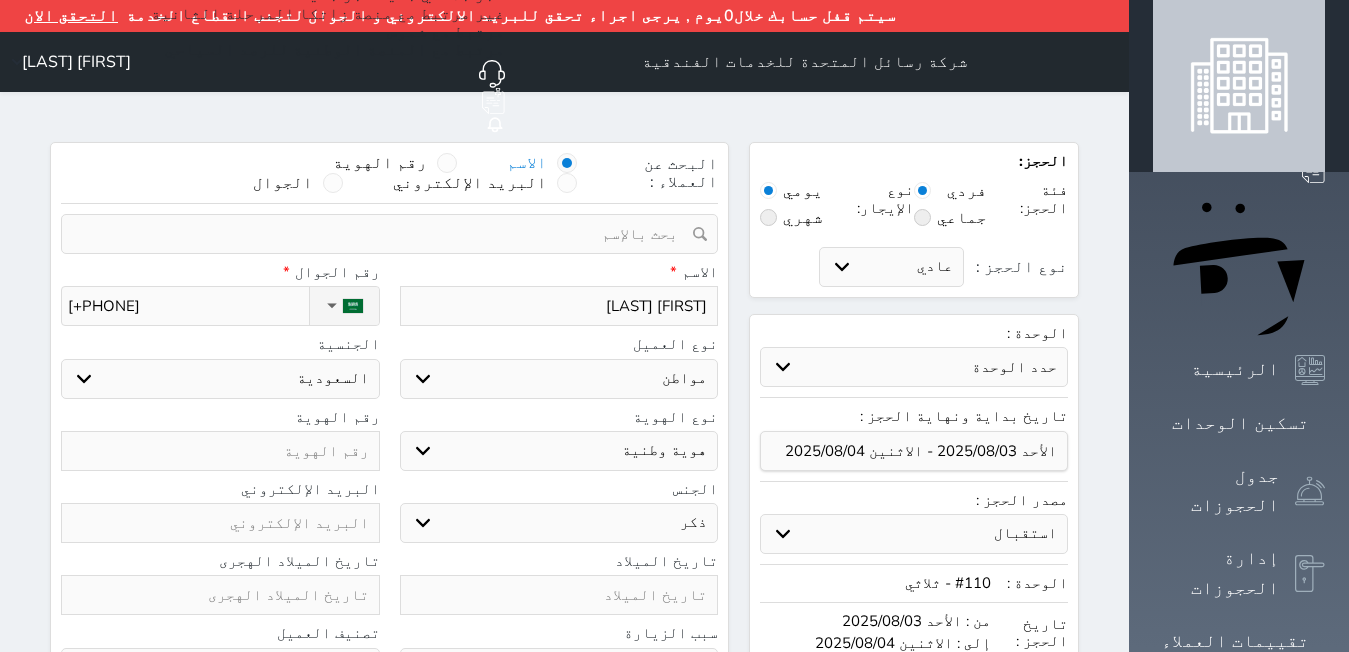 click at bounding box center [220, 451] 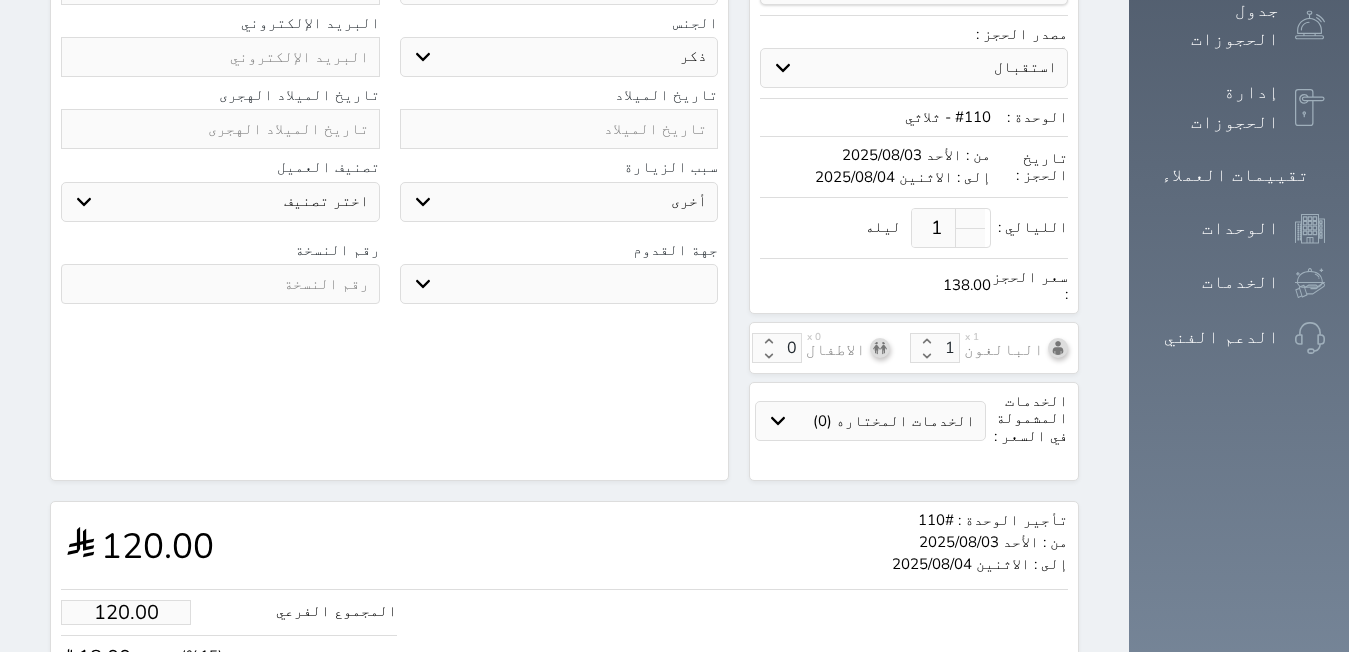 scroll, scrollTop: 563, scrollLeft: 0, axis: vertical 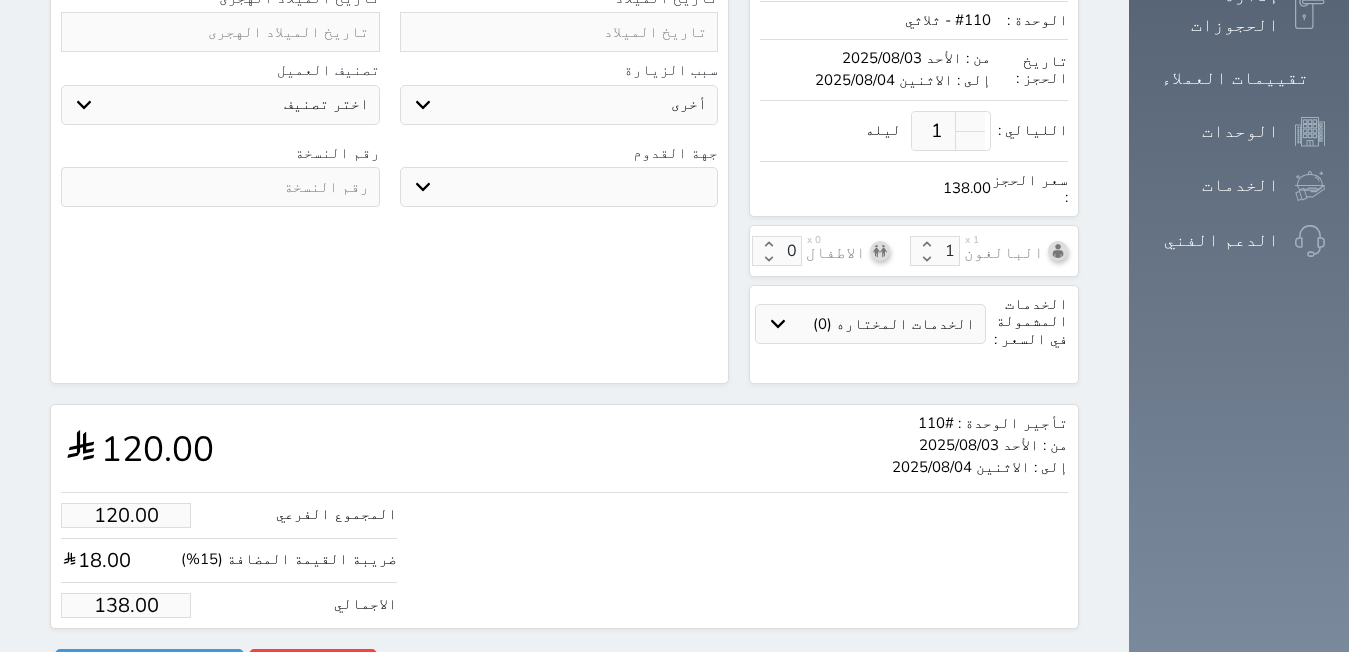 click on "138.00" at bounding box center [126, 605] 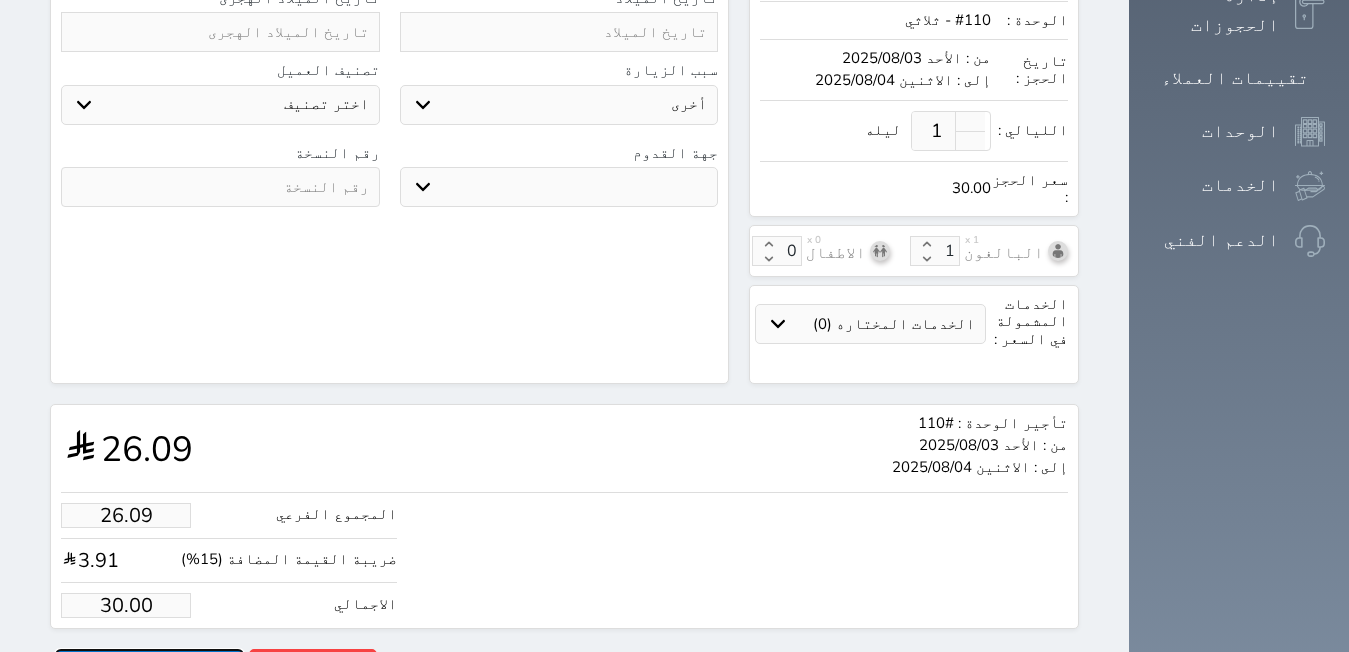 click on "حجز" at bounding box center (149, 666) 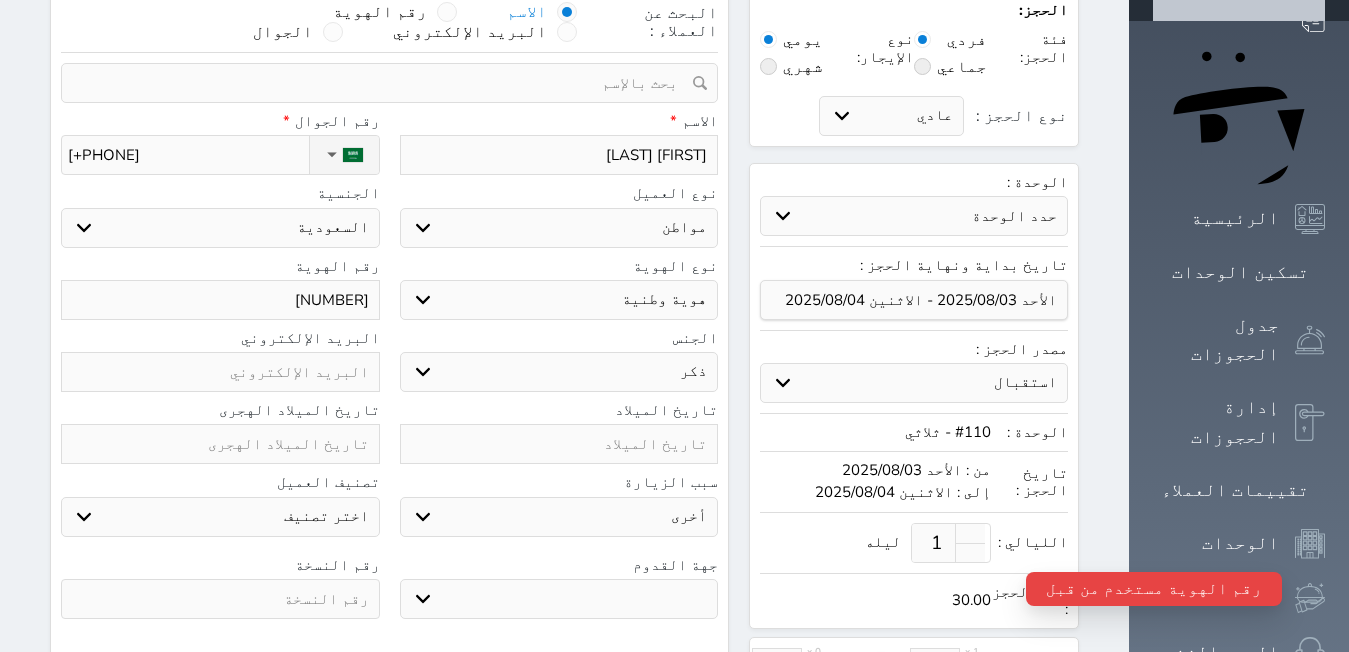 scroll, scrollTop: 0, scrollLeft: 0, axis: both 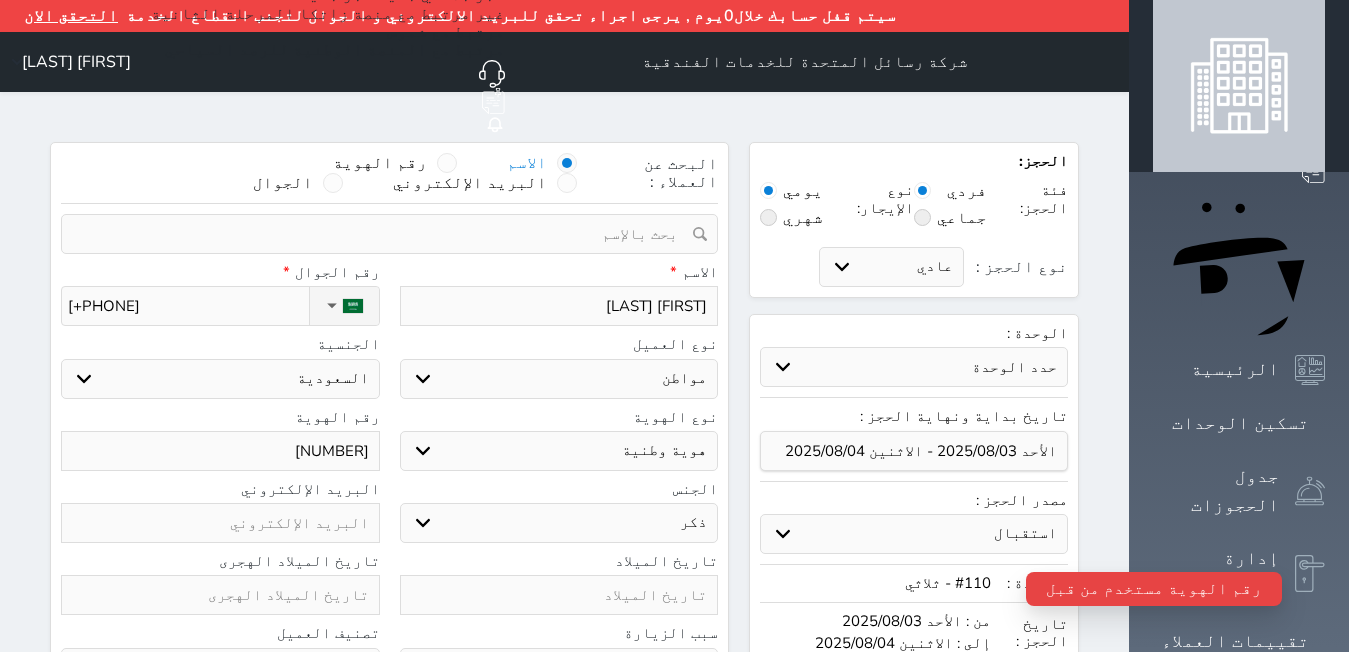 click on "سجل حجوزات العميل [FIRST] [LAST]                   إجمالى رصيد العميل : 0 ريال     رقم الحجز   الوحدة   من   إلى   نوع الحجز   الرصيد   الاجرائات         النتائج  : من (  ) - إلى  (  )   العدد  :              سجل الكمبيالات الغير محصلة على العميل [FIRST] [LAST]                 رقم الحجز   المبلغ الكلى    المبلغ المحصل    المبلغ المتبقى    تاريخ الإستحقاق         النتائج  : من (  ) - إلى  (  )   العدد  :      الاسم *   [FIRST] [LAST]   رقم الجوال *       ▼     Afghanistan (‫افغانستان‬‎)   [COUNTRY CODE]   Albania (Shqipëri)   [COUNTRY CODE]" at bounding box center (389, 544) 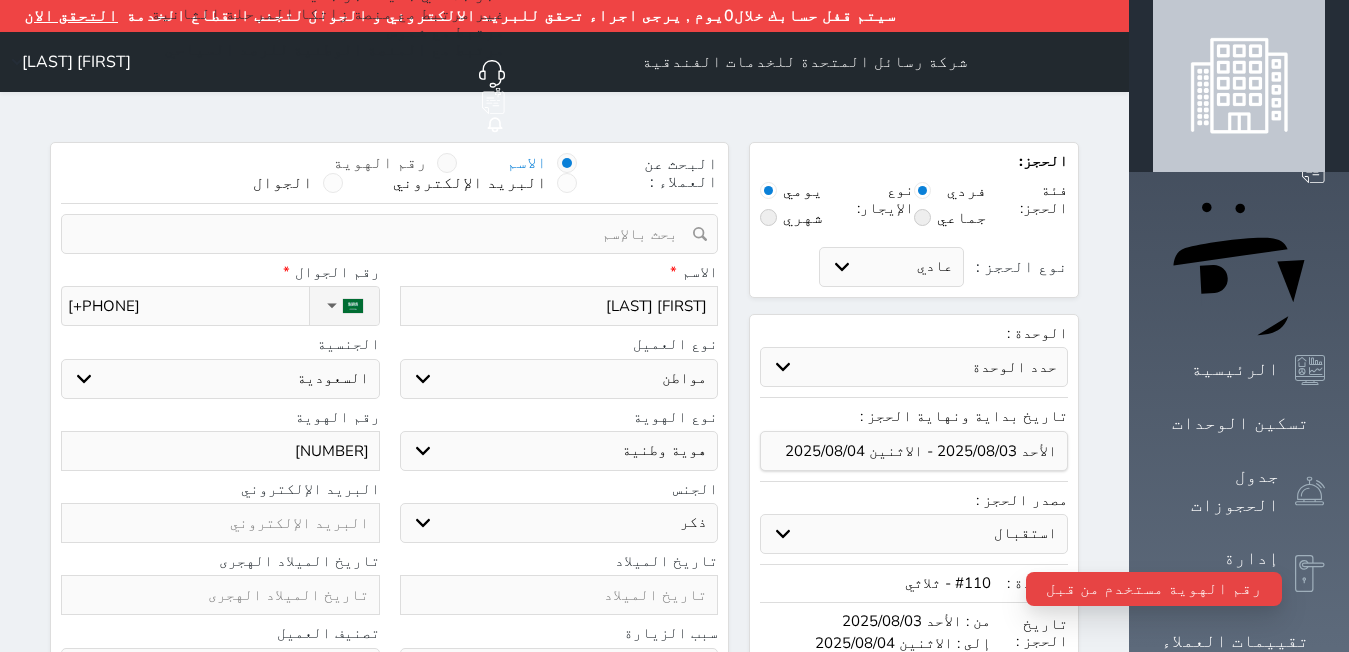 click at bounding box center [447, 163] 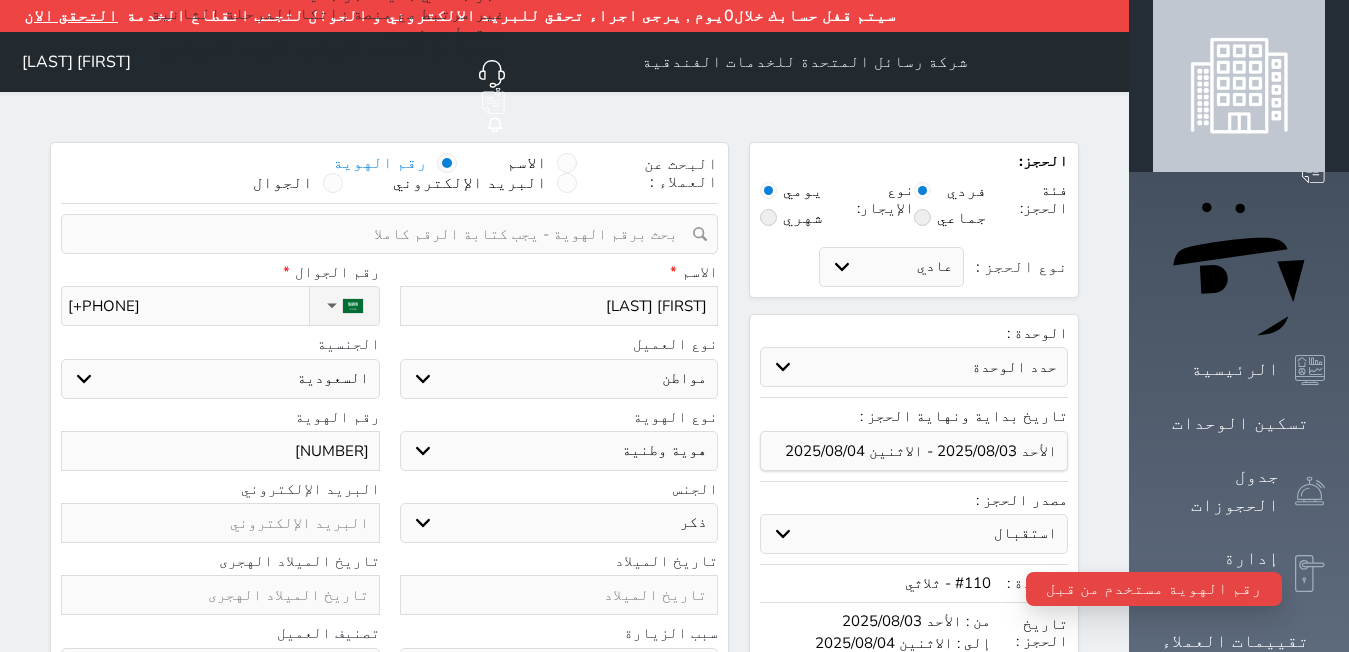 click at bounding box center [382, 234] 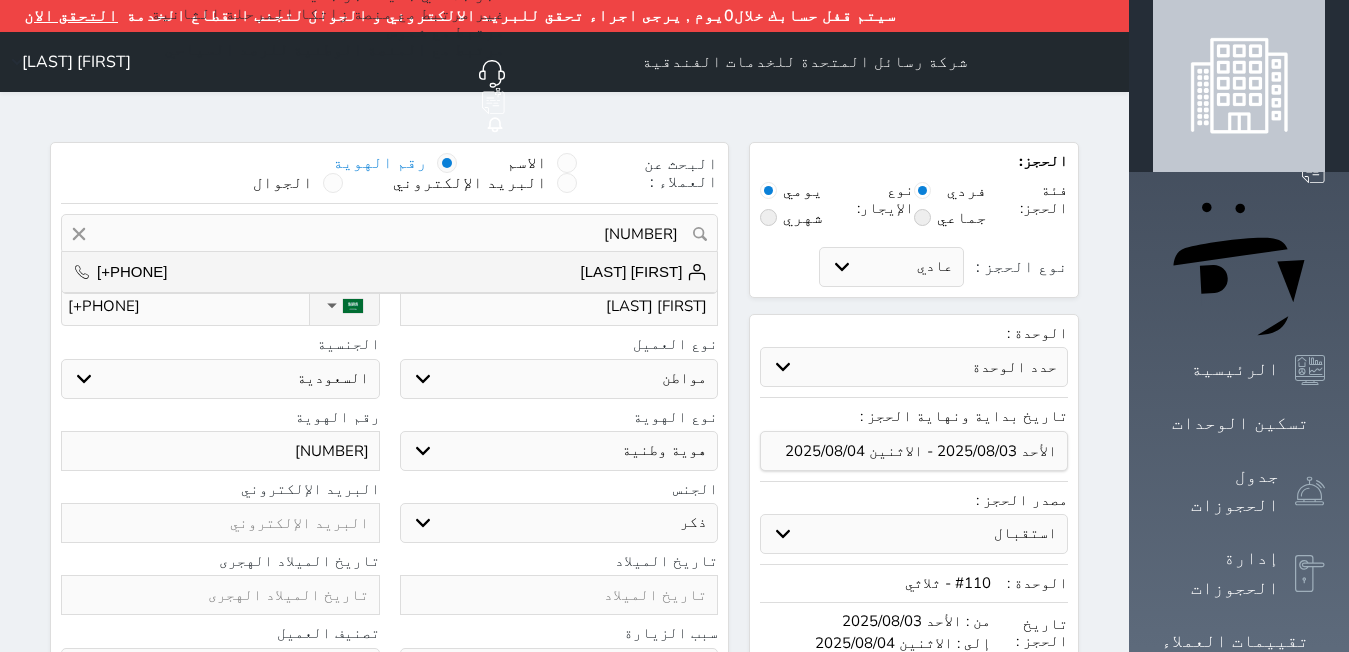 click on "[NAME]   +966[PHONE]" at bounding box center (389, 272) 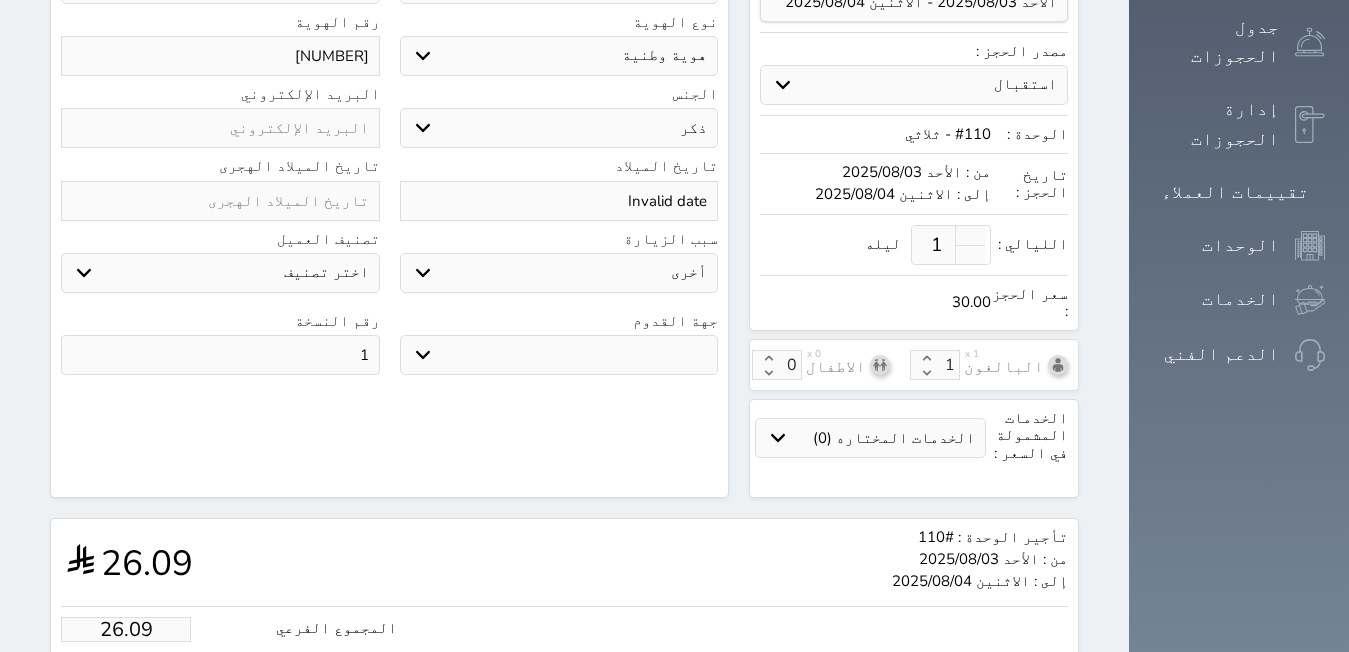 scroll, scrollTop: 563, scrollLeft: 0, axis: vertical 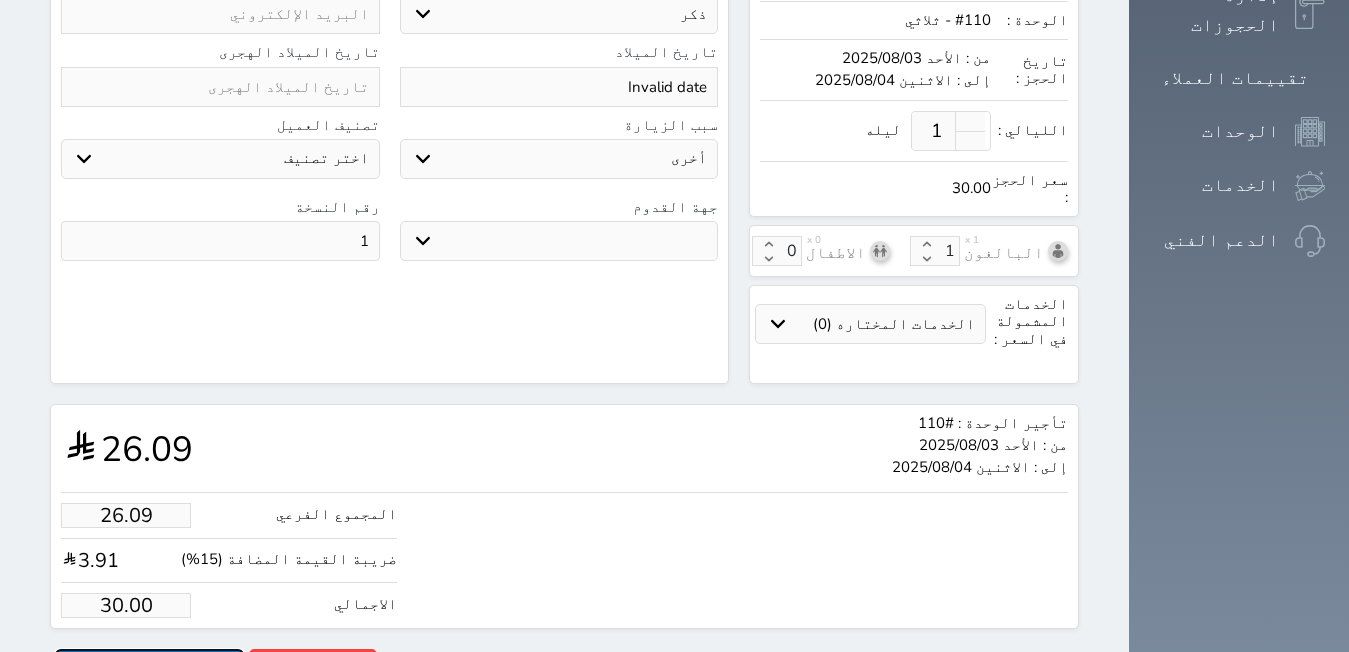 click on "حجز" at bounding box center [149, 666] 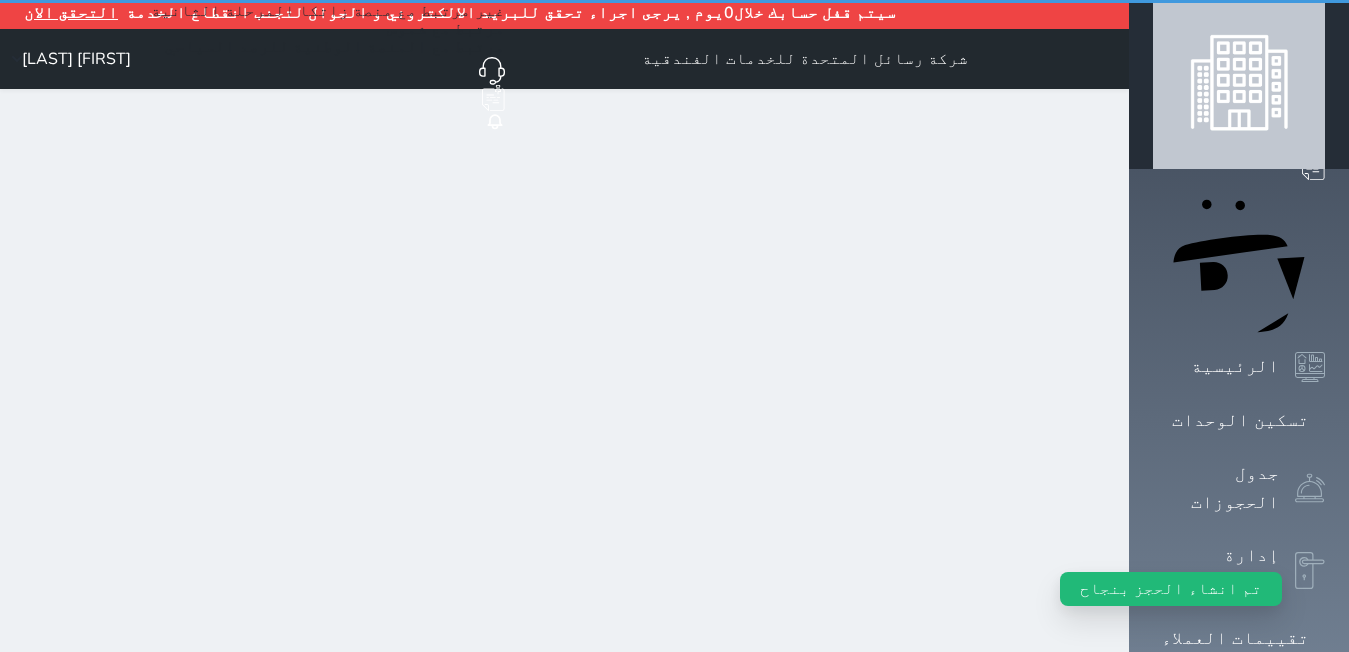 scroll, scrollTop: 0, scrollLeft: 0, axis: both 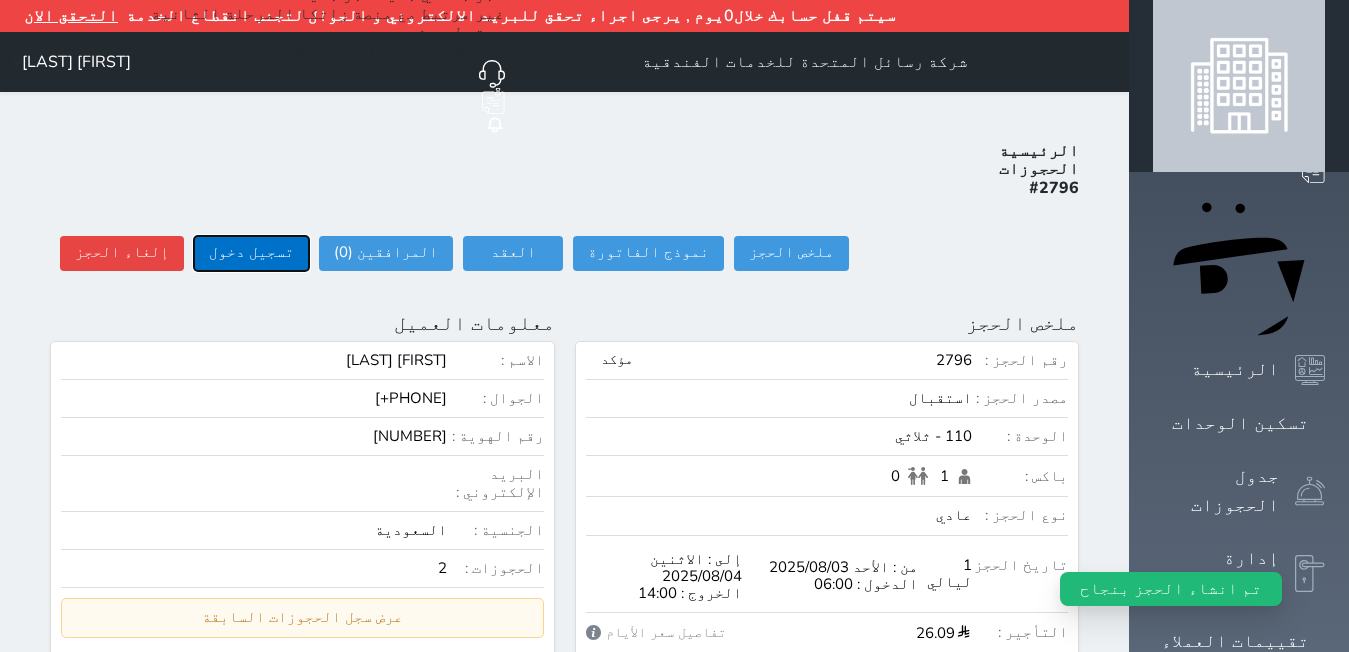 click on "تسجيل دخول" at bounding box center [251, 253] 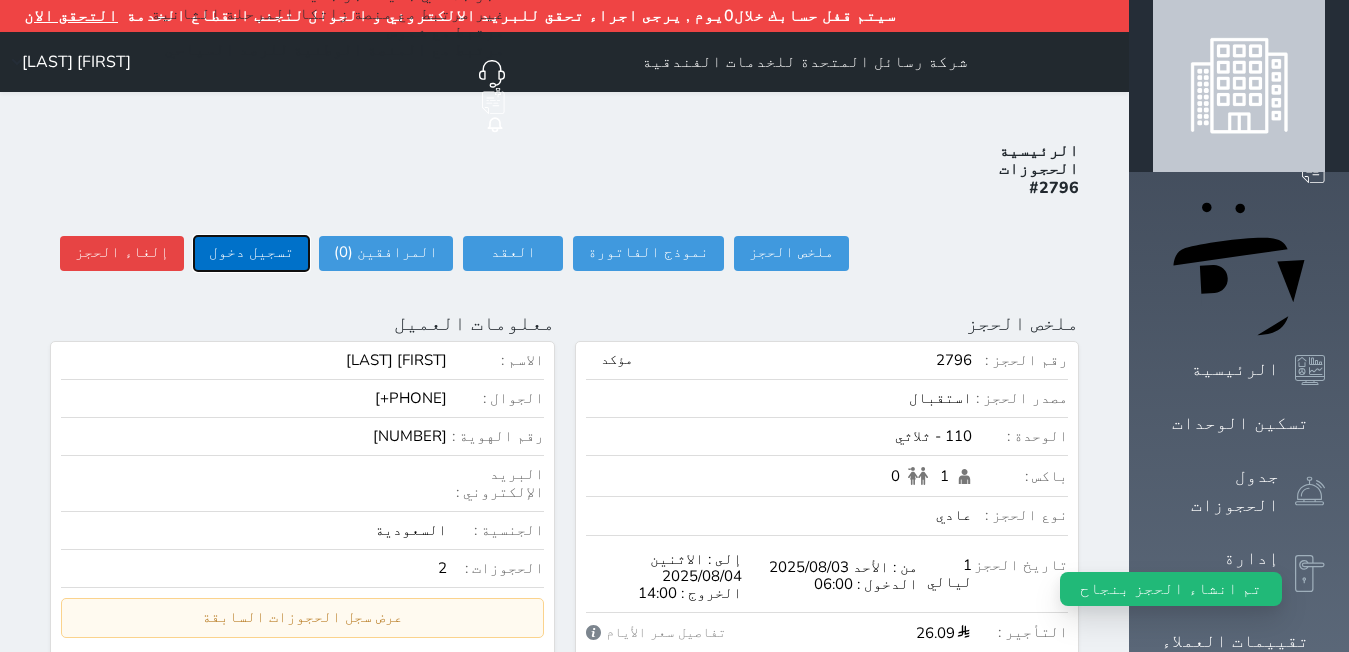click on "تسجيل دخول" at bounding box center (251, 253) 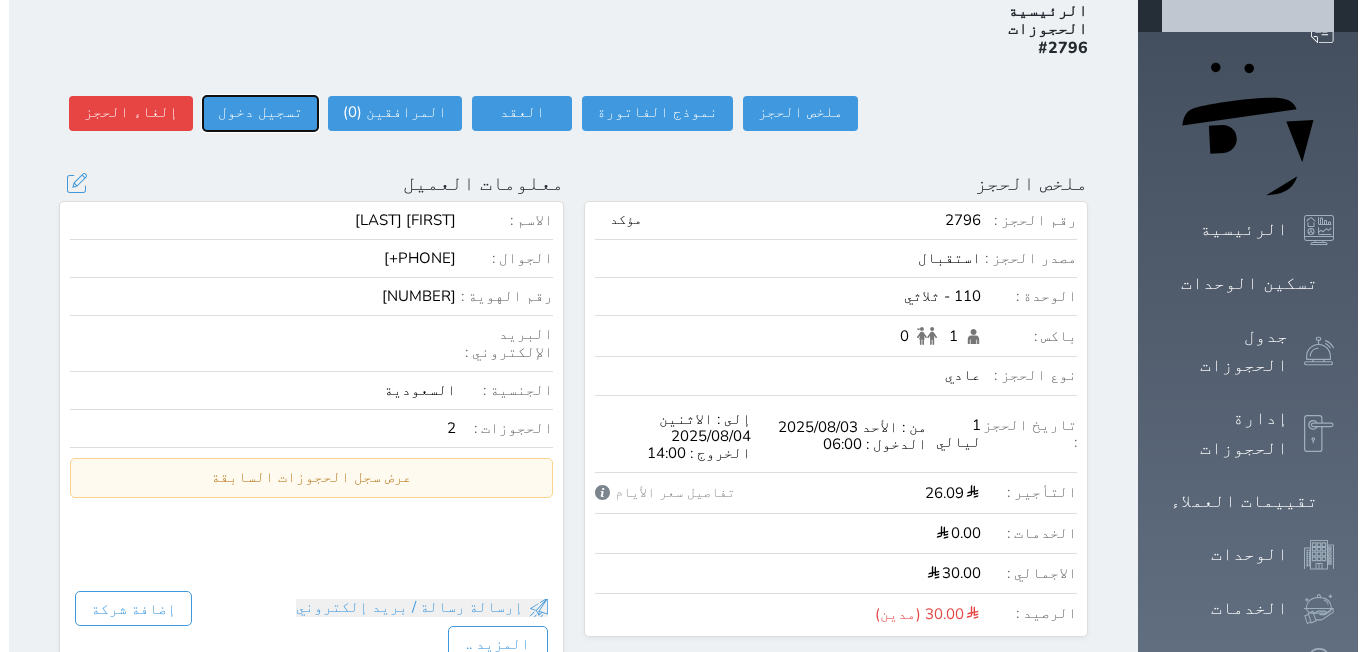 scroll, scrollTop: 0, scrollLeft: 0, axis: both 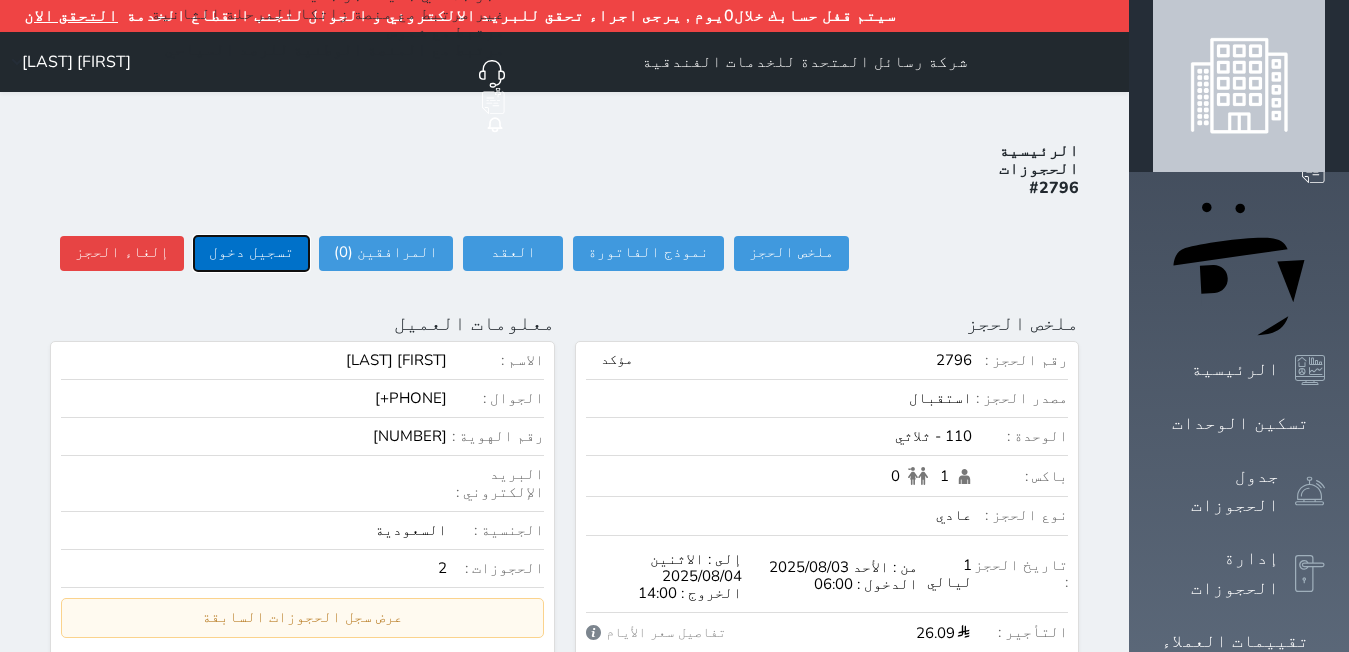 click on "تسجيل دخول" at bounding box center (251, 253) 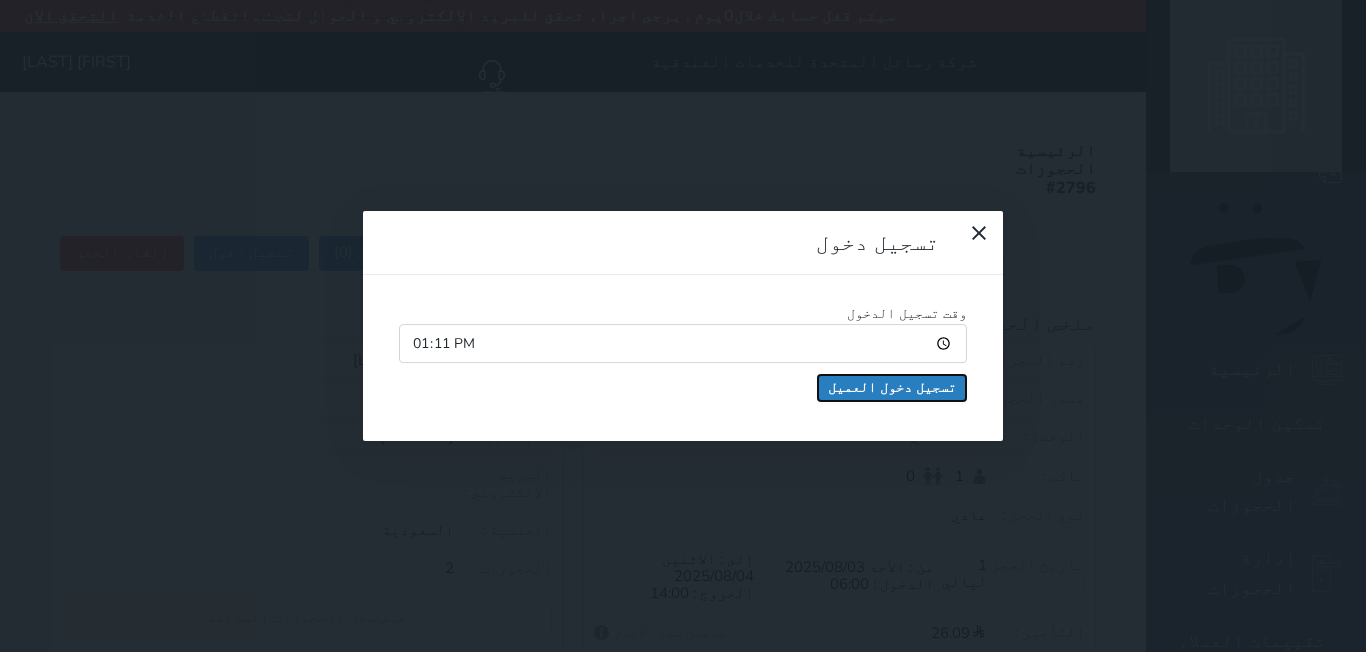 click on "تسجيل دخول العميل" at bounding box center (892, 388) 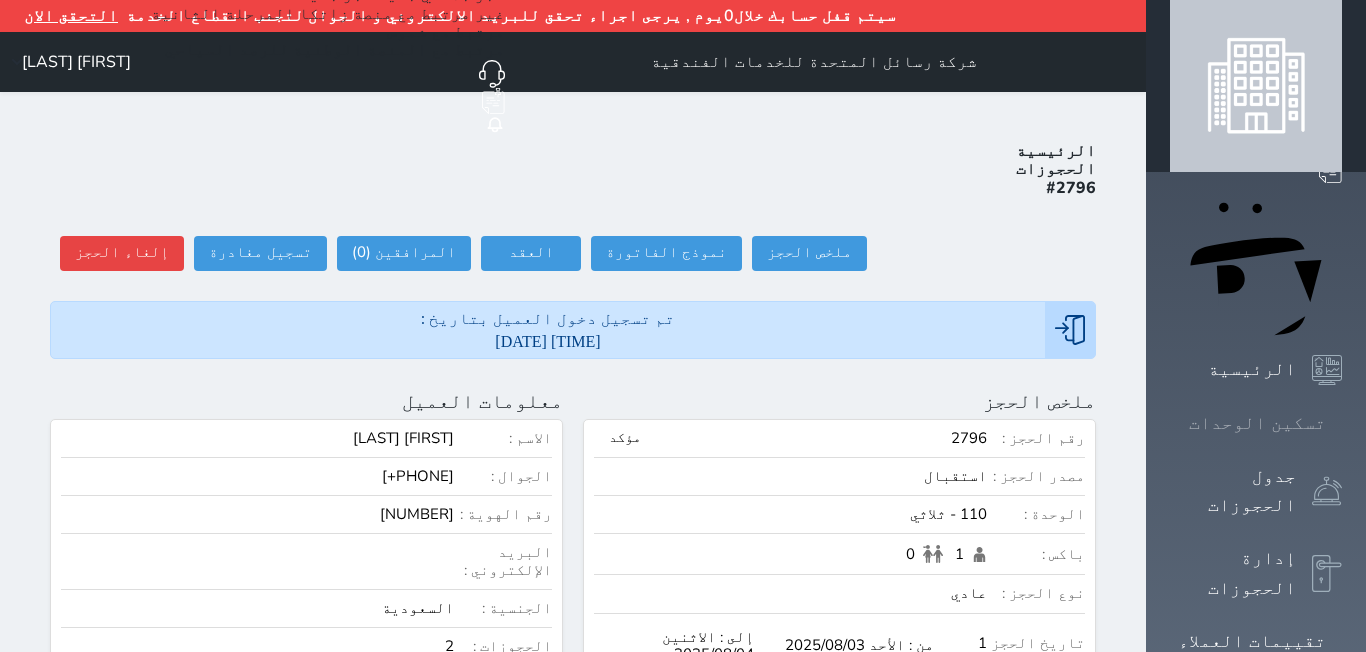 click on "تسكين الوحدات" at bounding box center (1257, 423) 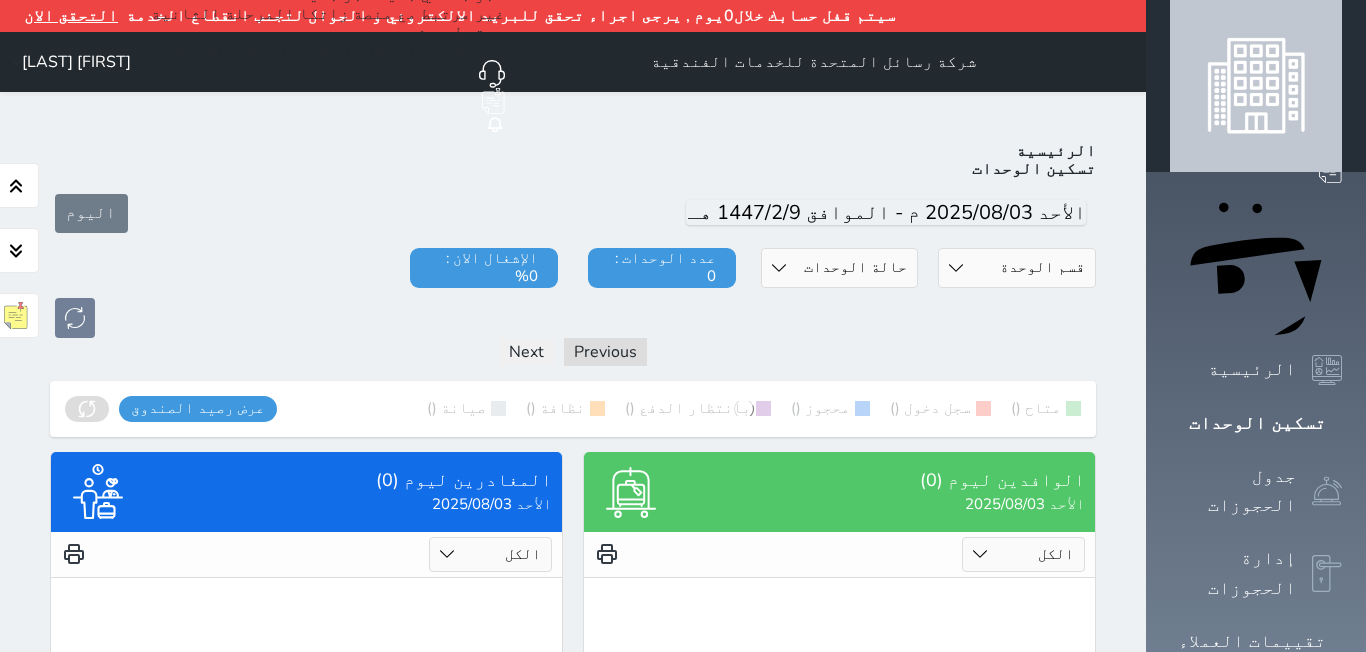 scroll, scrollTop: 110, scrollLeft: 0, axis: vertical 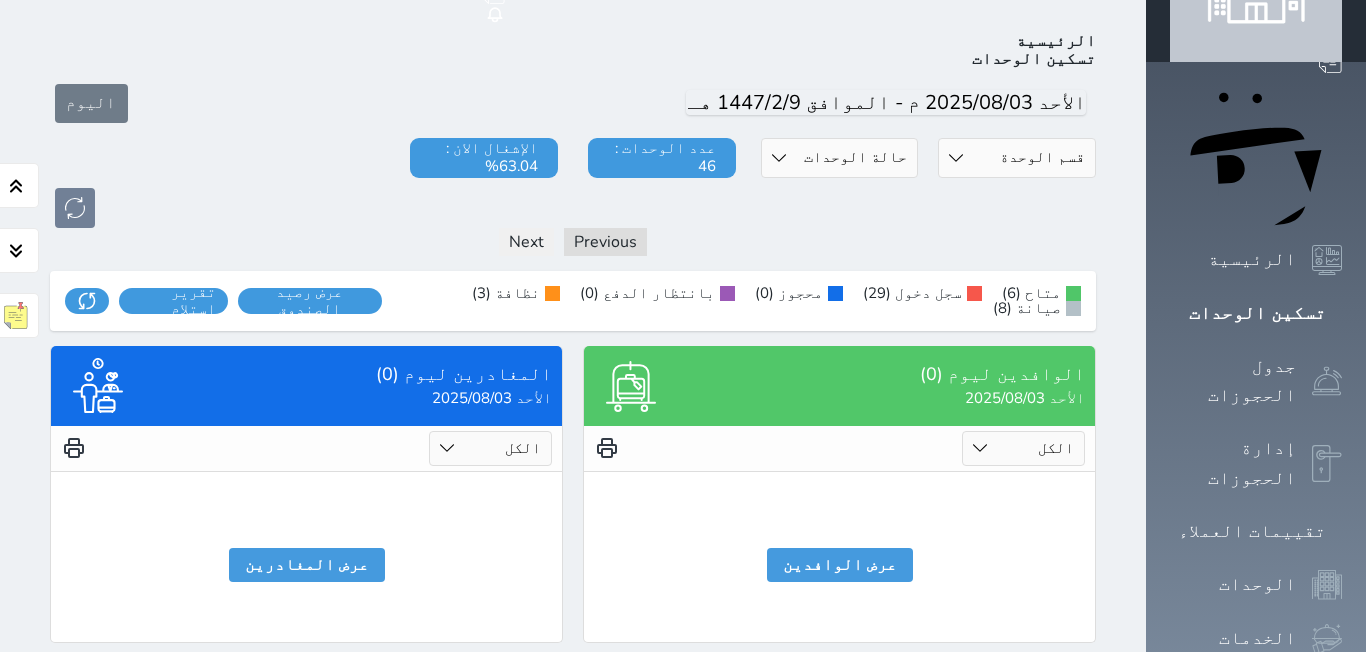 click on "حالة الوحدات متاح تحت التنظيف تحت الصيانة سجل دخول  لم يتم تسجيل الدخول" at bounding box center [840, 158] 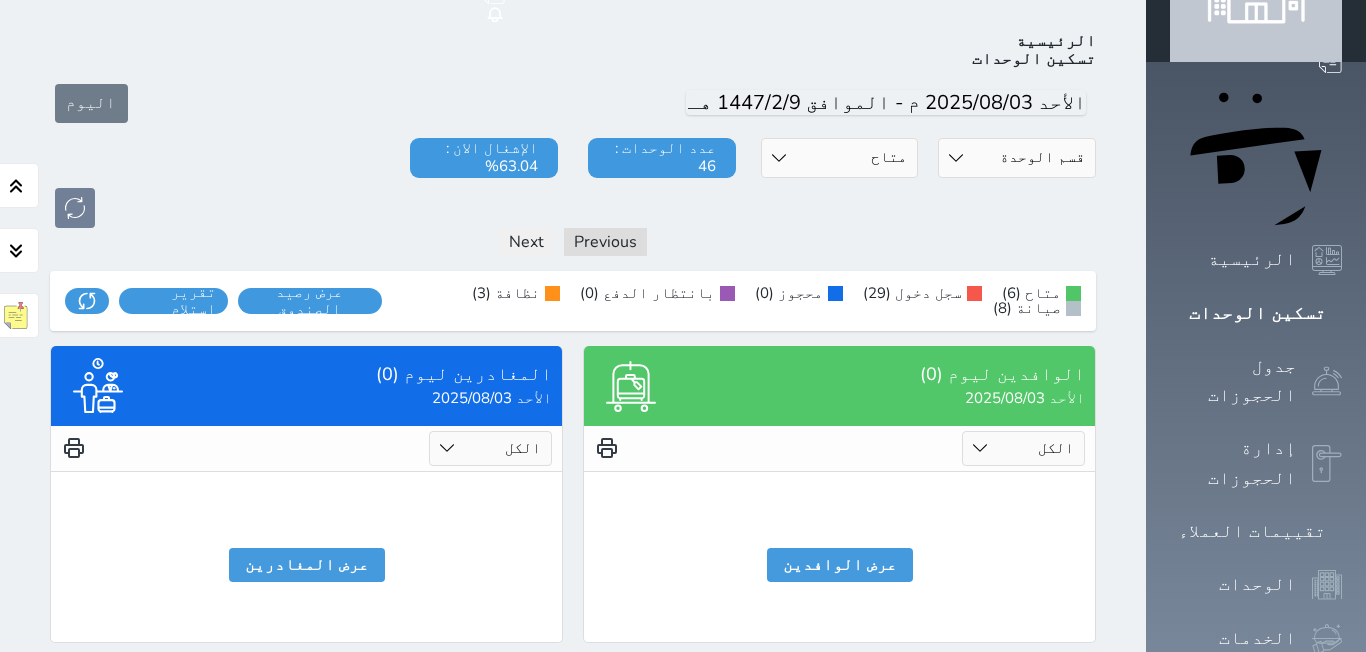 click on "حالة الوحدات متاح تحت التنظيف تحت الصيانة سجل دخول  لم يتم تسجيل الدخول" at bounding box center (840, 158) 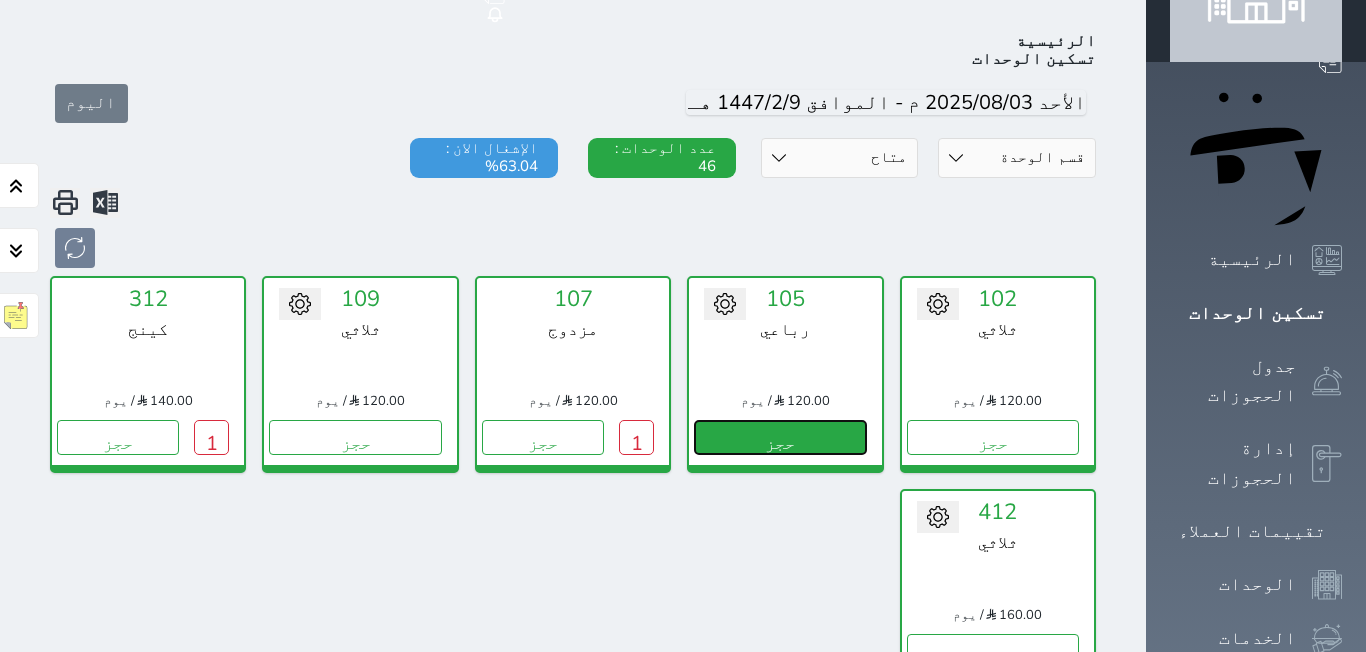 click on "حجز" at bounding box center [780, 437] 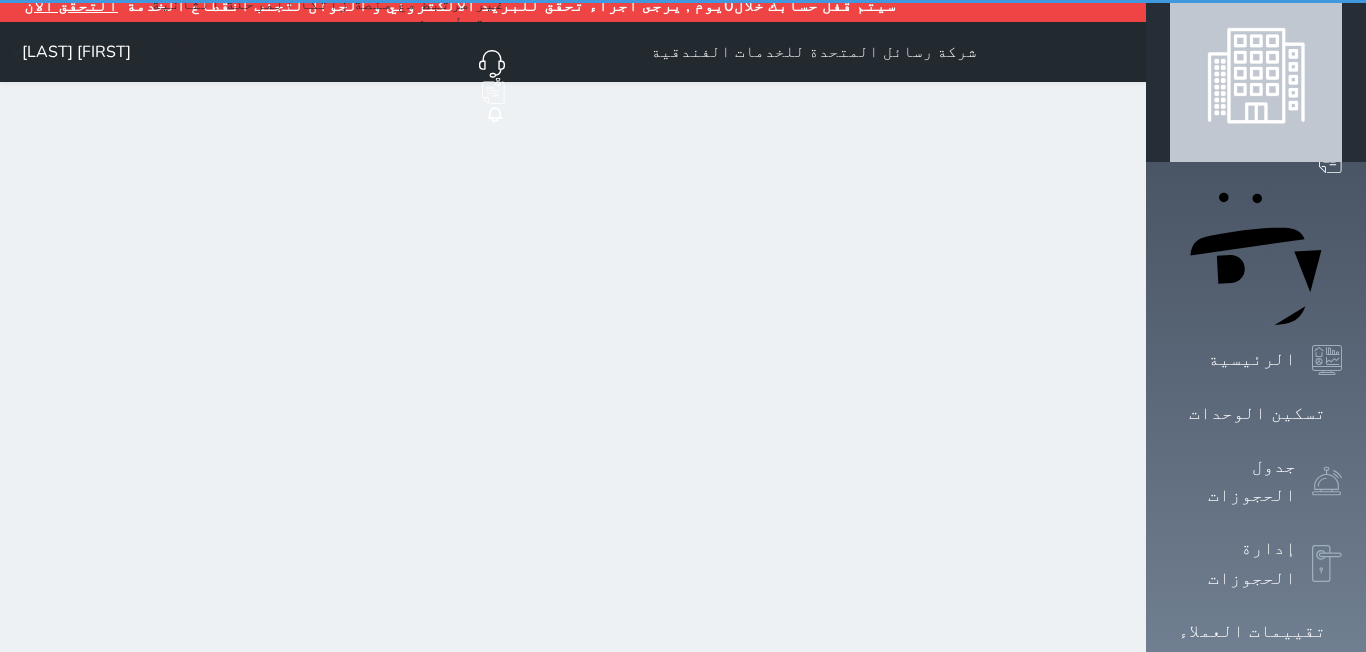 scroll, scrollTop: 0, scrollLeft: 0, axis: both 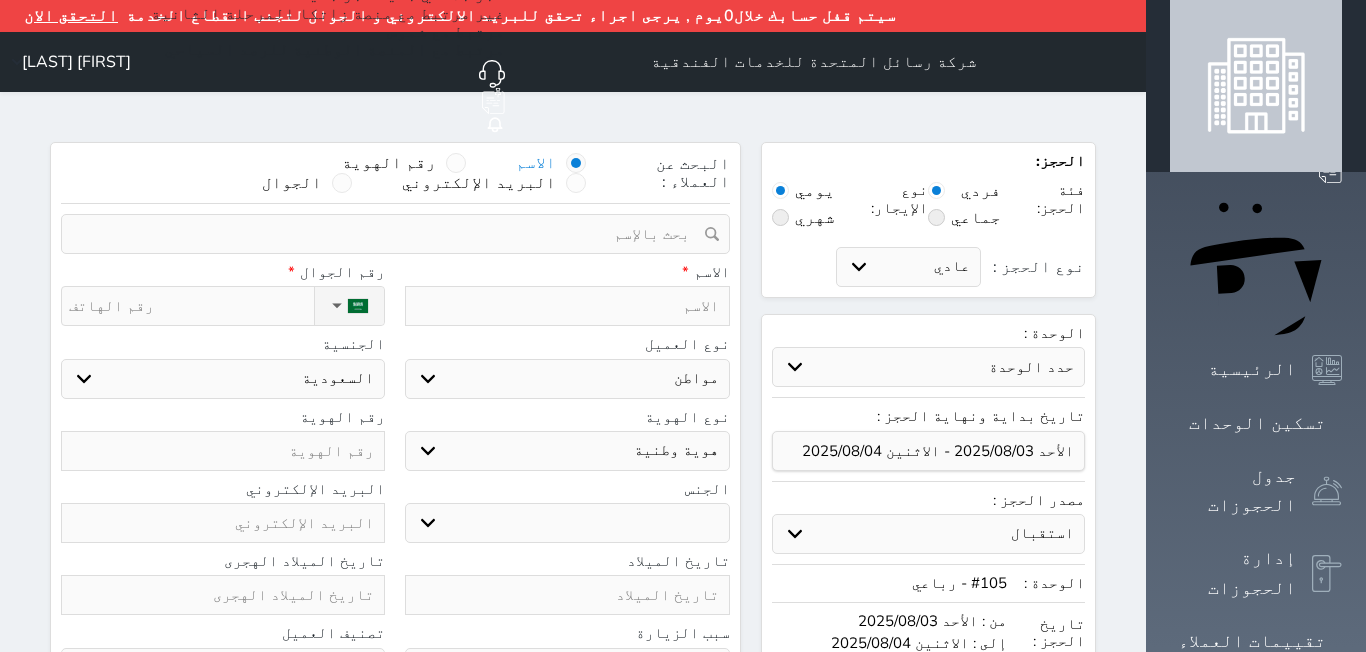 click at bounding box center (567, 306) 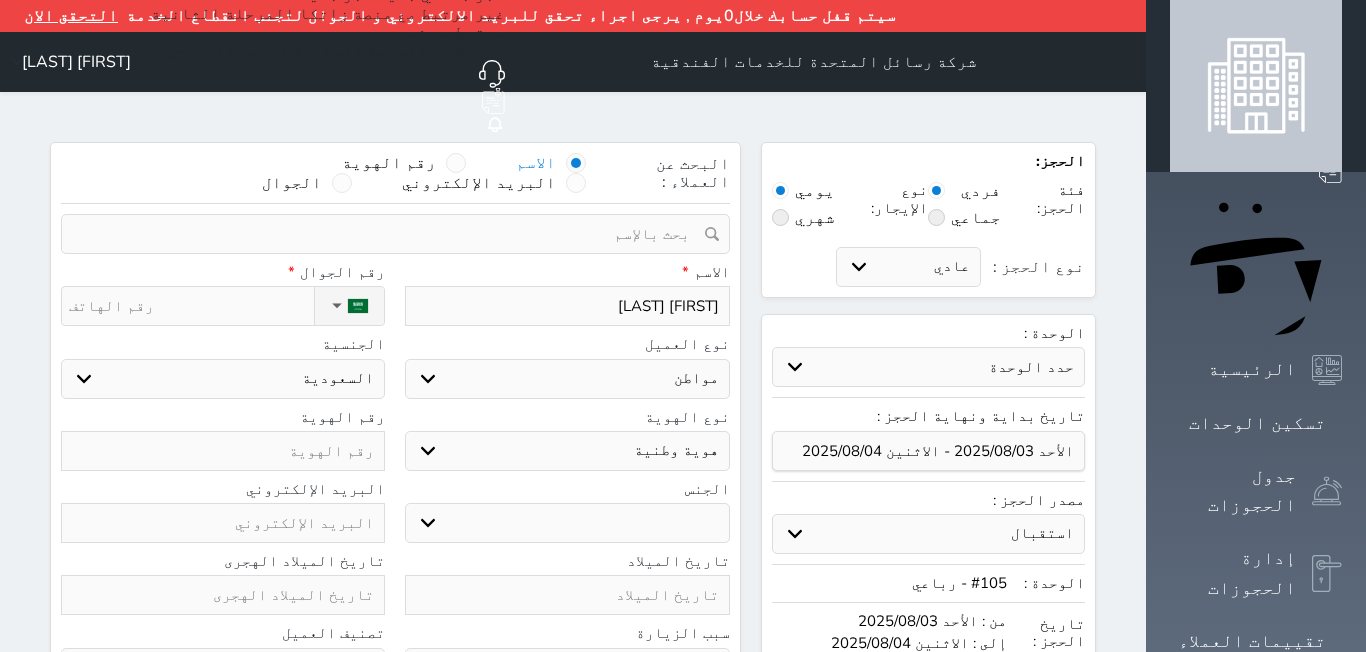 click on "ذكر   انثى" at bounding box center (567, 523) 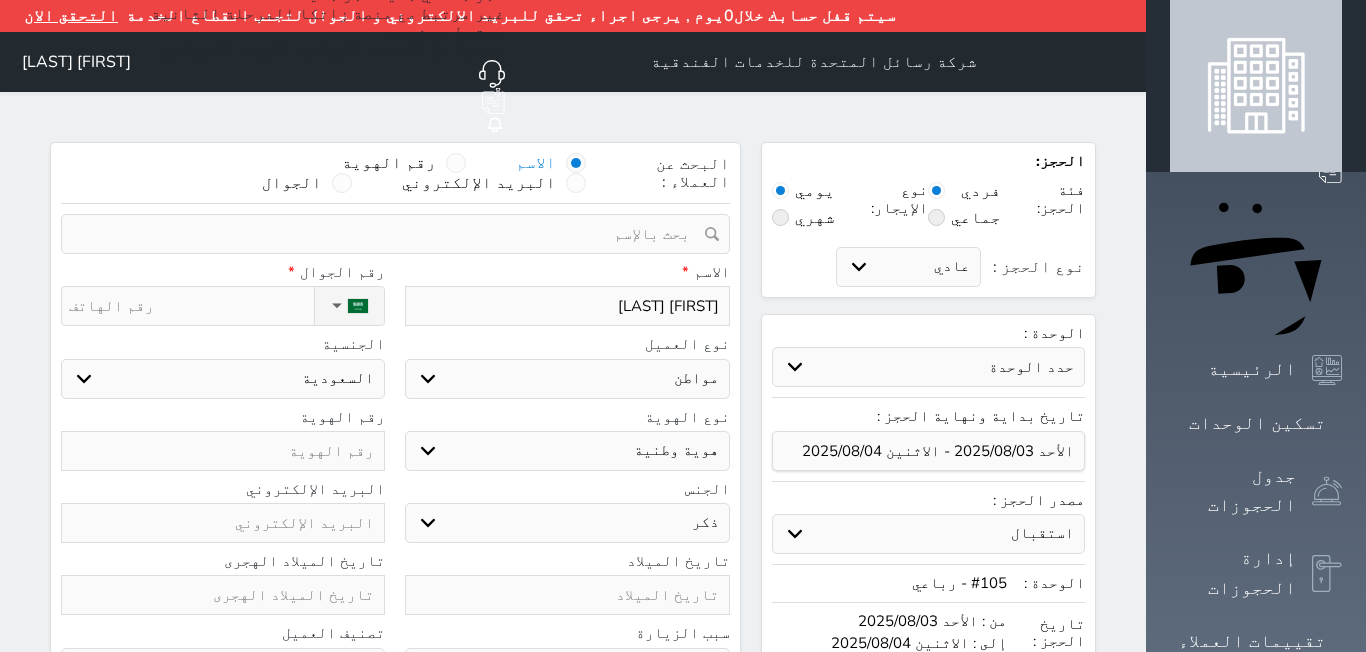 click on "ذكر   انثى" at bounding box center (567, 523) 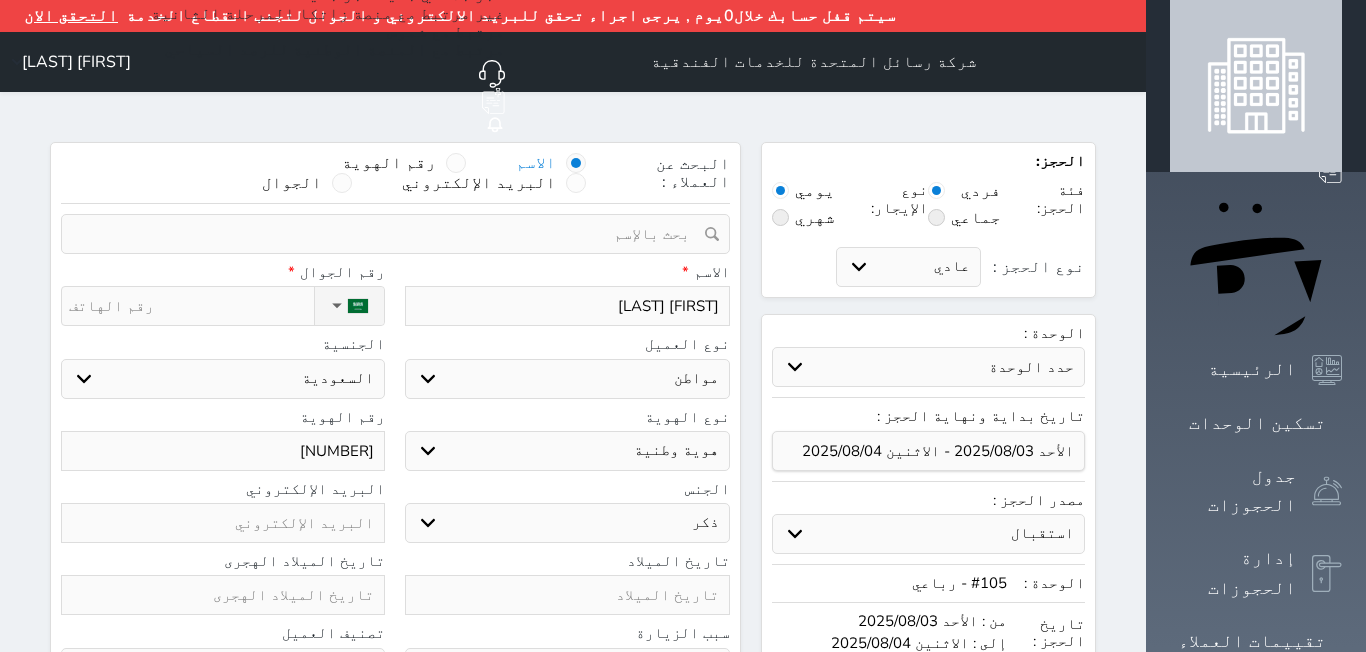 click on "اختر دولة
السعودية" at bounding box center (223, 379) 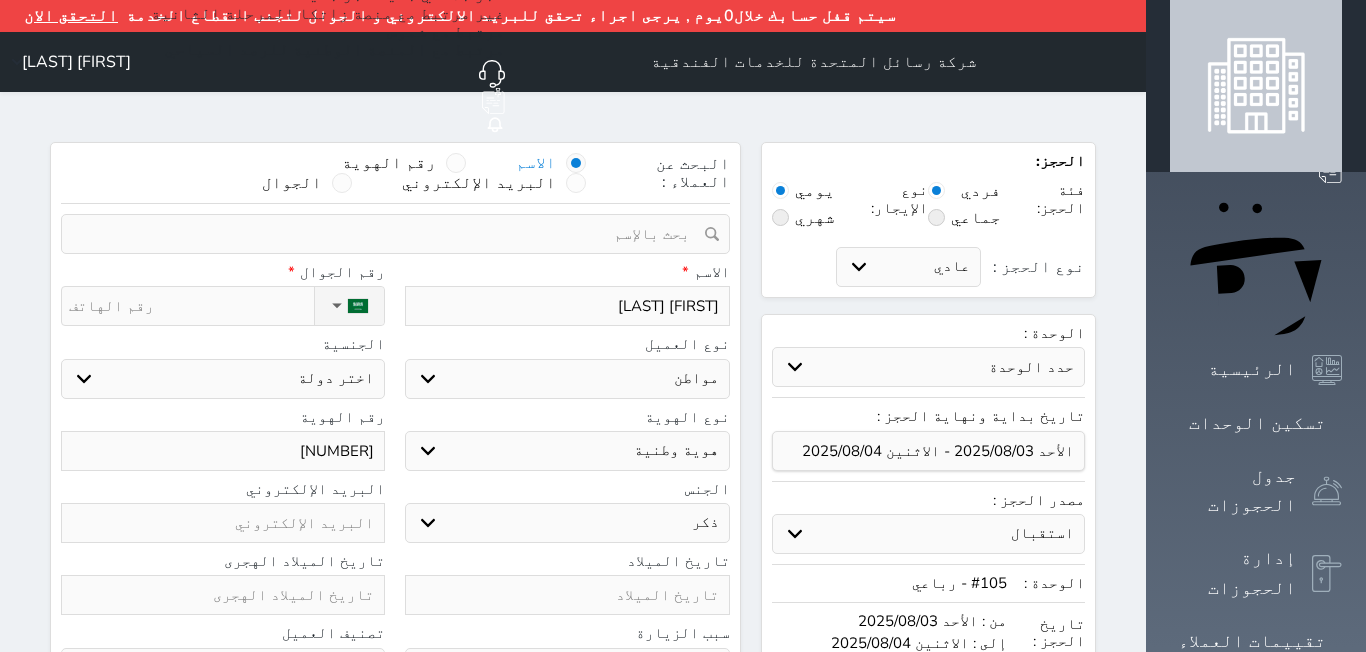 click on "اختر دولة
السعودية" at bounding box center [223, 379] 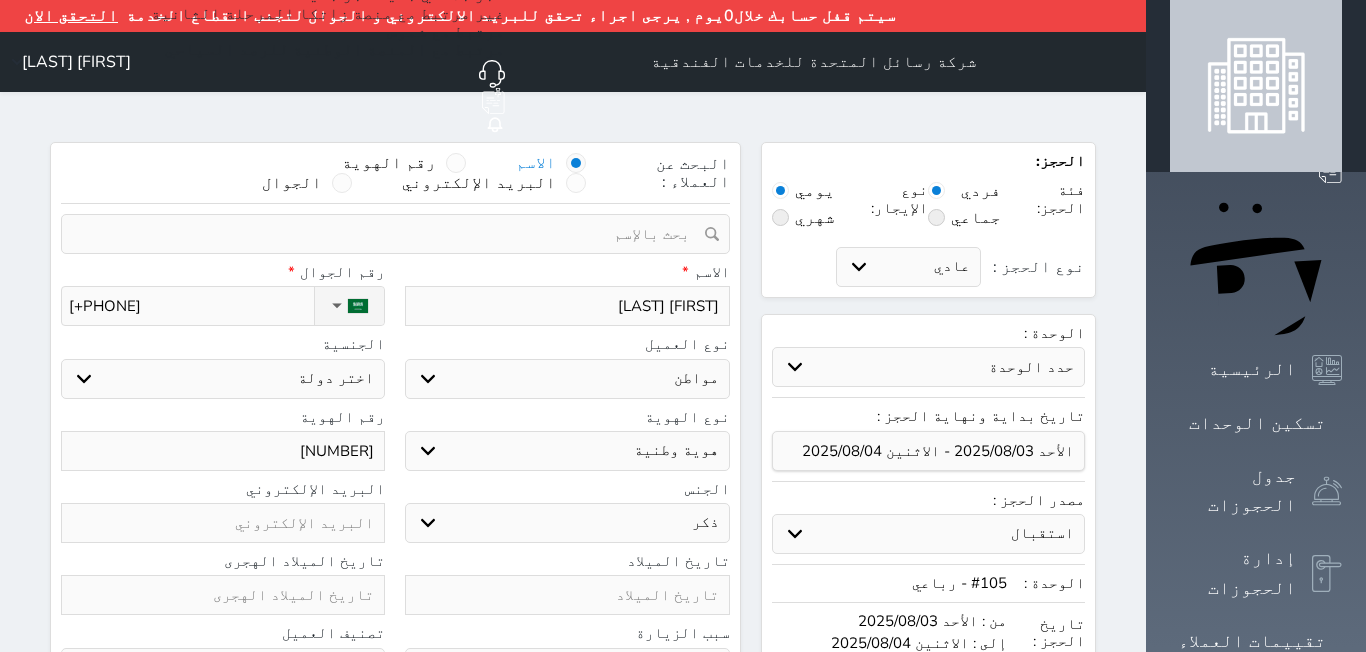 click on "تصنيف  العميل" at bounding box center [223, 633] 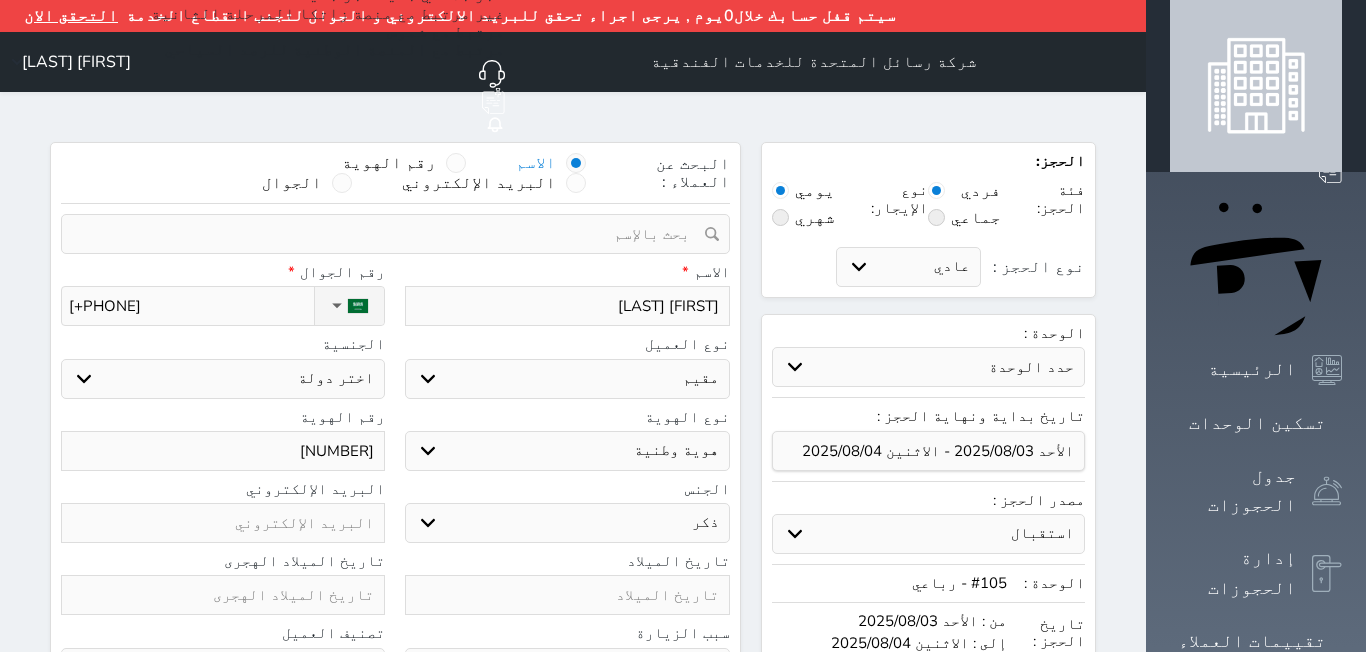 click on "اختر نوع   مواطن مواطن خليجي زائر مقيم" at bounding box center (567, 379) 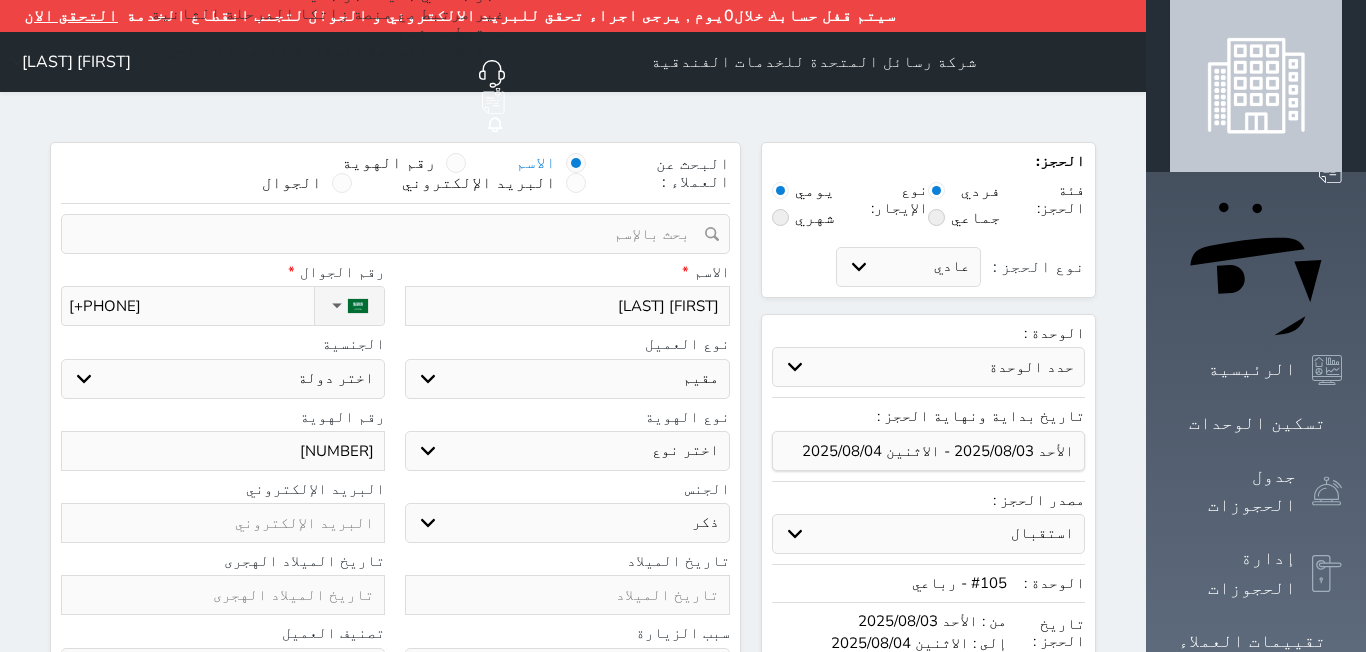 click on "اختر نوع   مقيم جواز السفر" at bounding box center (567, 451) 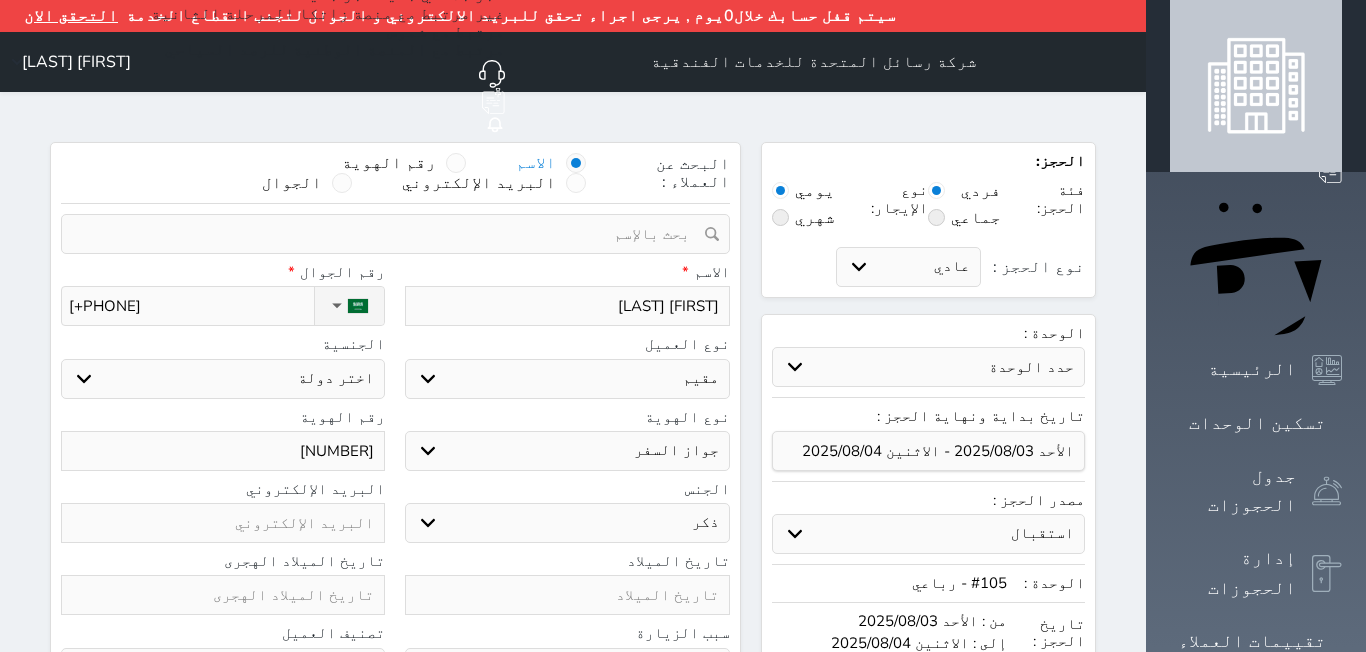 click on "اختر نوع   مقيم جواز السفر" at bounding box center (567, 451) 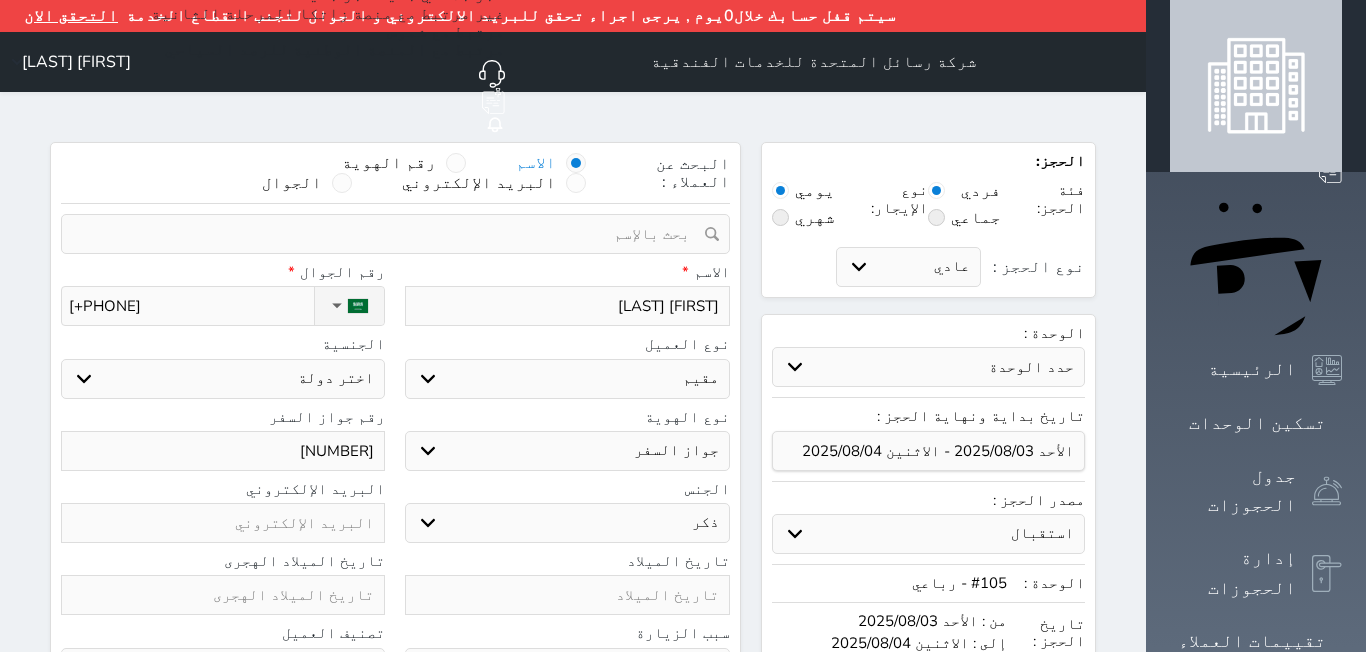 click on "نوع العميل
اختر نوع   مواطن مواطن خليجي زائر مقيم   الجنسية
اختر دولة
اثيوبيا
اجنبي بجواز سعودي
اخرى
اذربيجان
ارتيريا
ارمينيا
ازبكستان
اسبانيا" at bounding box center (395, 372) 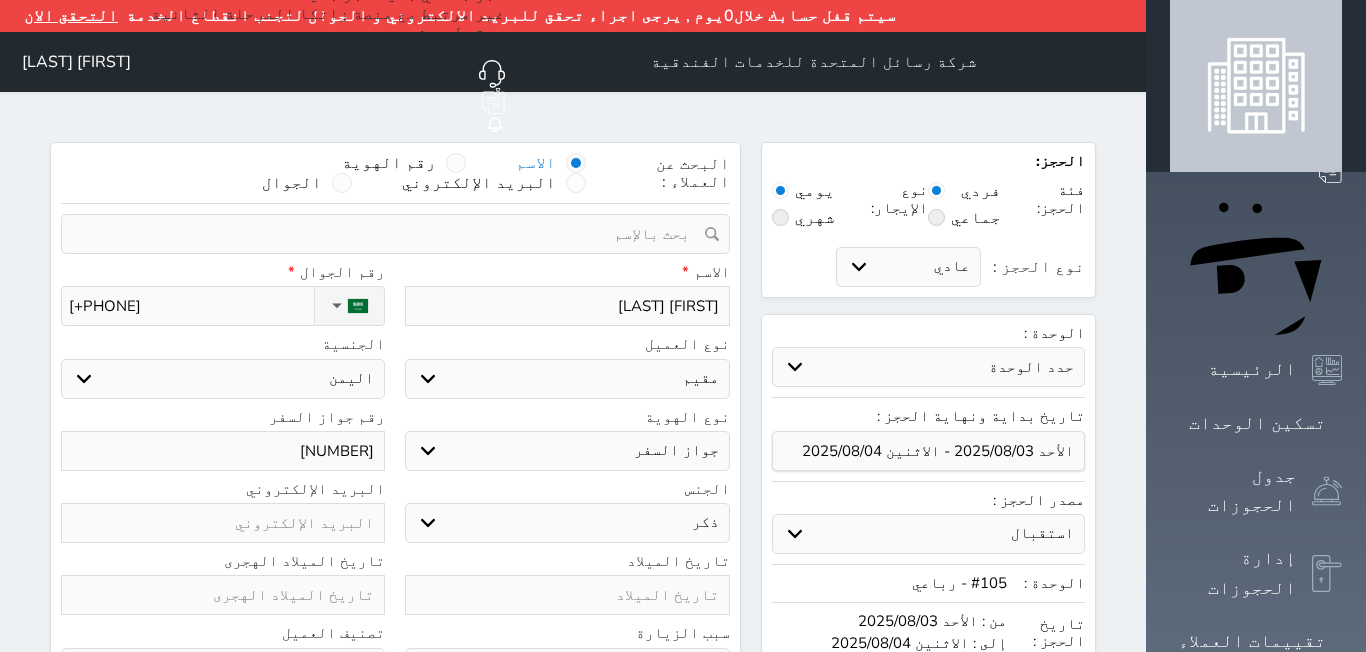 click on "اختر دولة
اثيوبيا
اجنبي بجواز سعودي
اخرى
اذربيجان
ارتيريا
ارمينيا
ازبكستان
اسبانيا
استراليا
استونيا" at bounding box center (223, 379) 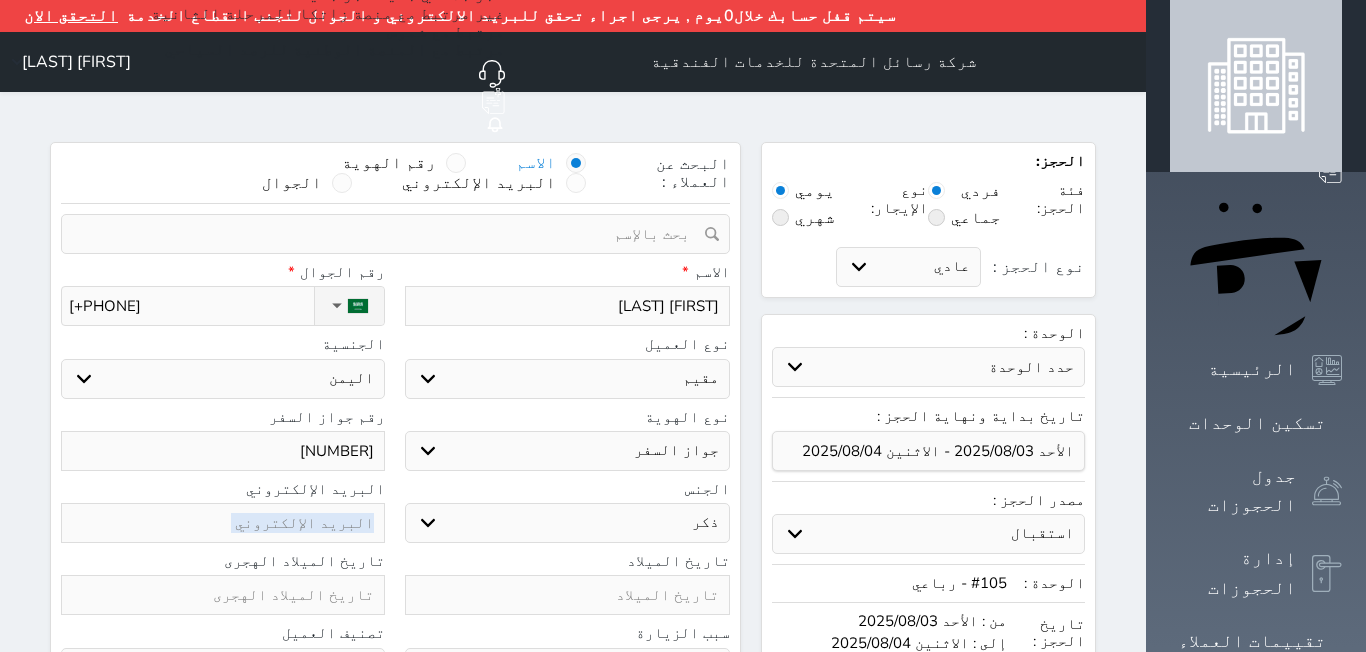 click on "الحجز:   فئة الحجز:       فردي       جماعي   نوع الإيجار:       يومي       شهري     نوع الحجز :
عادي
إقامة مجانية
إستخدام داخلي
إستخدام يومي
الوحدة :   حدد الوحدة
#412 - ثلاثي
#408 - رباعي
#405 - كينج
#312 - كينج
#308 - رباعي
#301 - رباعي
#109 - ثلاثي
#107 - مزدوج
#105 - رباعي
#102 - ثلاثي
تاريخ بداية ونهاية الحجز :       مصدر الحجز :" at bounding box center [573, 694] 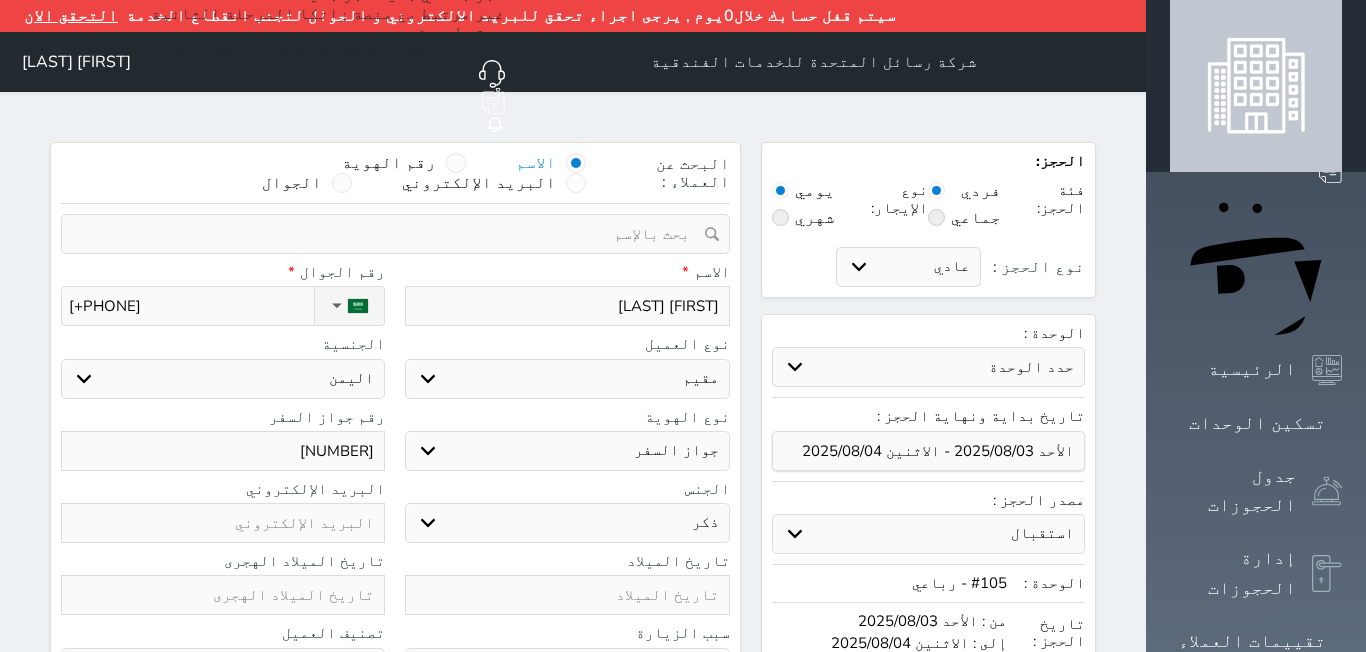 click on "سبب الزيارة" at bounding box center (567, 633) 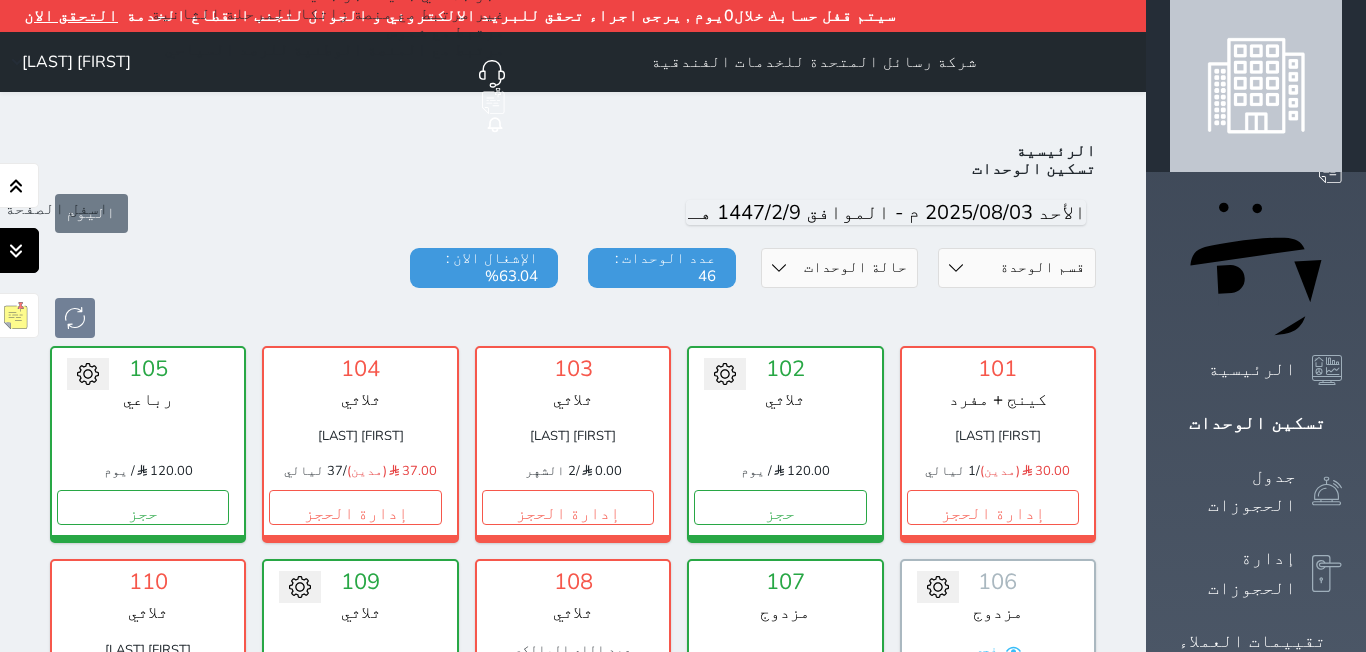 click 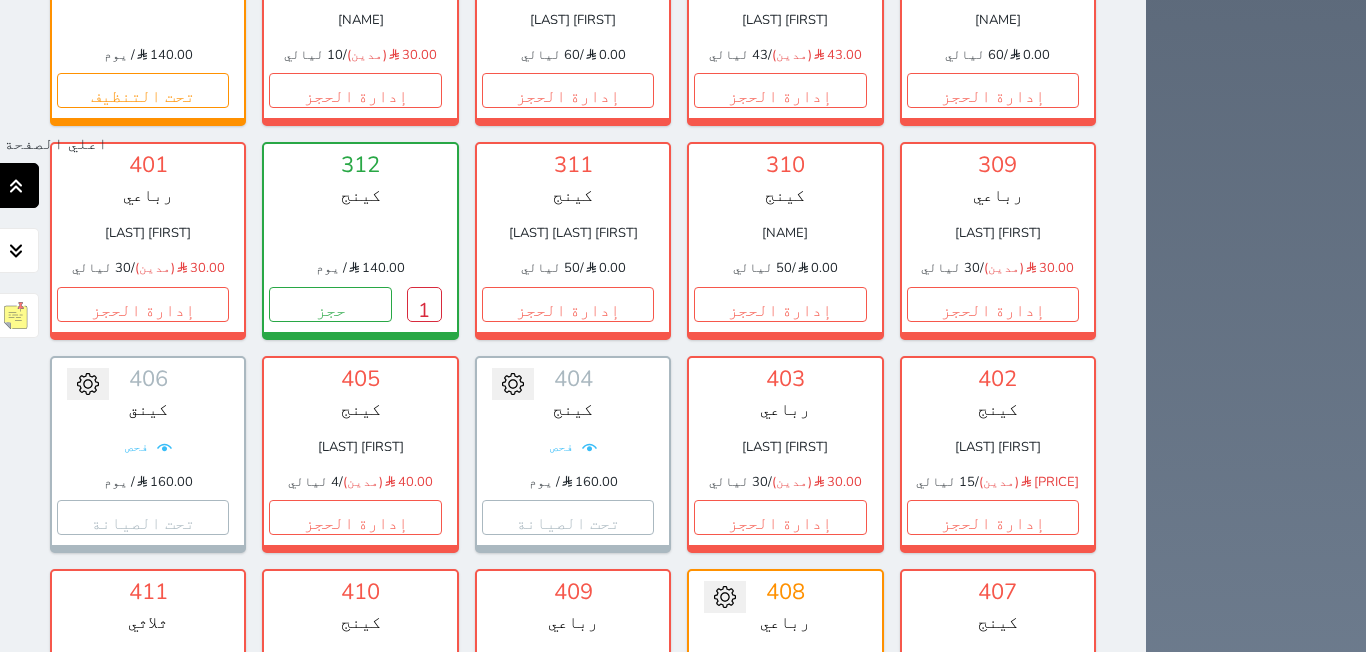 click 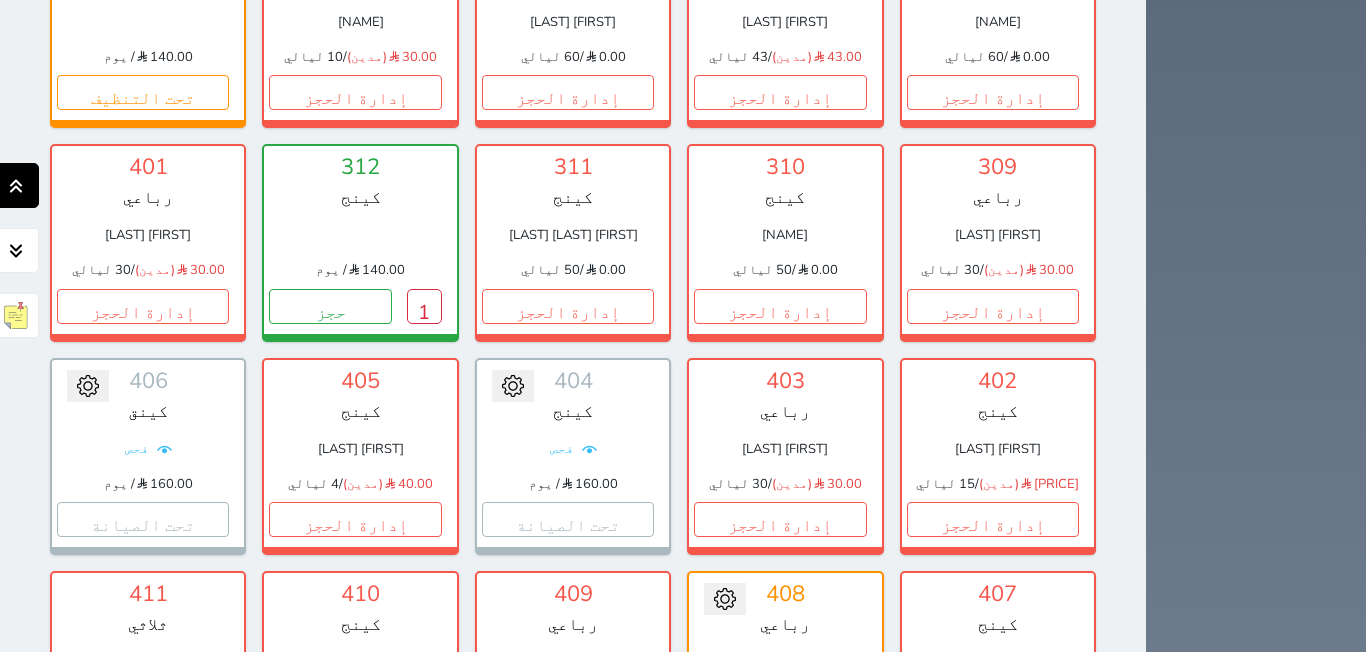 scroll, scrollTop: 1452, scrollLeft: 0, axis: vertical 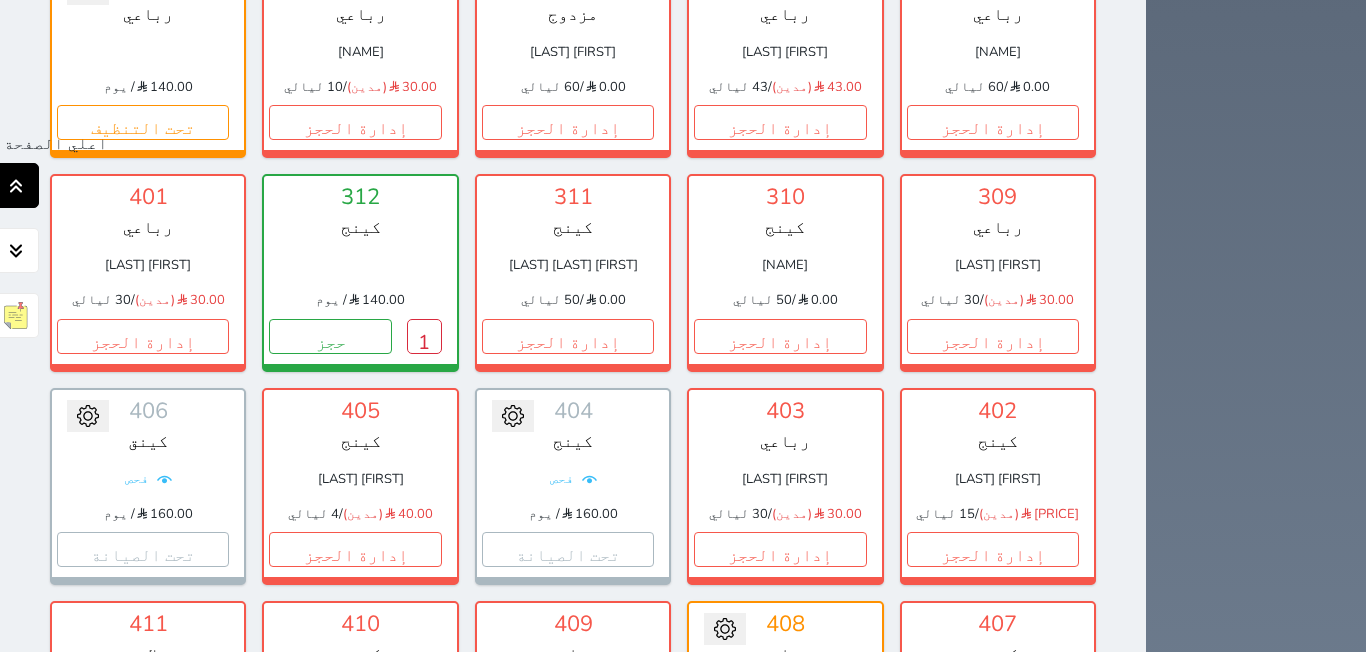 click at bounding box center [16, 185] 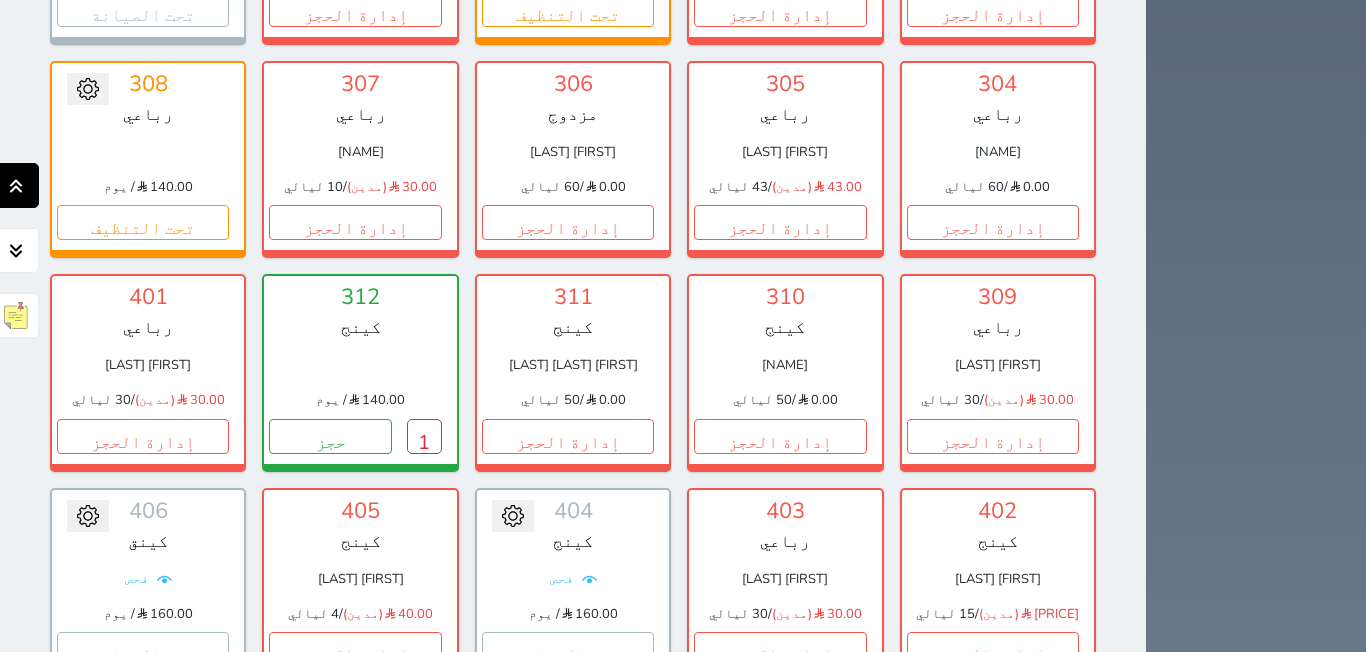 click at bounding box center (16, 185) 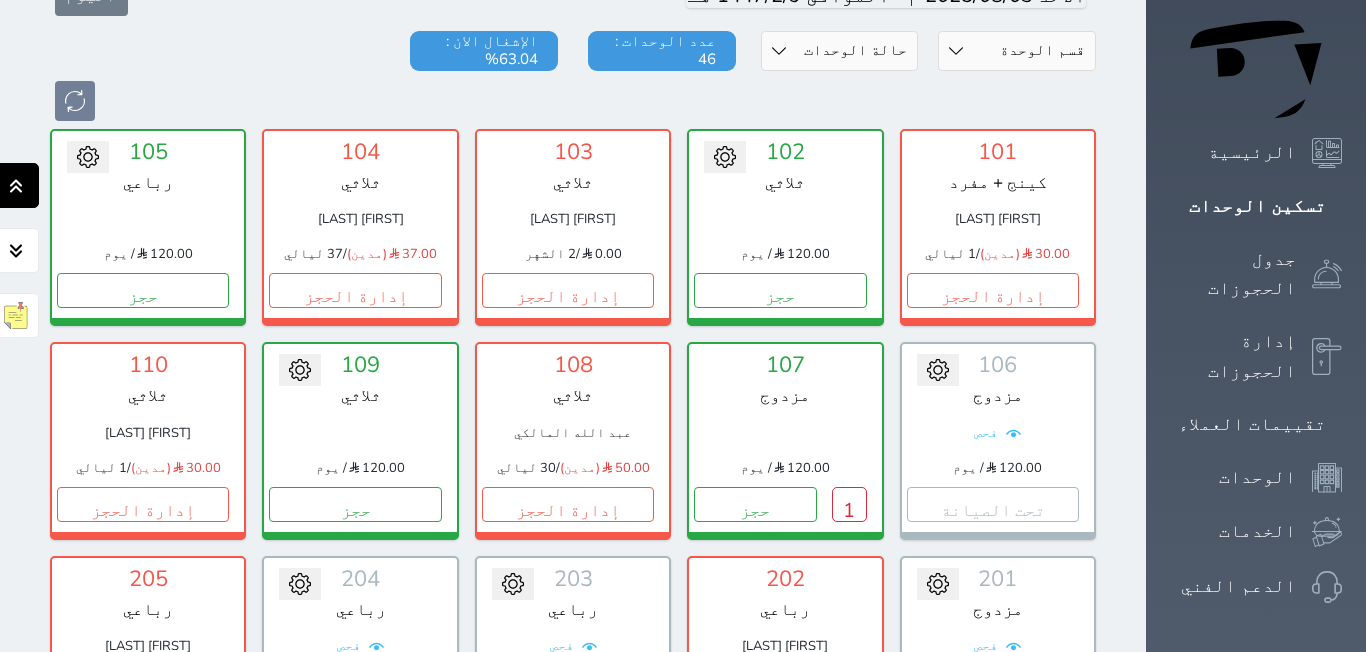 scroll, scrollTop: 110, scrollLeft: 0, axis: vertical 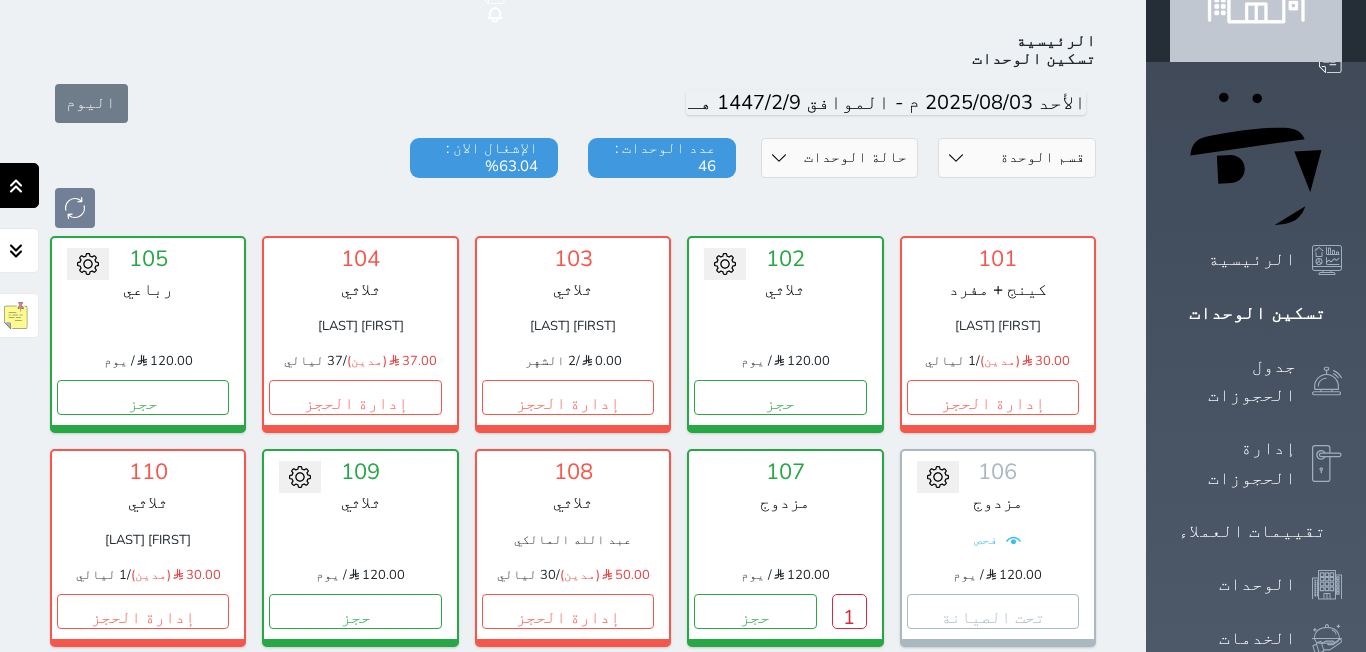 click at bounding box center (16, 185) 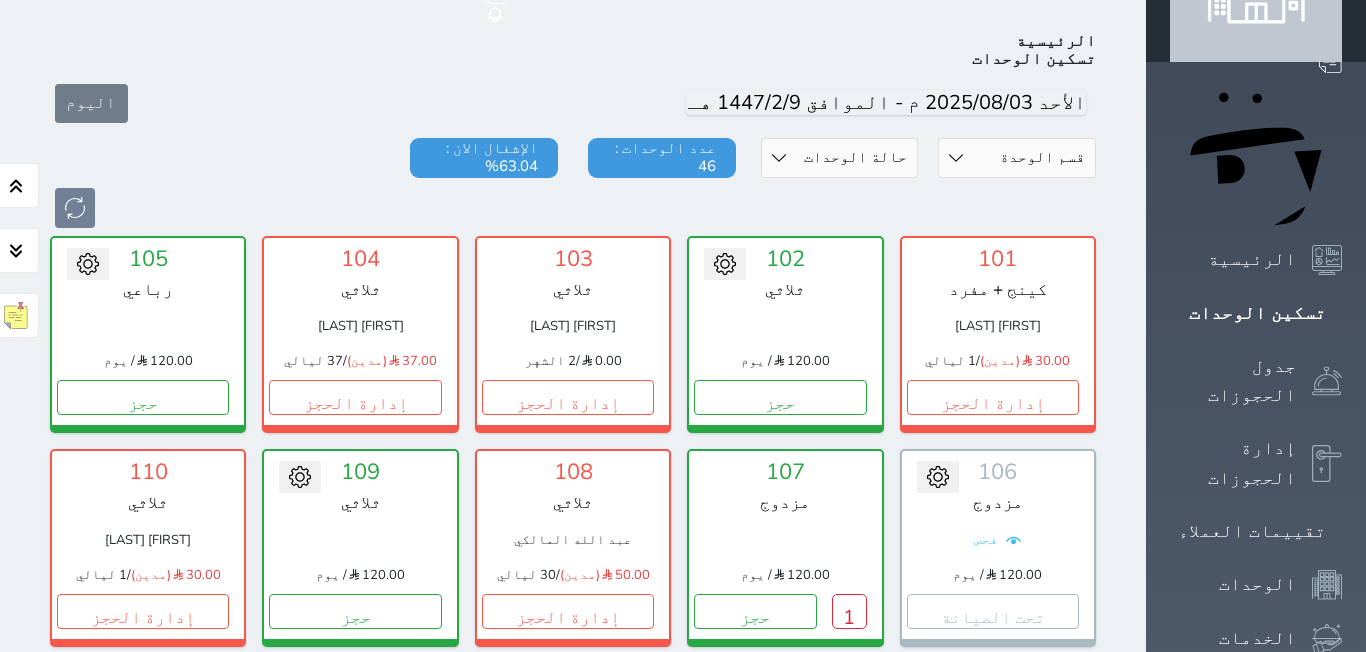 click on "[FIRST] [LAST]" at bounding box center (360, 326) 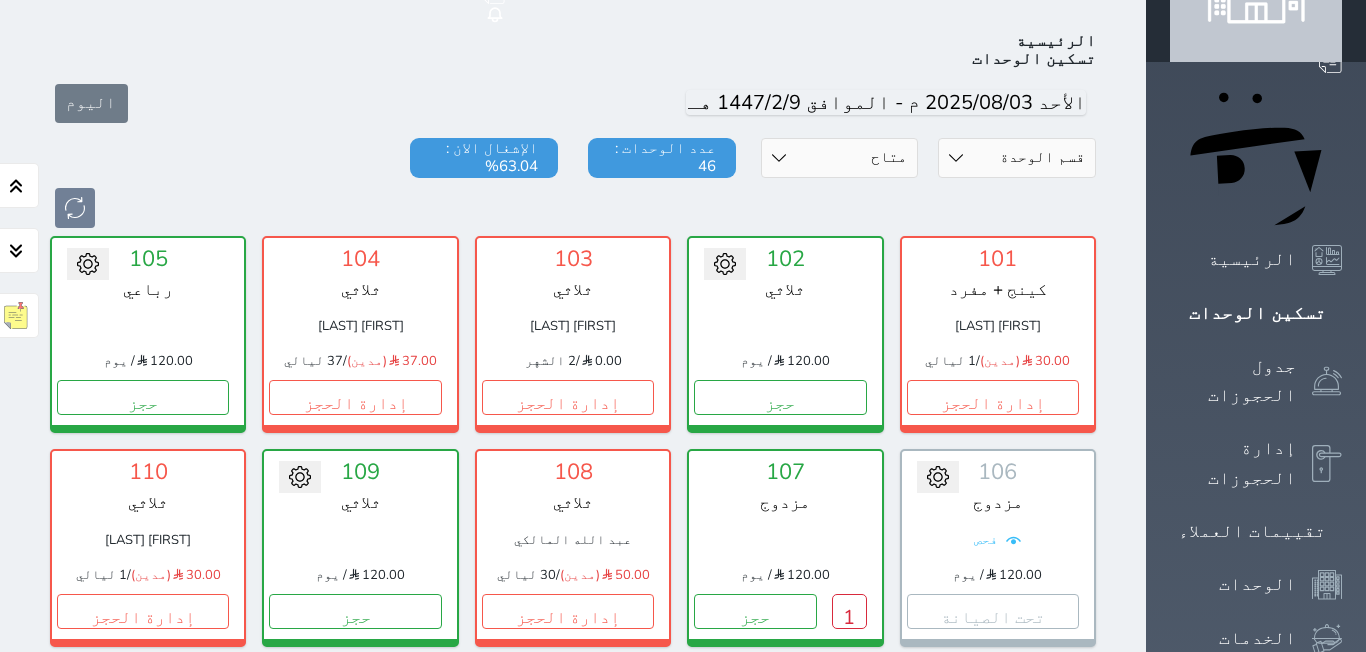 click on "حالة الوحدات متاح تحت التنظيف تحت الصيانة سجل دخول  لم يتم تسجيل الدخول" at bounding box center (840, 158) 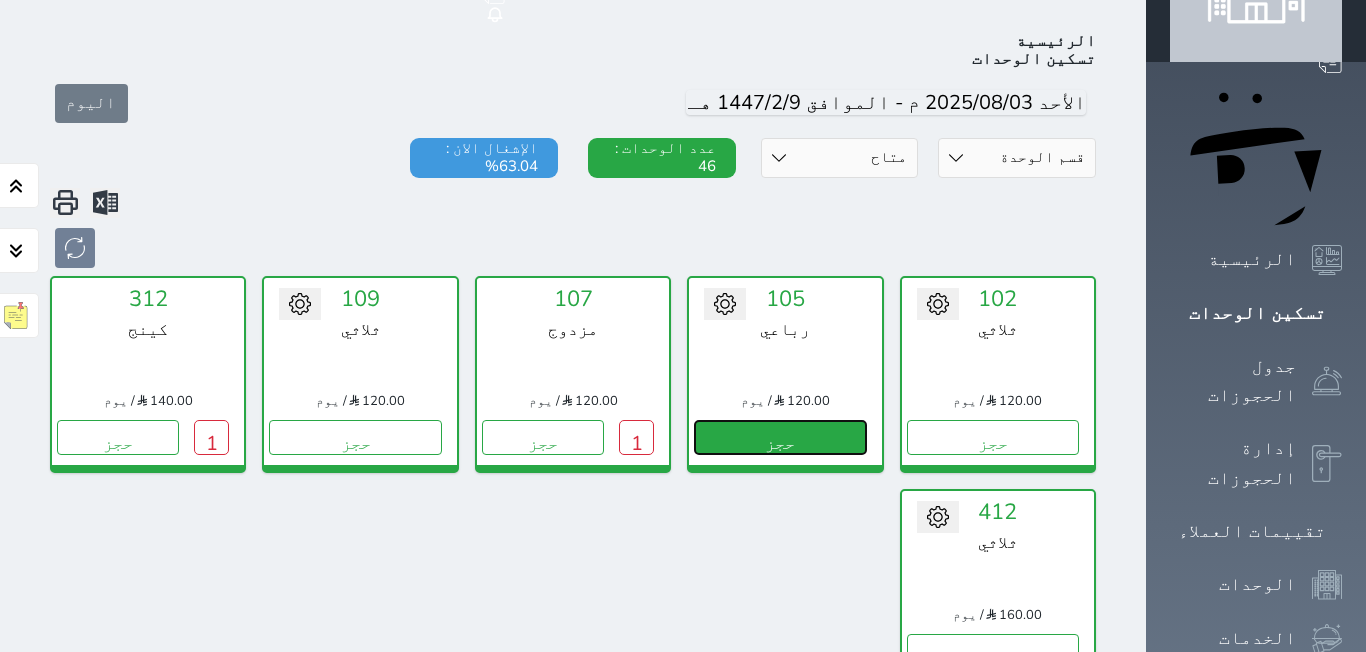 click on "حجز" at bounding box center (780, 437) 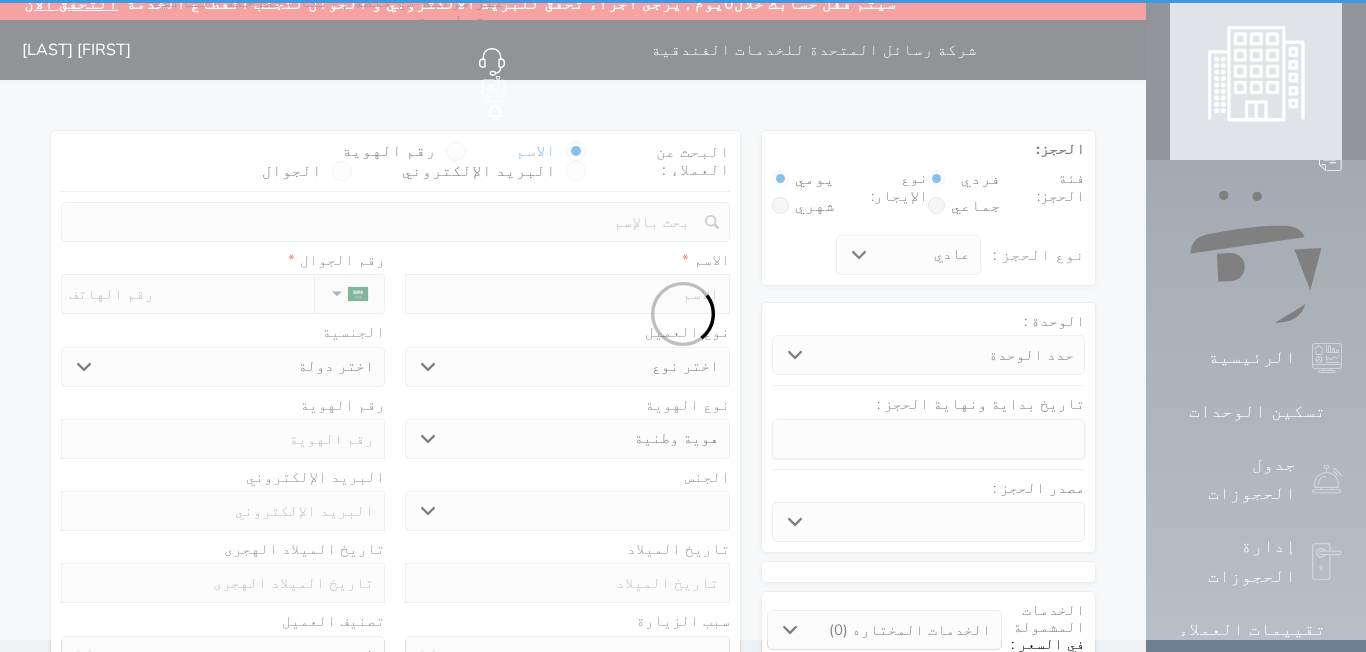 scroll, scrollTop: 0, scrollLeft: 0, axis: both 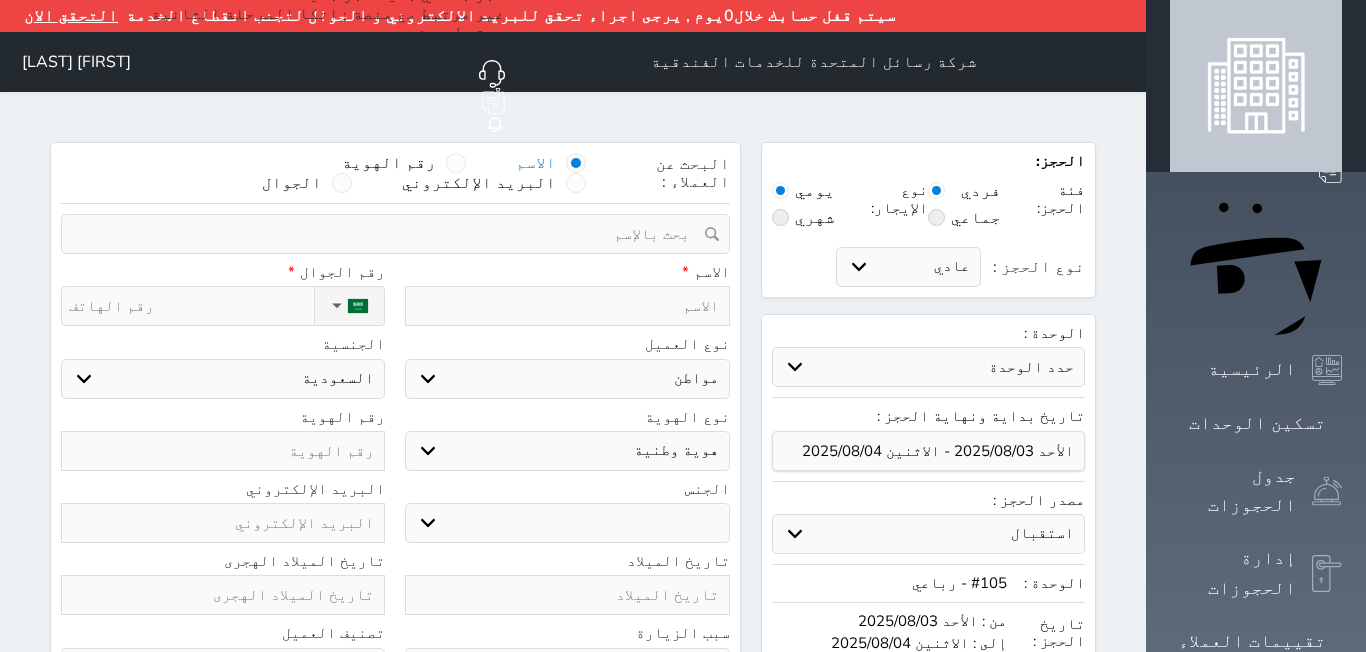 click on "ذكر   انثى" at bounding box center (567, 523) 